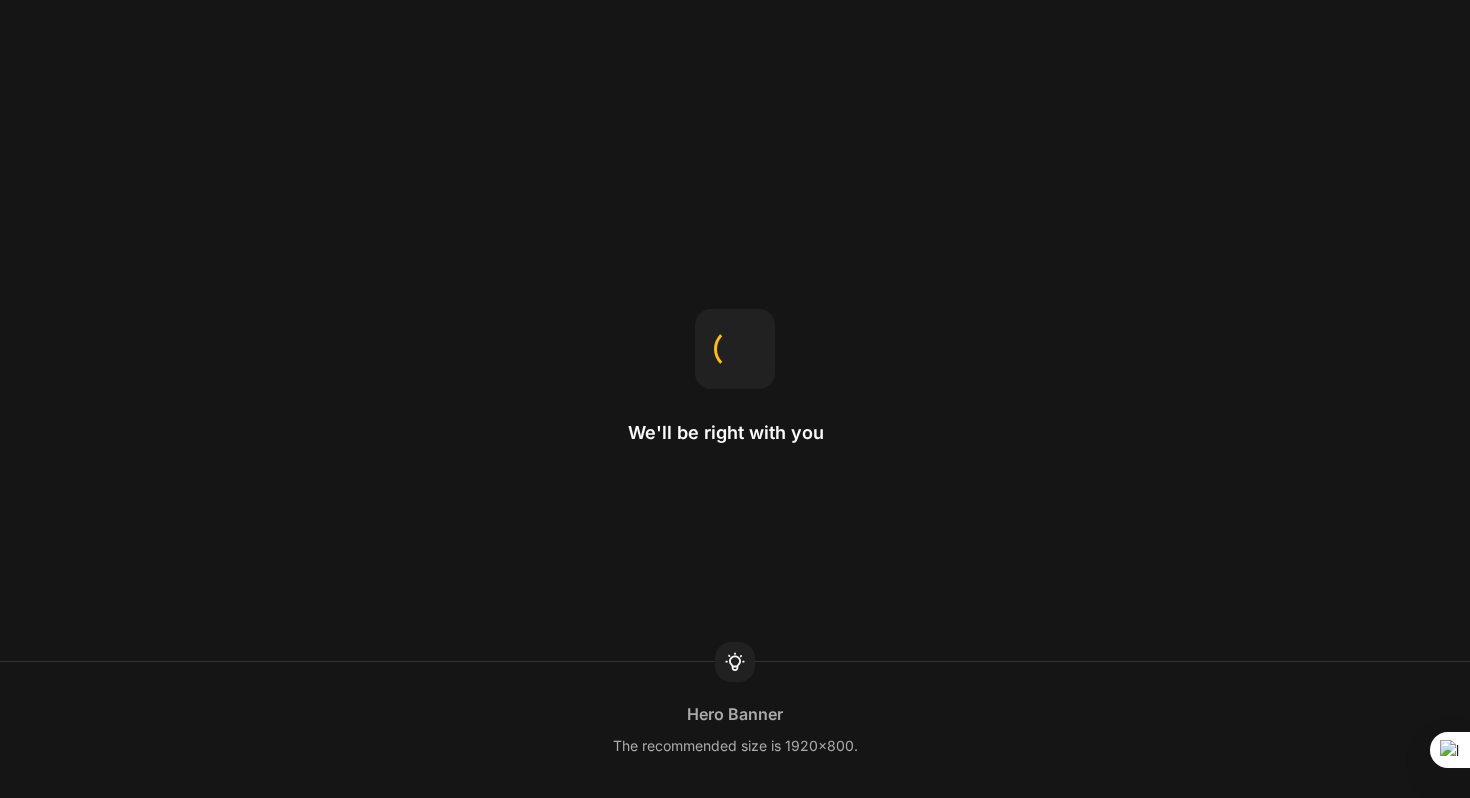 scroll, scrollTop: 0, scrollLeft: 0, axis: both 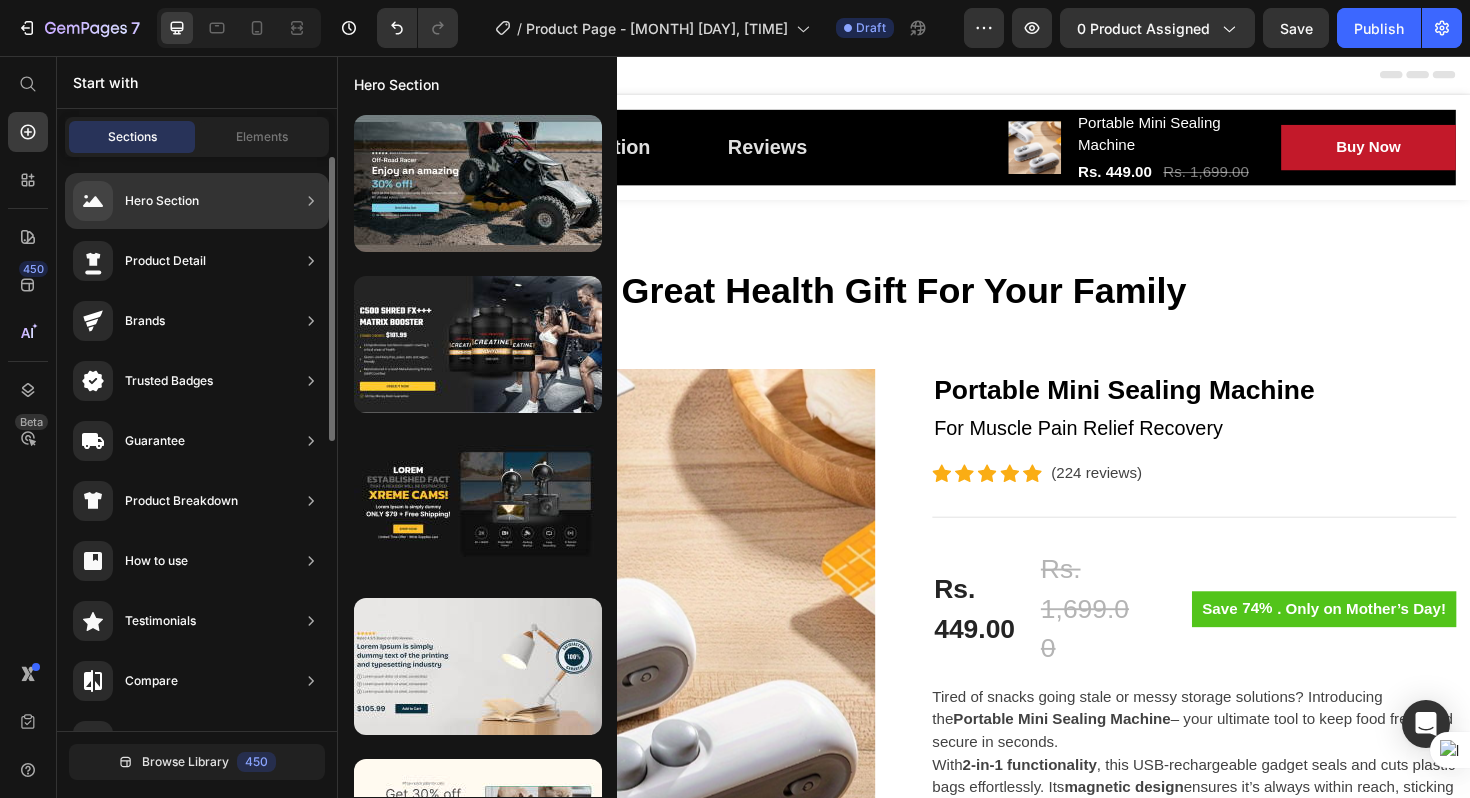 click on "Product Detail" 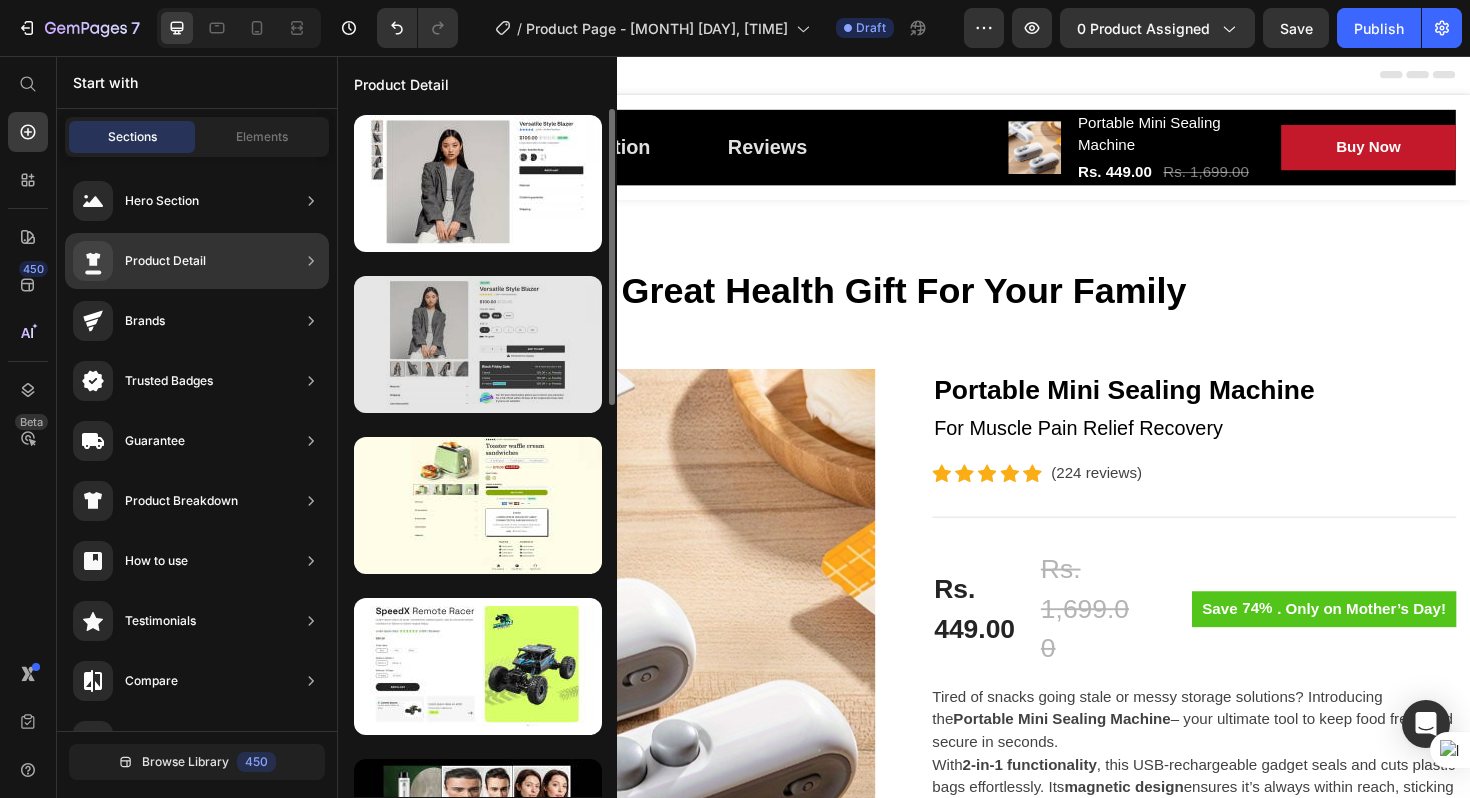 click at bounding box center [478, 344] 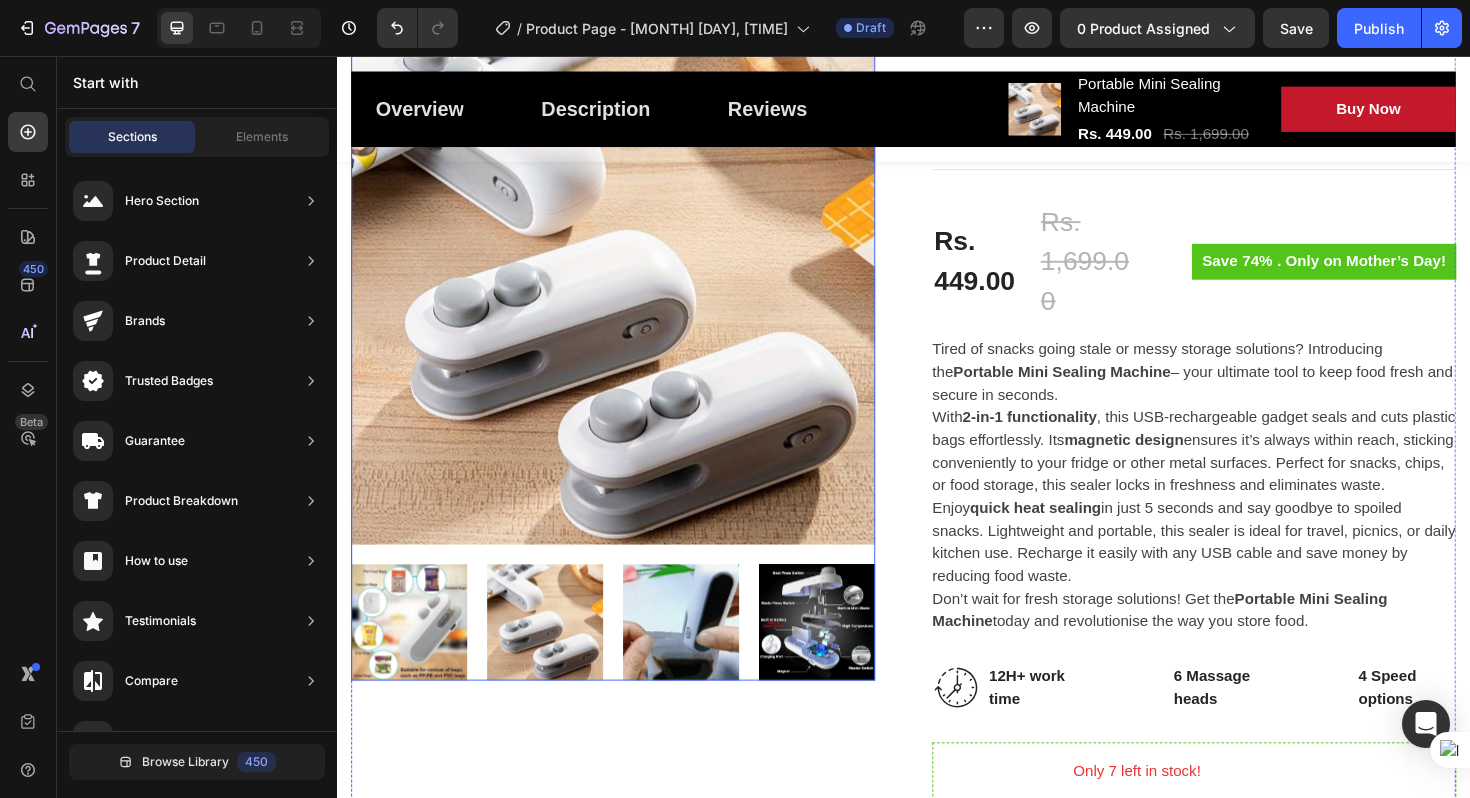 scroll, scrollTop: 376, scrollLeft: 0, axis: vertical 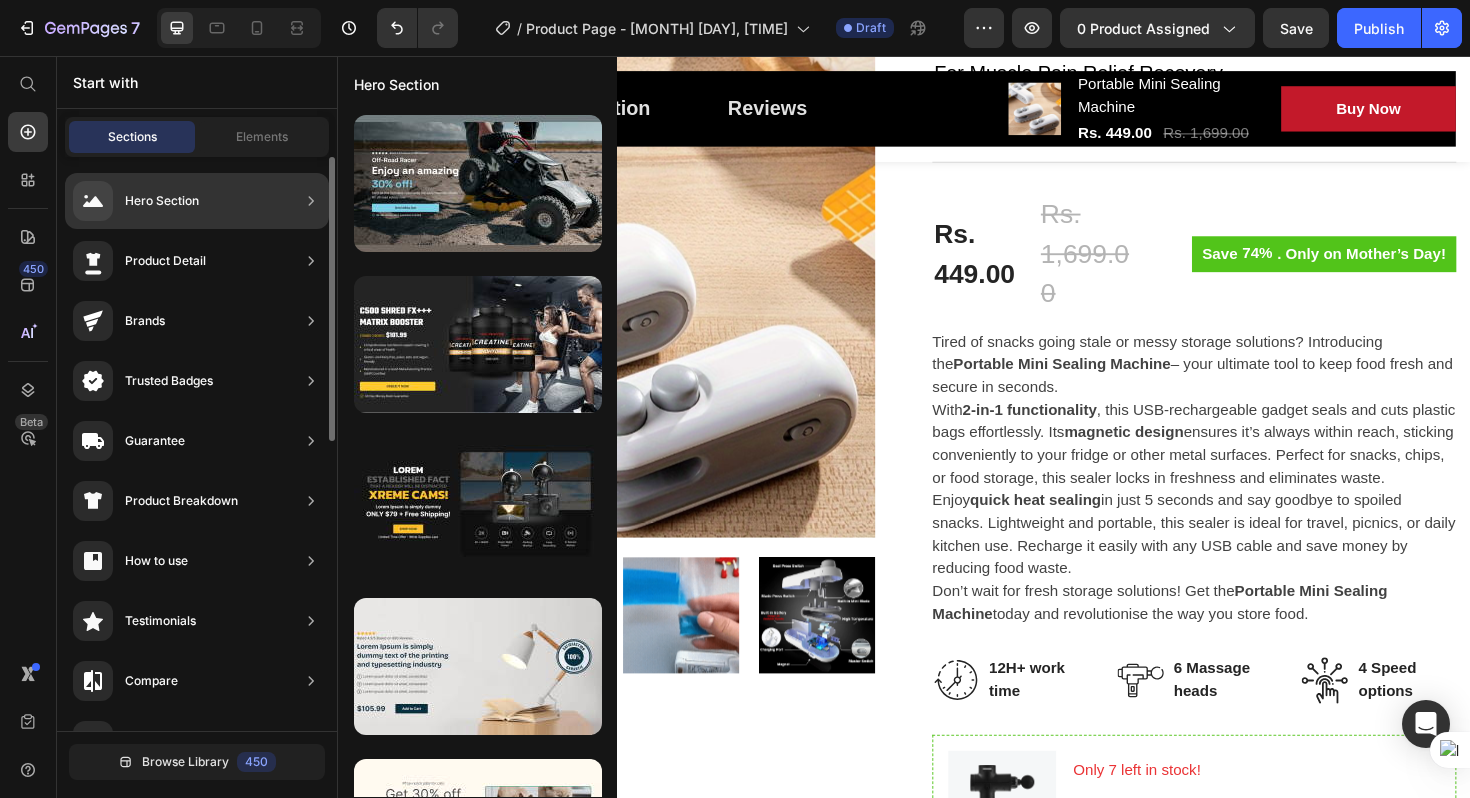 click on "Product Detail" 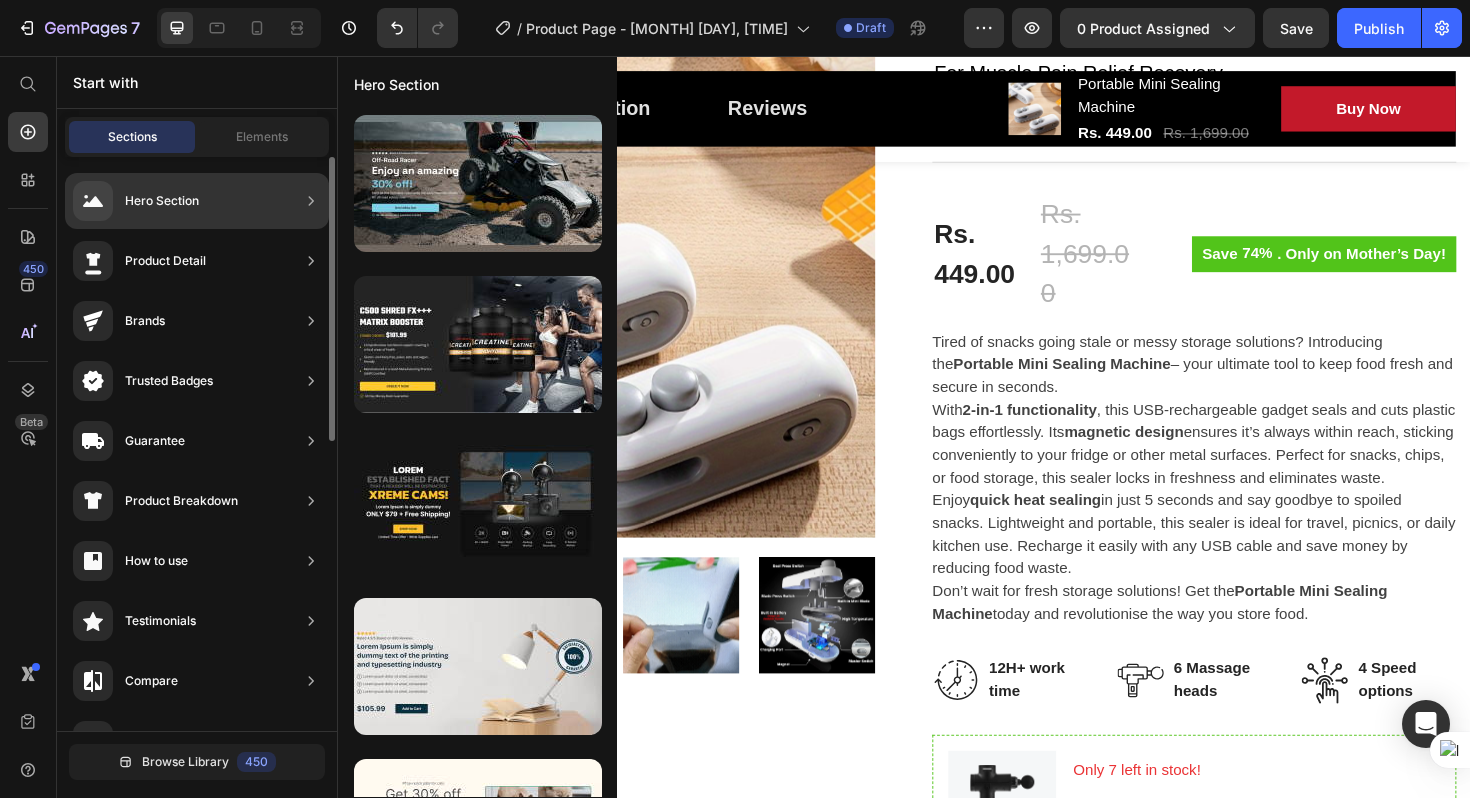 click on "Product Detail" 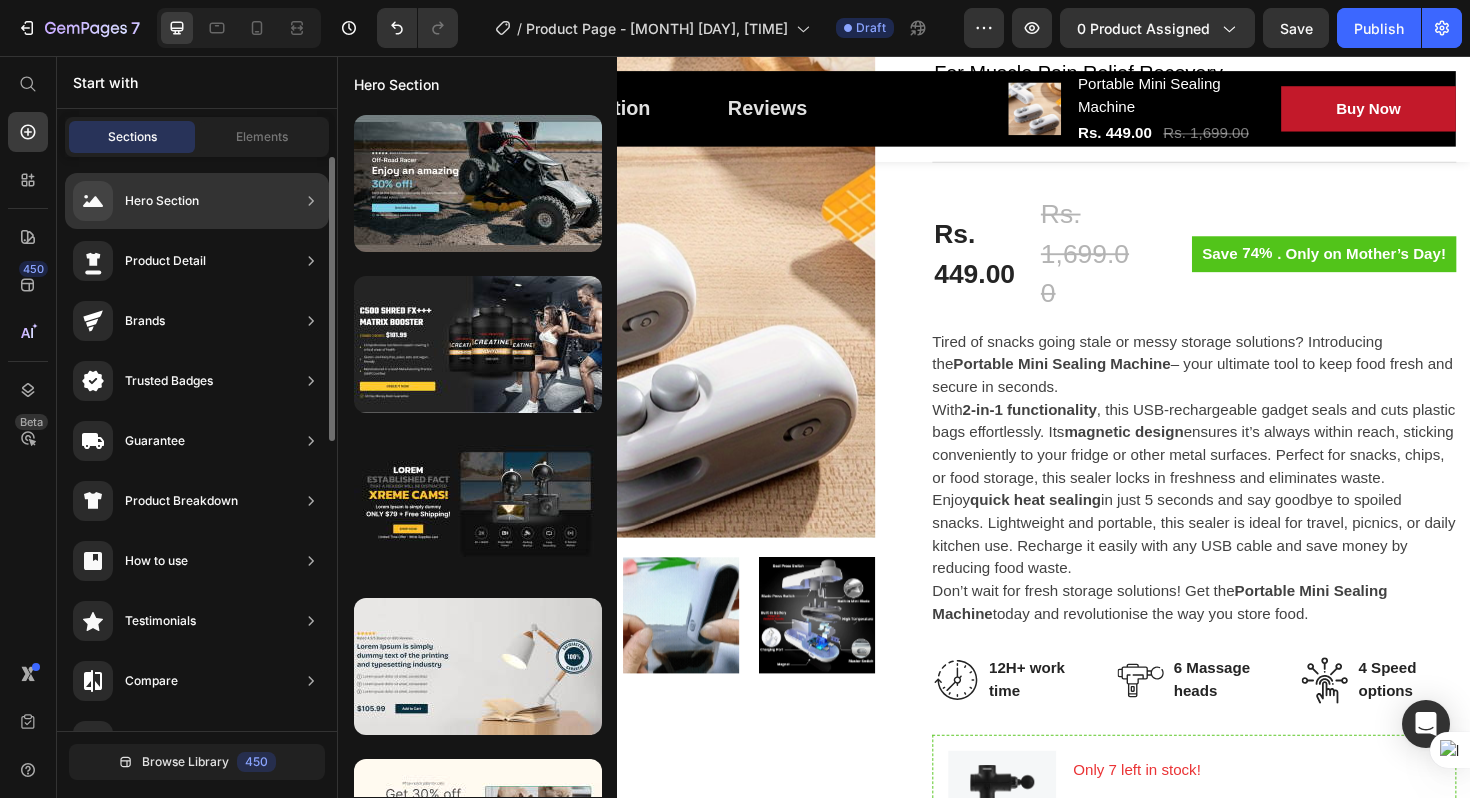 click on "Product Detail" 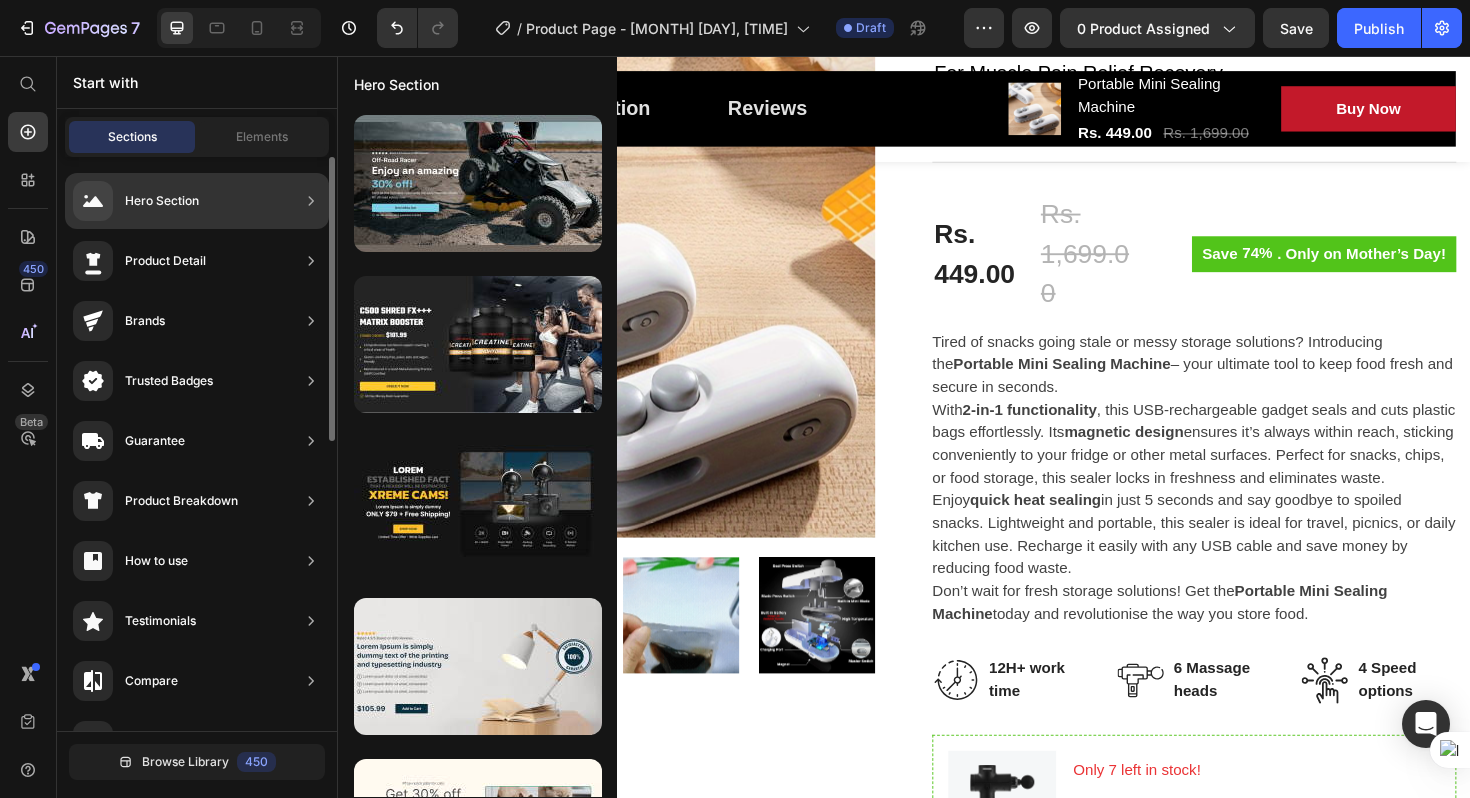 click on "Product Detail" 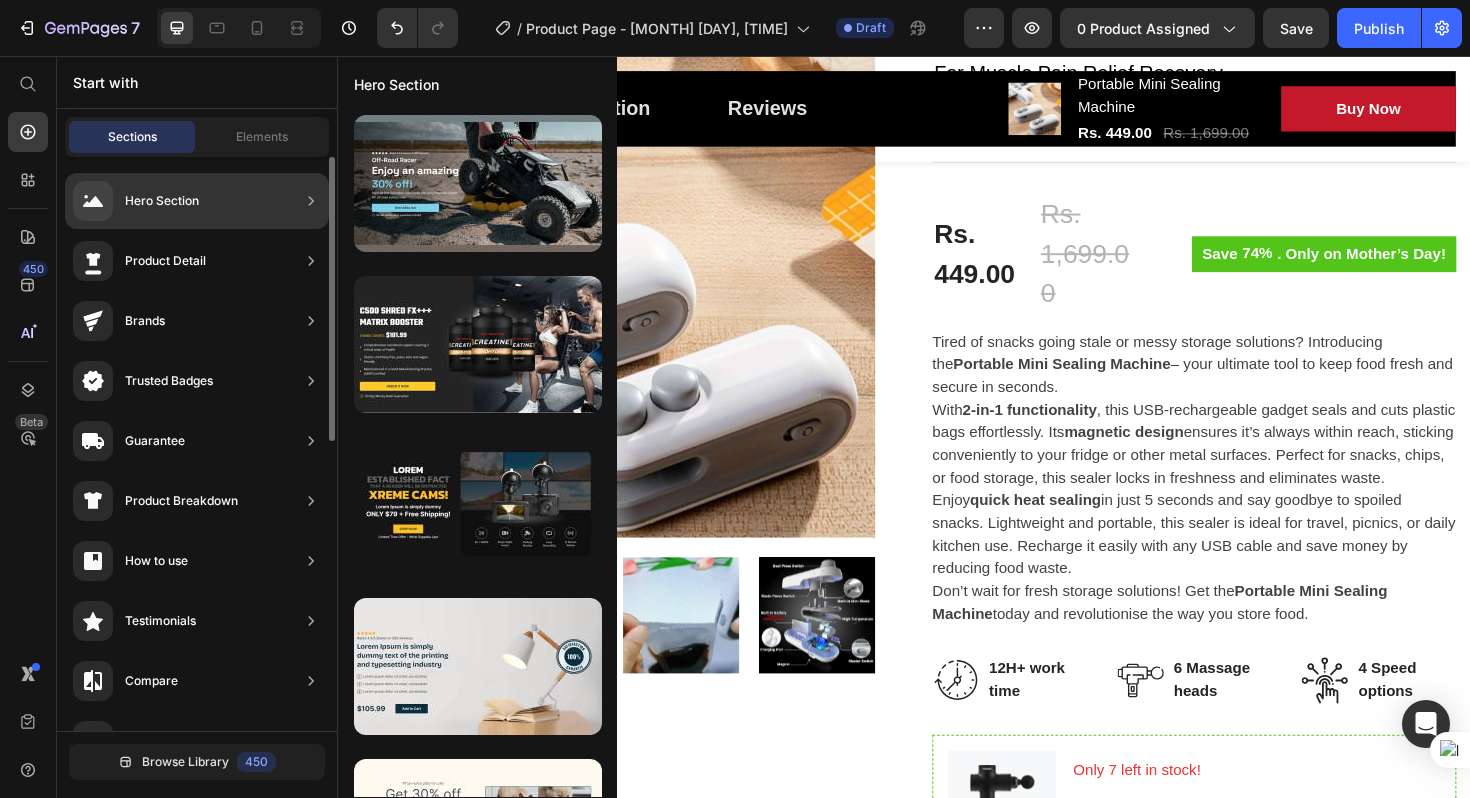 click on "Product Detail" 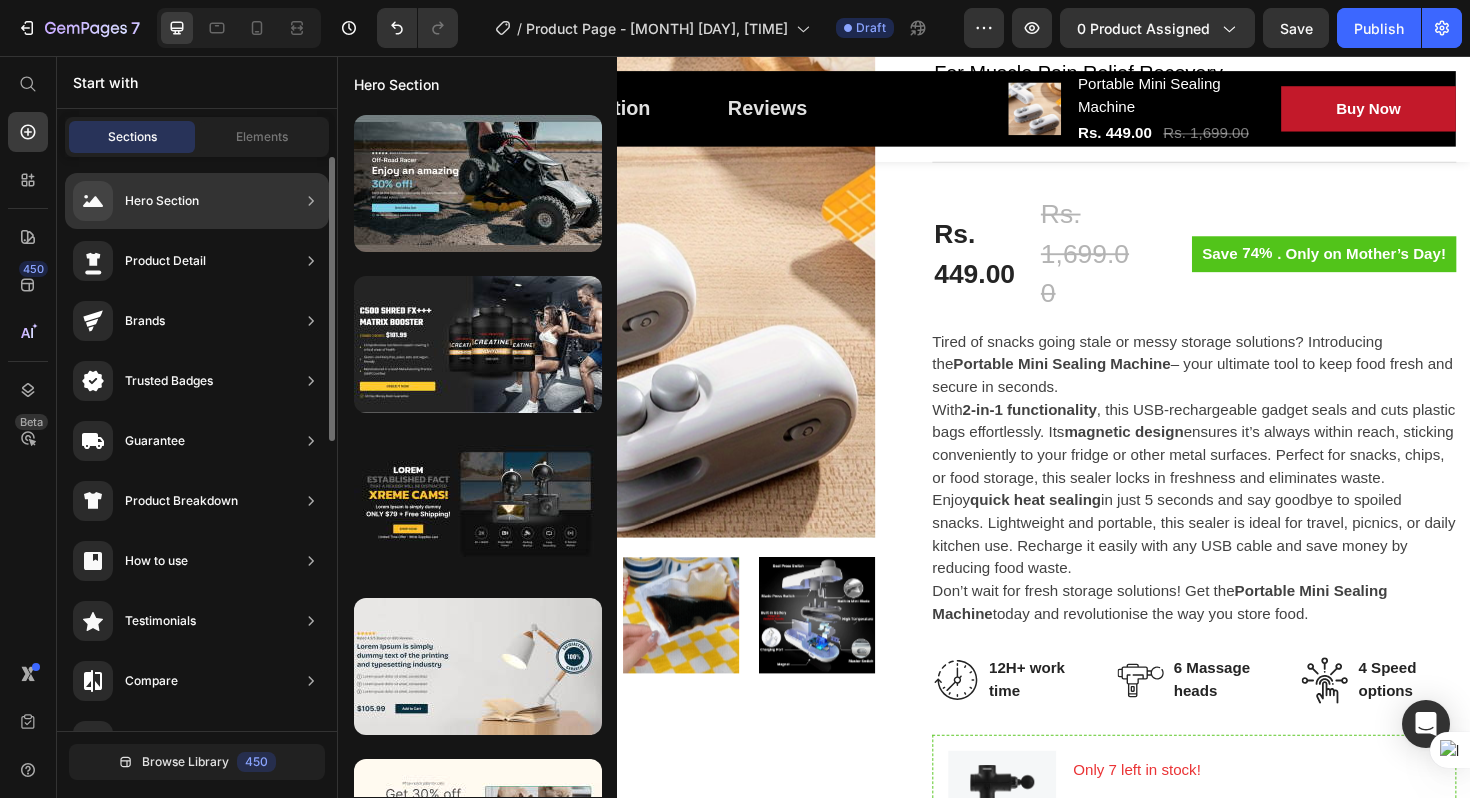 click 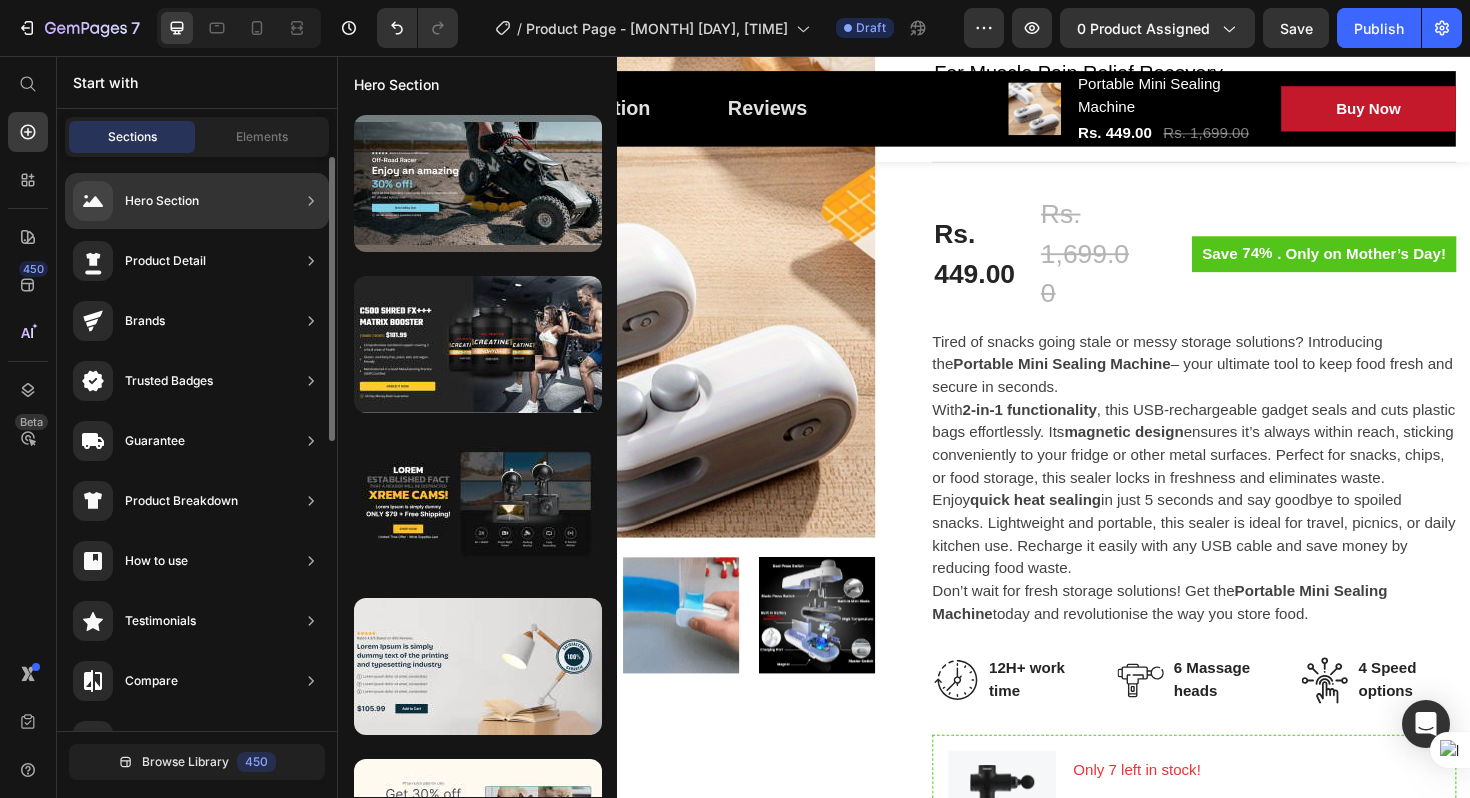 click 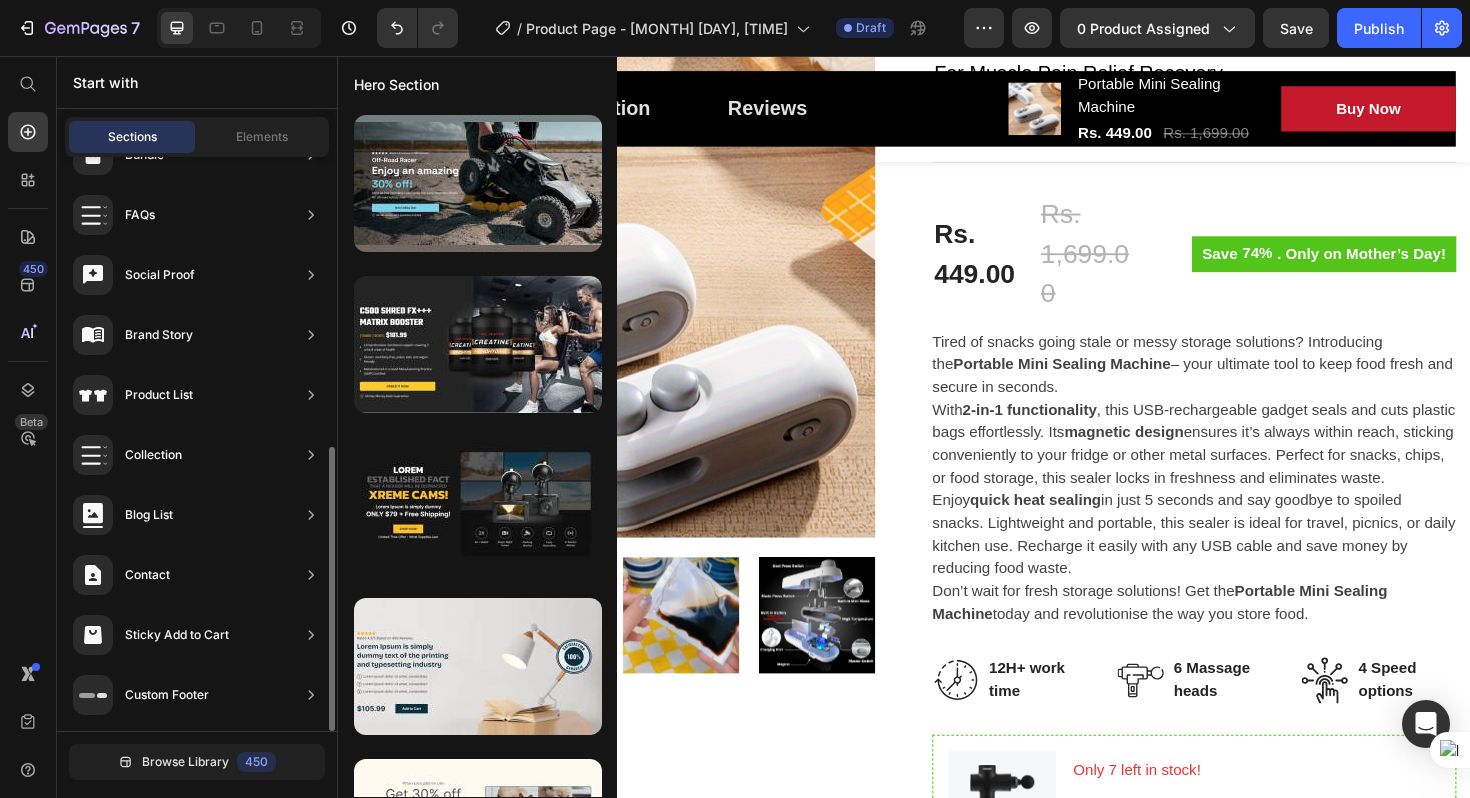 scroll, scrollTop: 0, scrollLeft: 0, axis: both 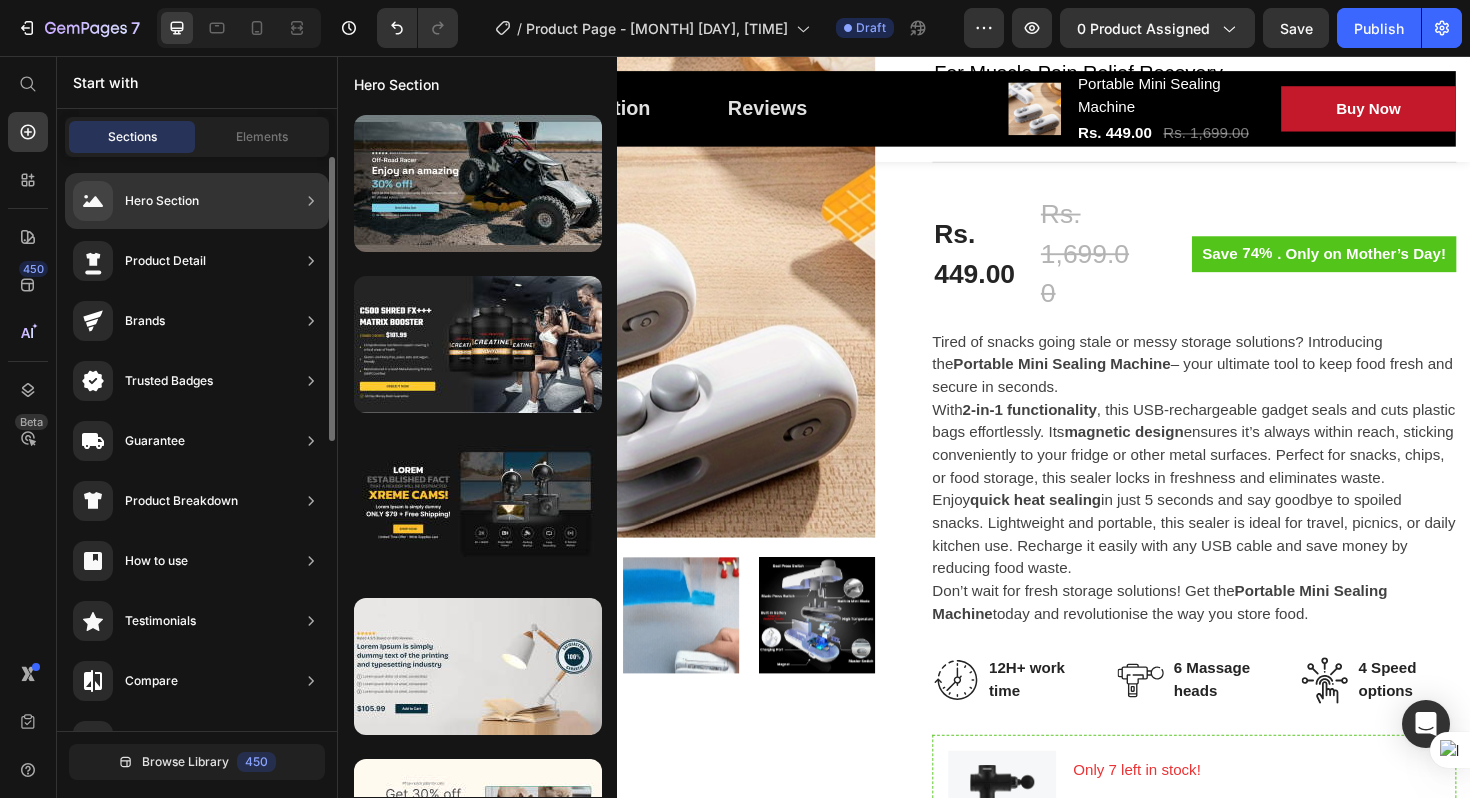 click on "Product Detail" 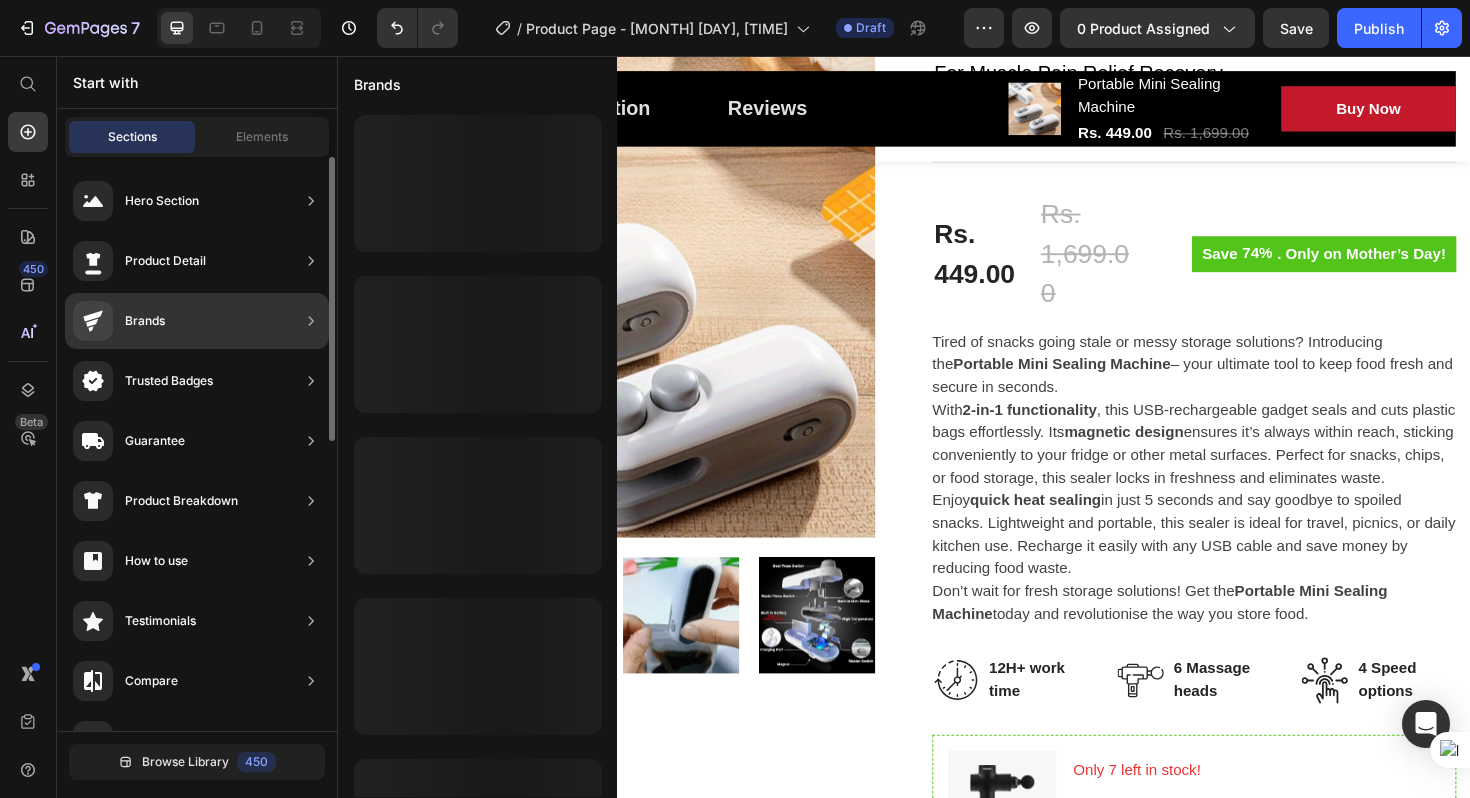 click on "Brands" 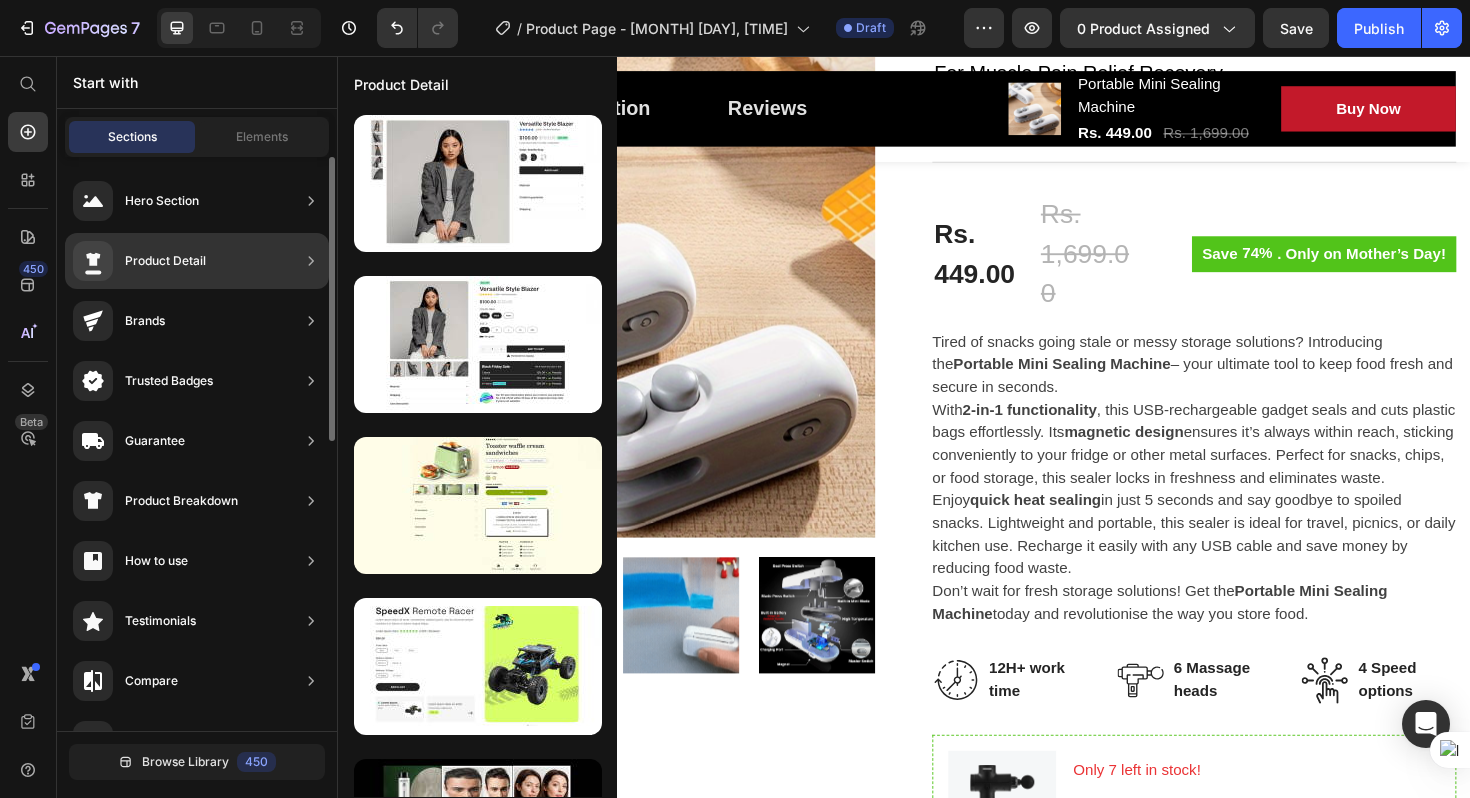 click on "Product Detail" 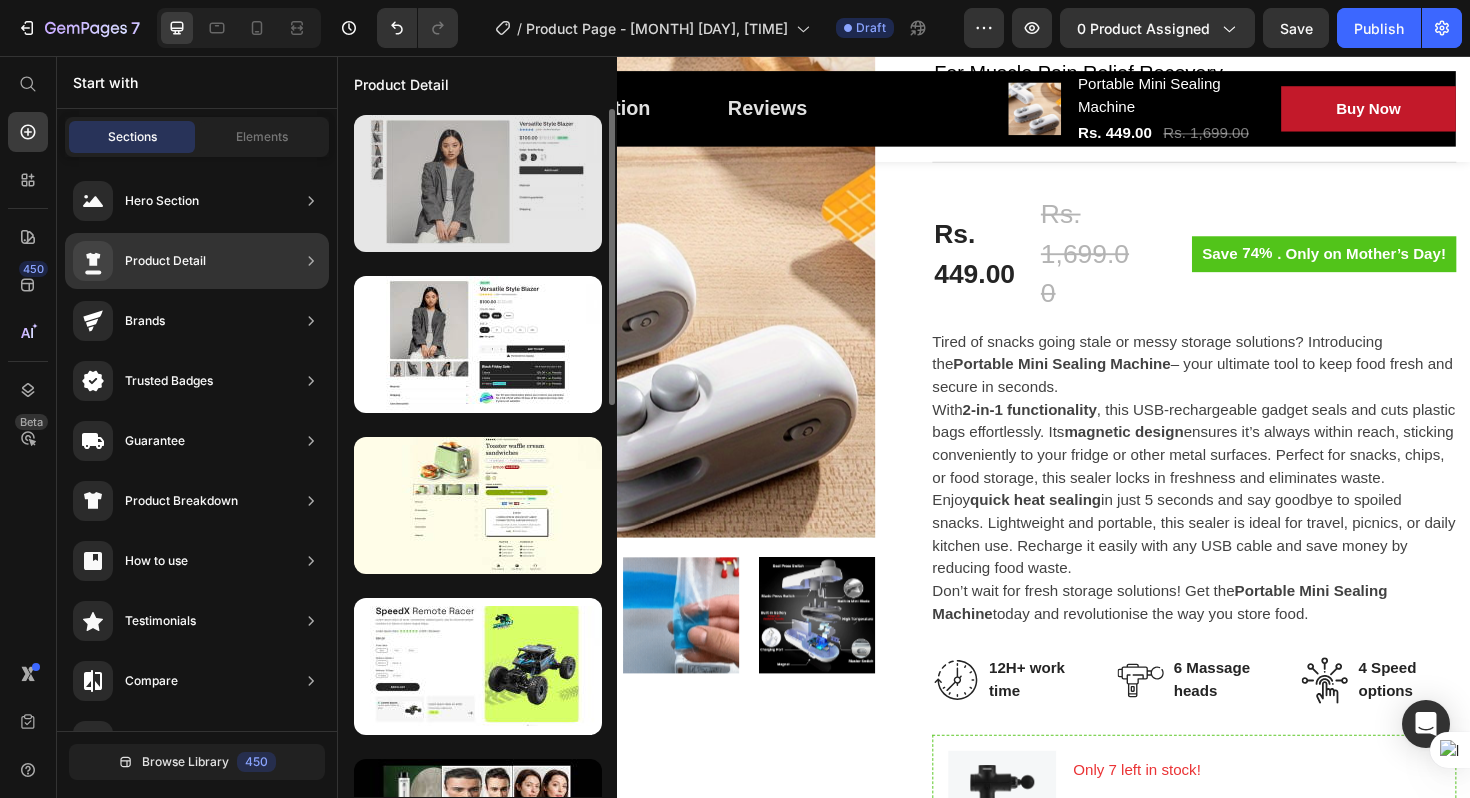 click at bounding box center (478, 183) 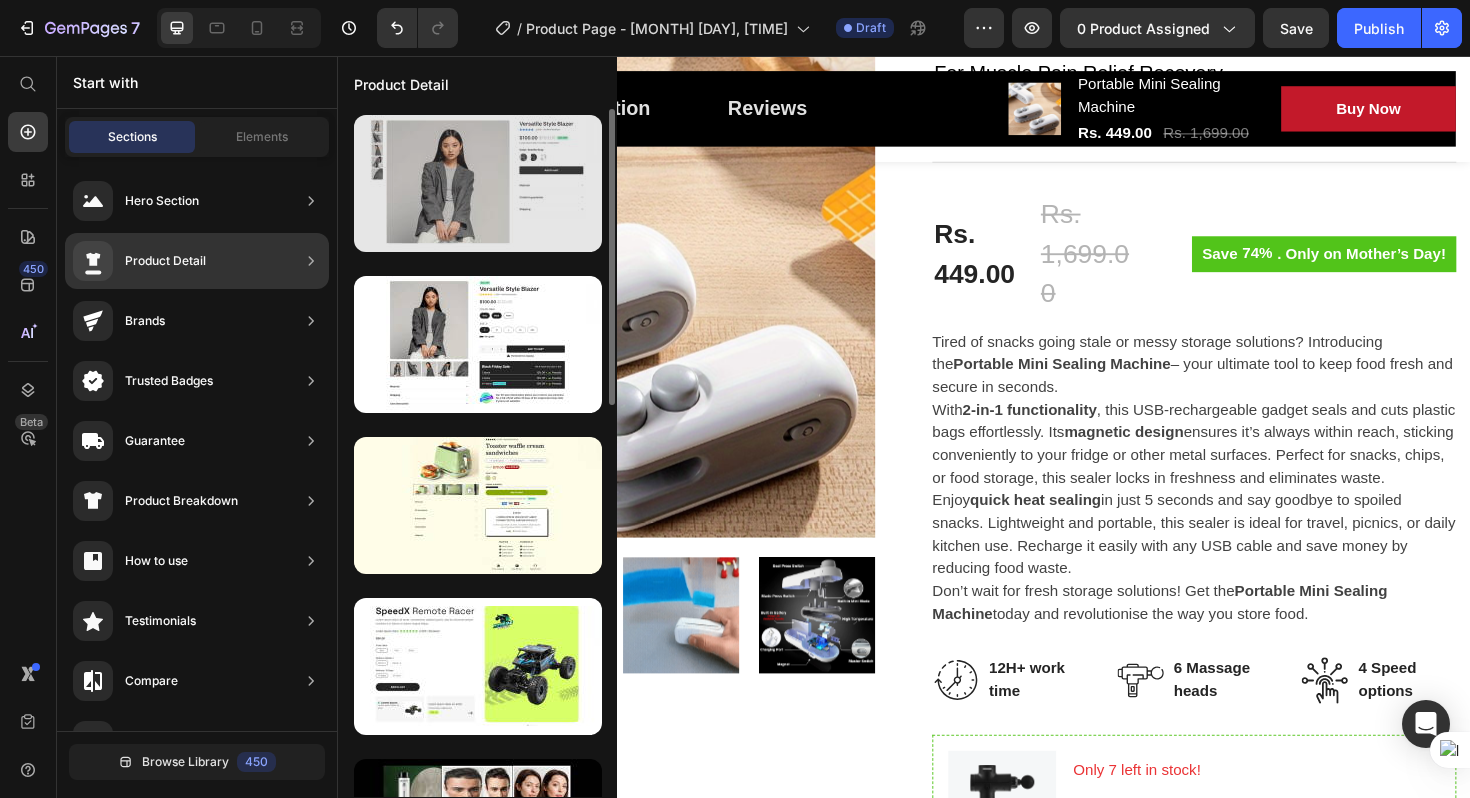 click at bounding box center [478, 183] 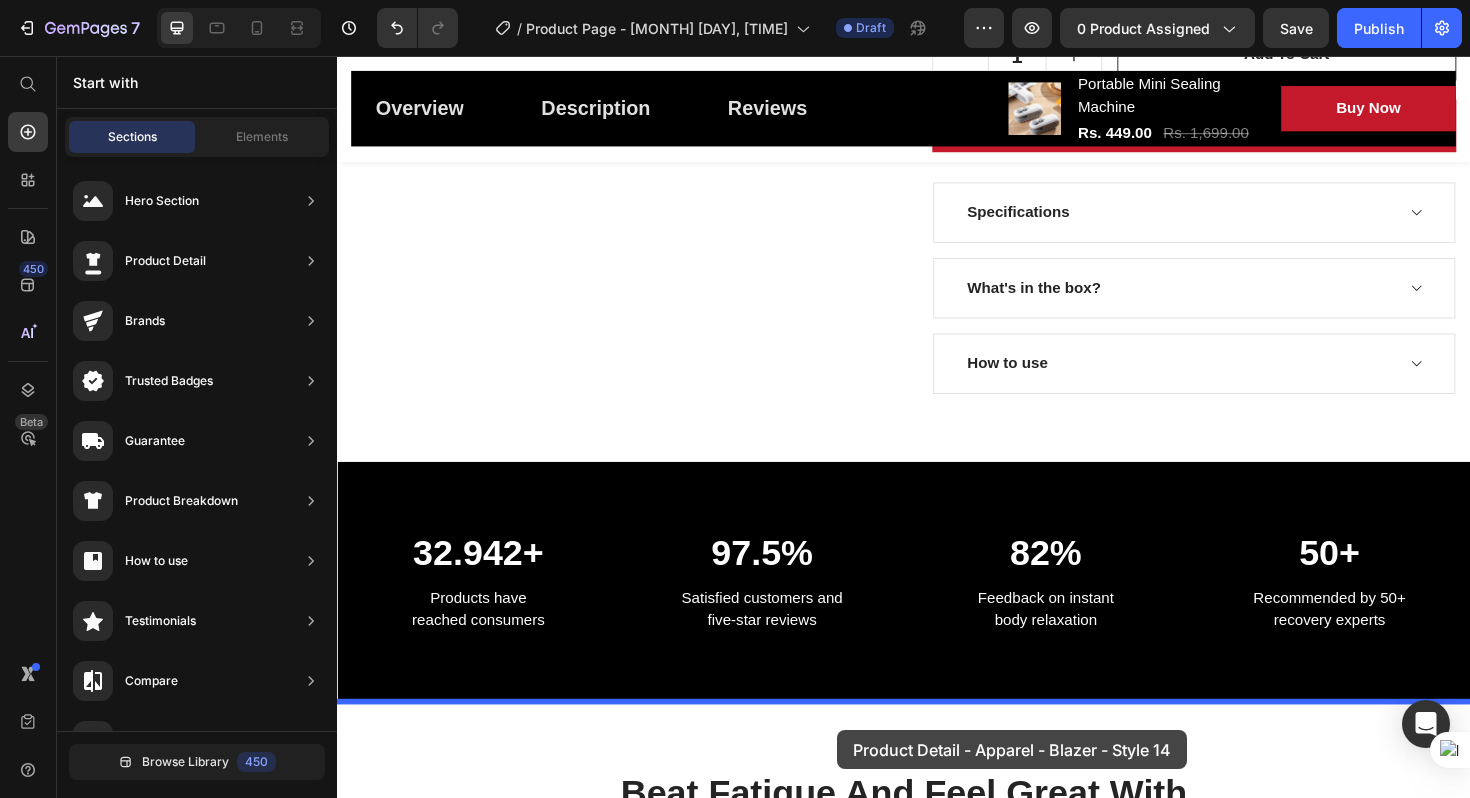 scroll, scrollTop: 1357, scrollLeft: 0, axis: vertical 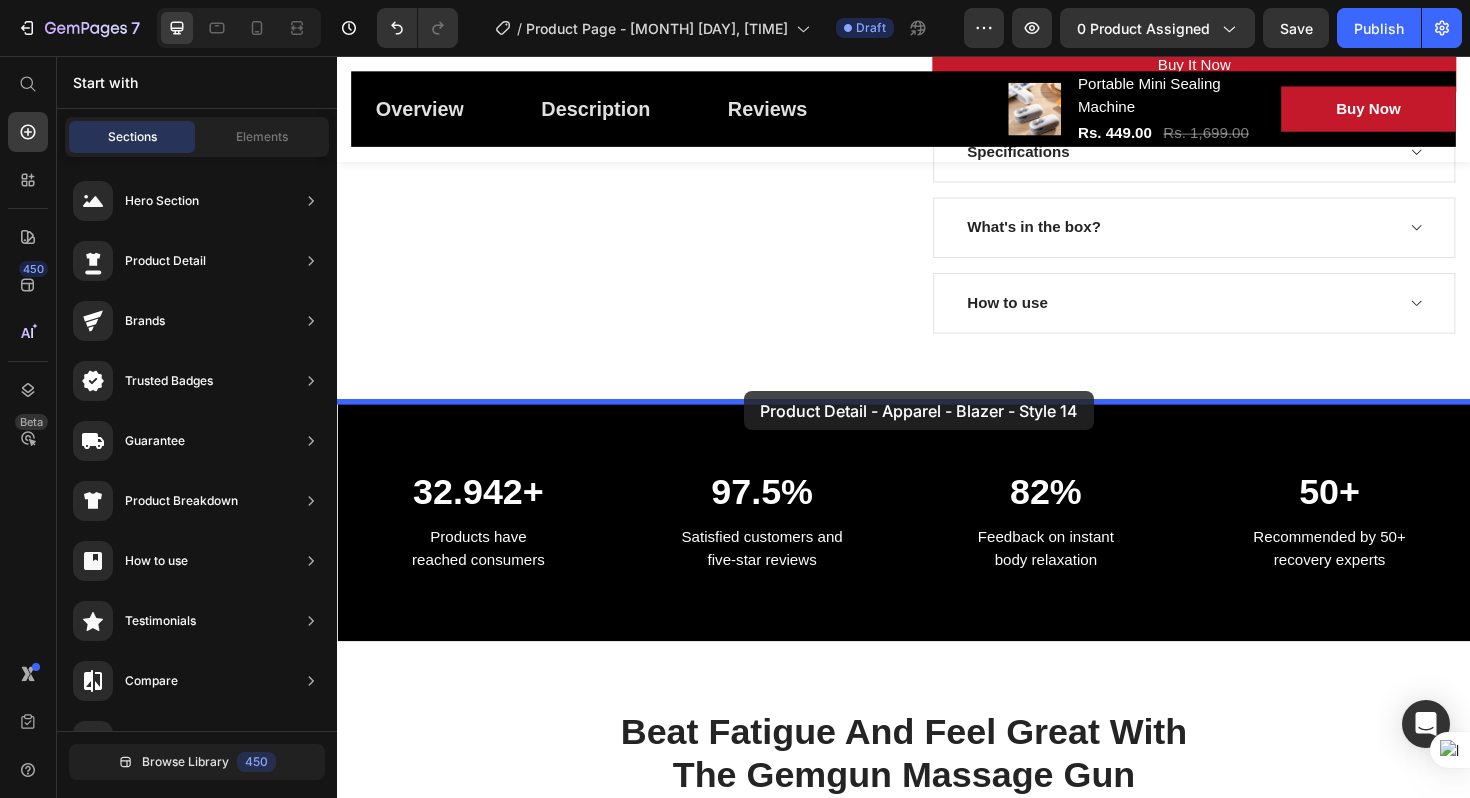drag, startPoint x: 819, startPoint y: 232, endPoint x: 767, endPoint y: 411, distance: 186.4001 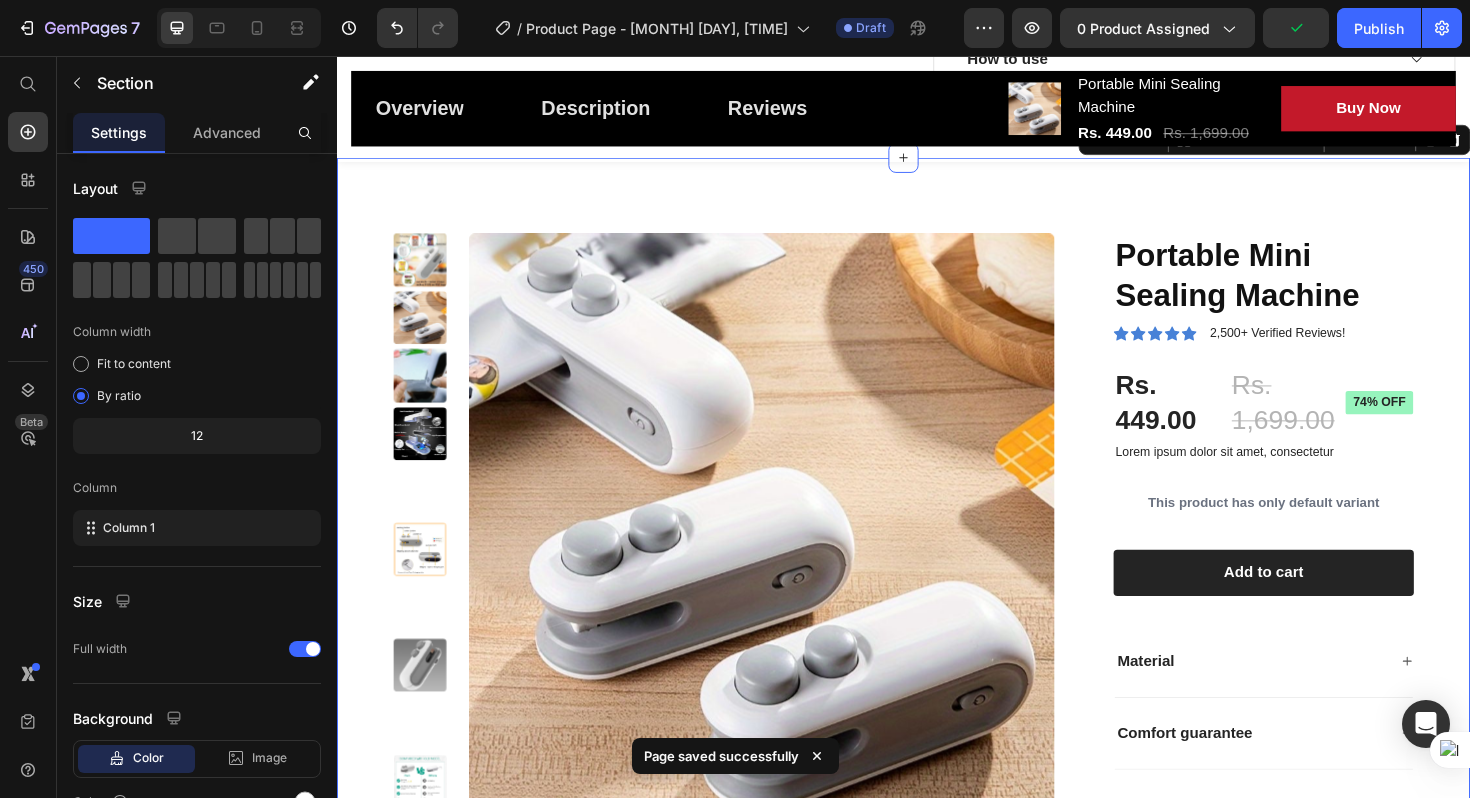 scroll, scrollTop: 1616, scrollLeft: 0, axis: vertical 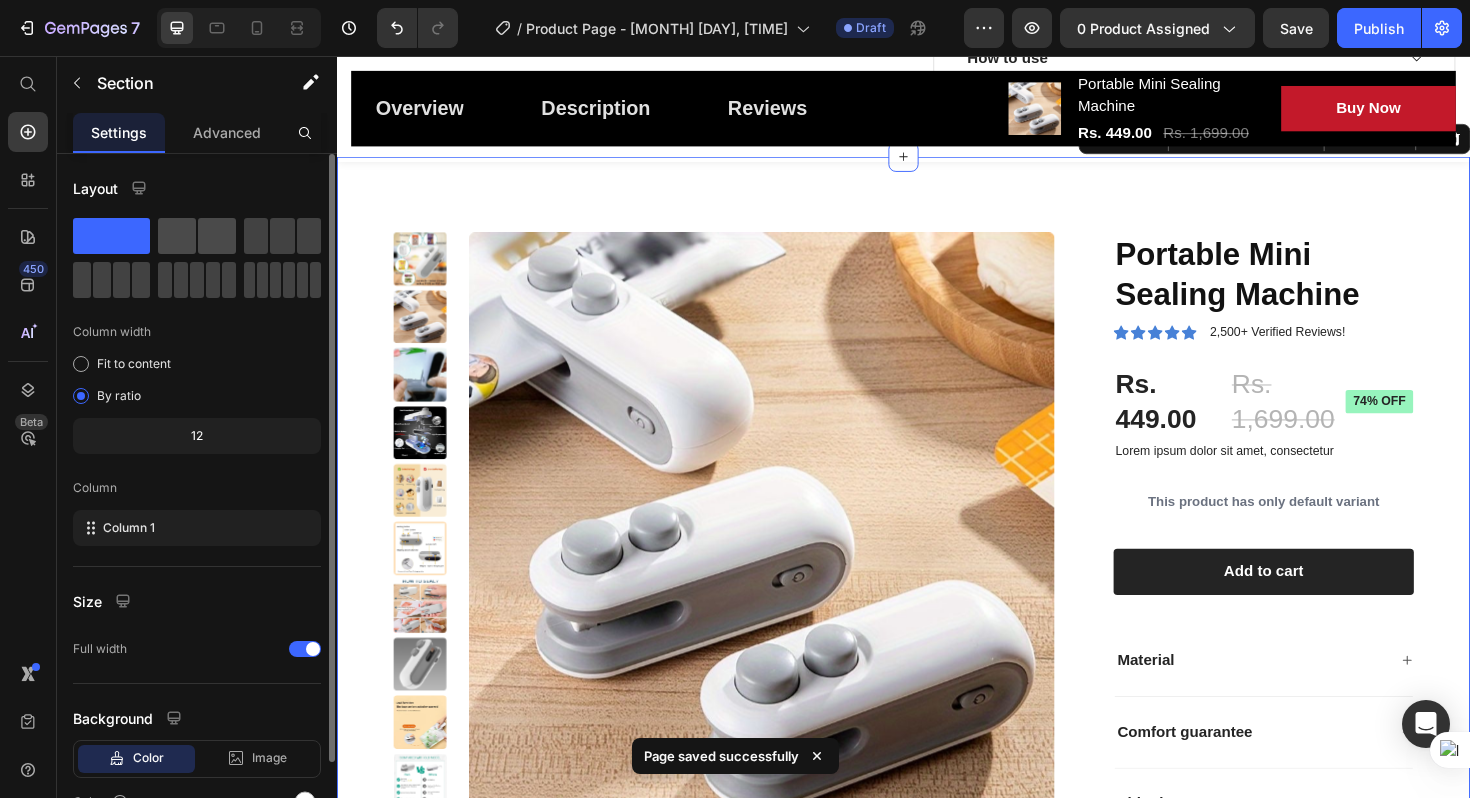 click 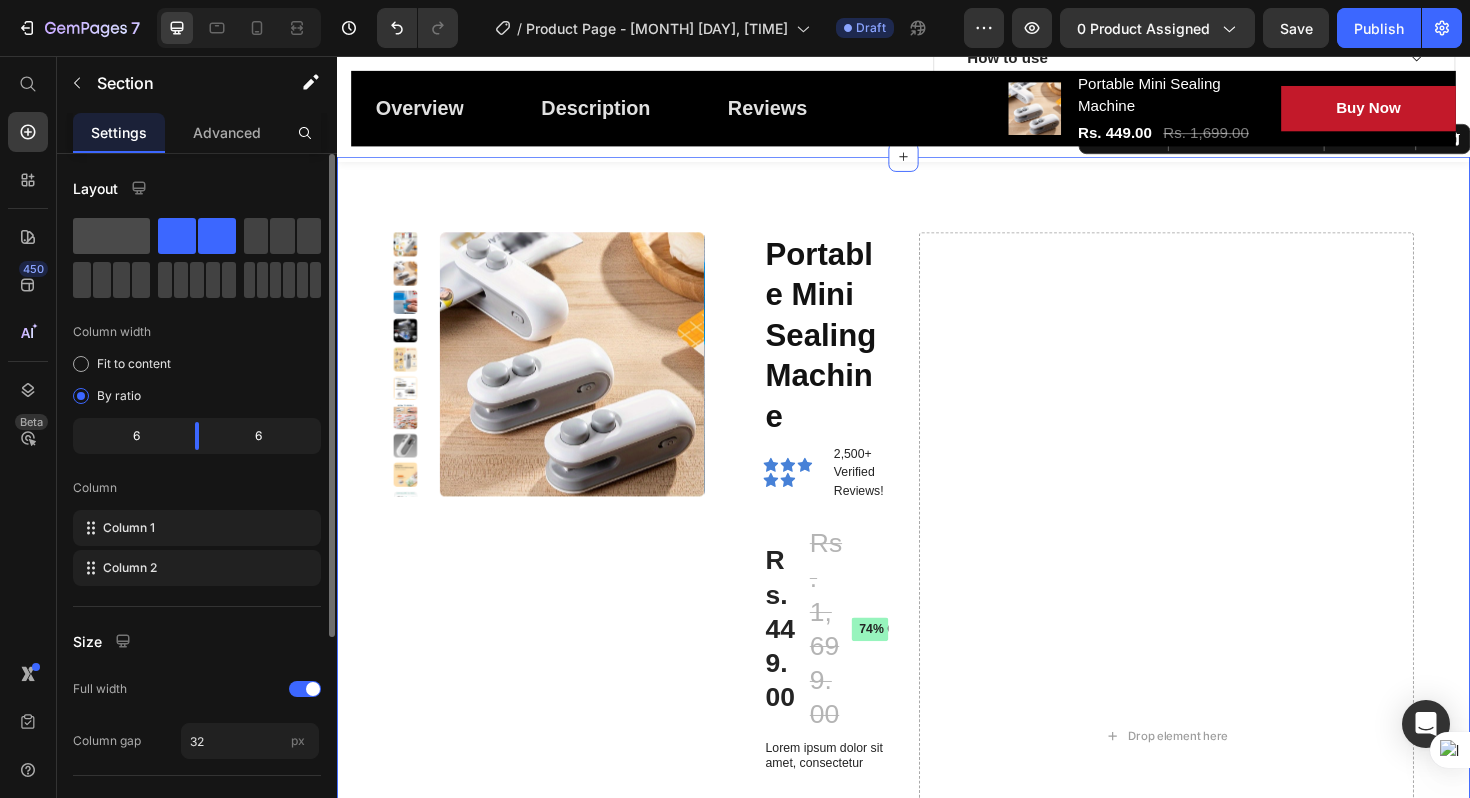 click 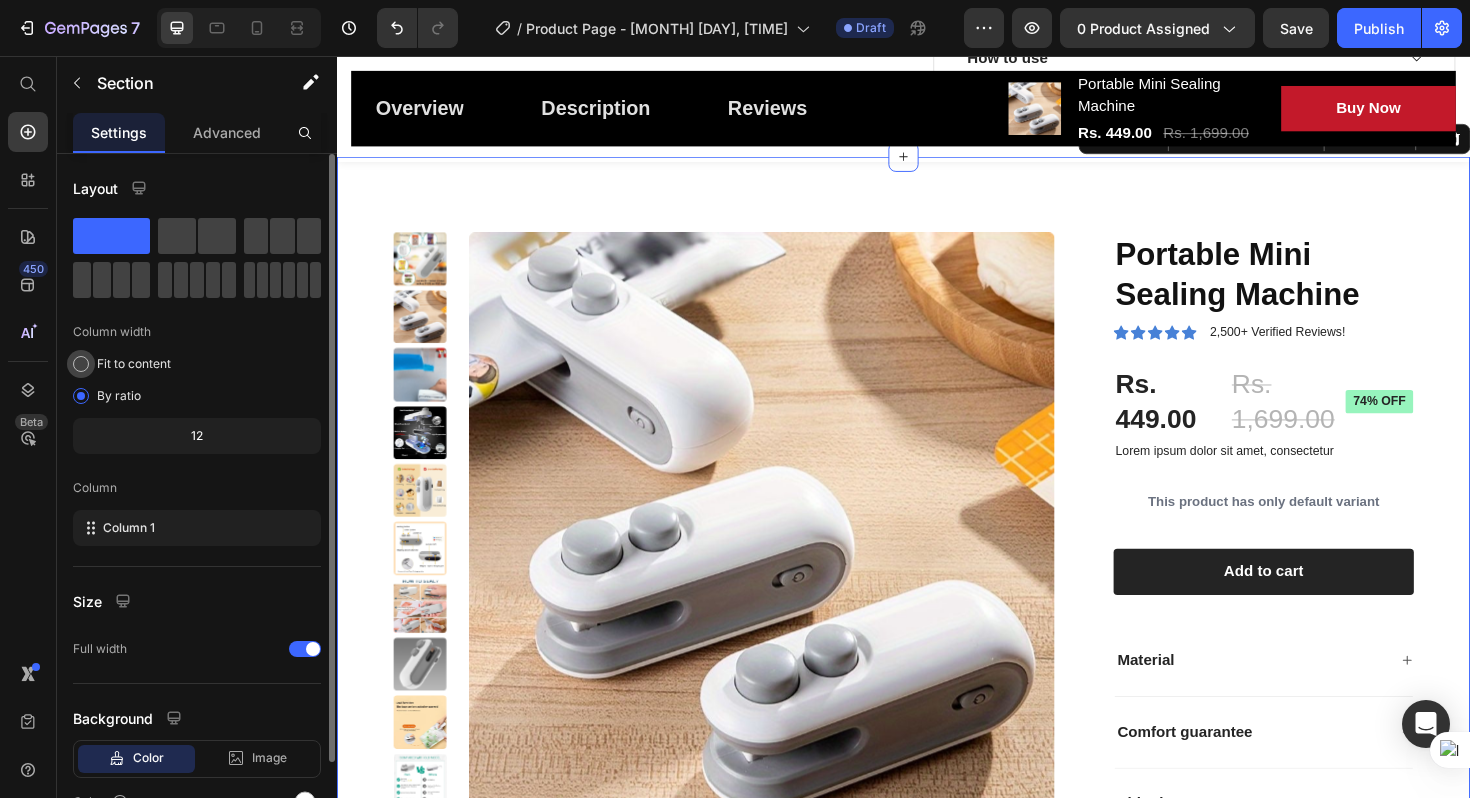 click on "Fit to content" 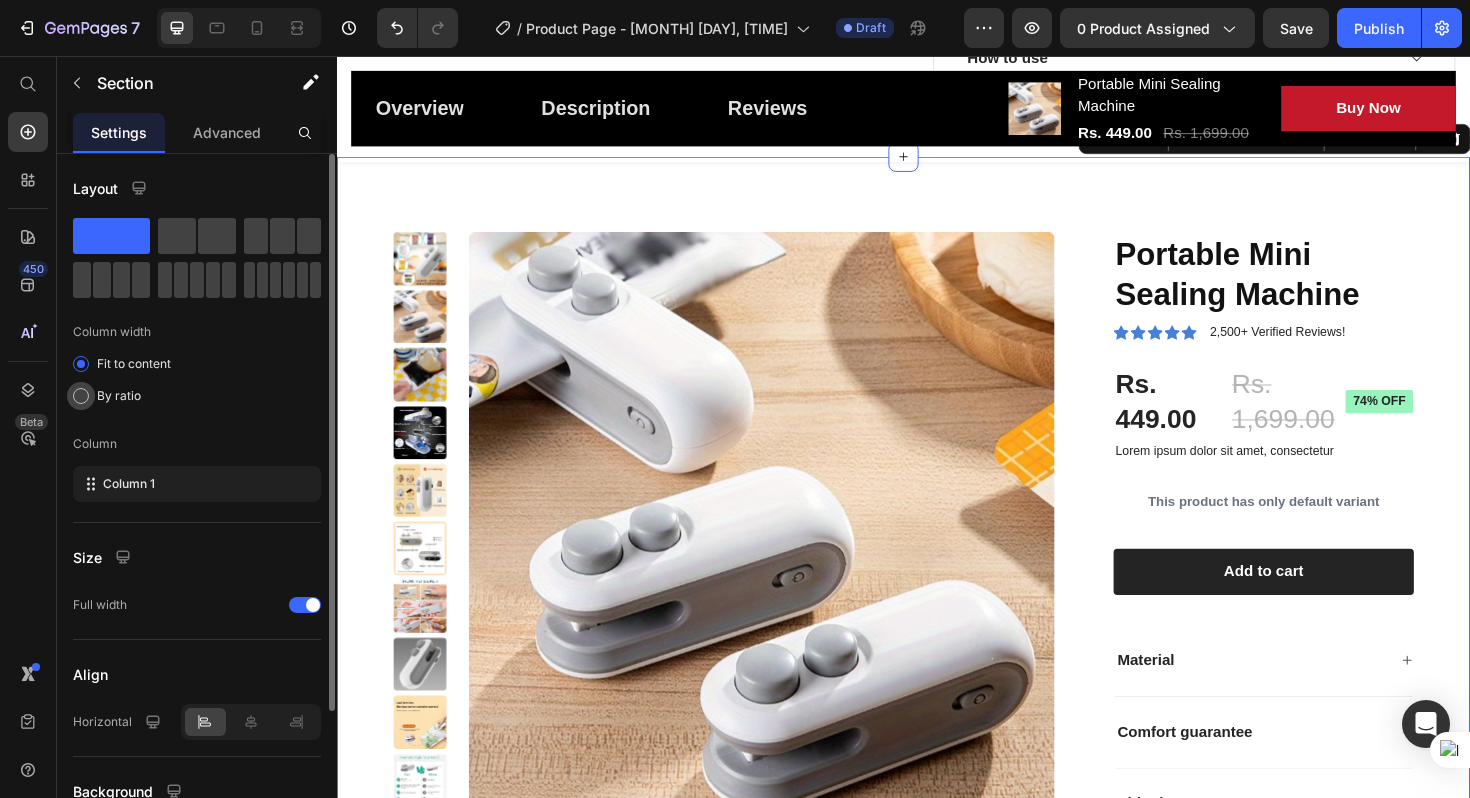 click at bounding box center (81, 396) 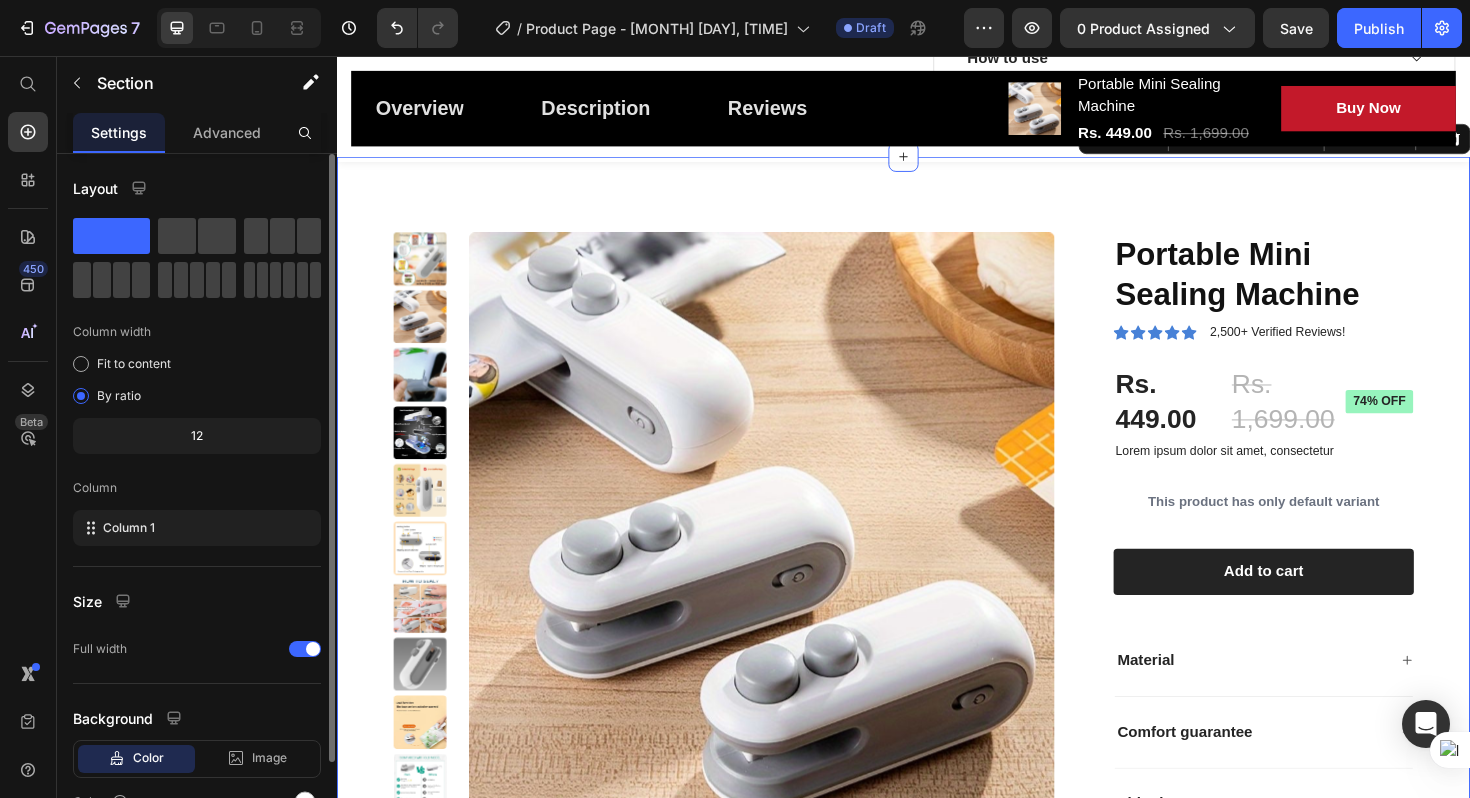 click on "12" at bounding box center (197, 436) 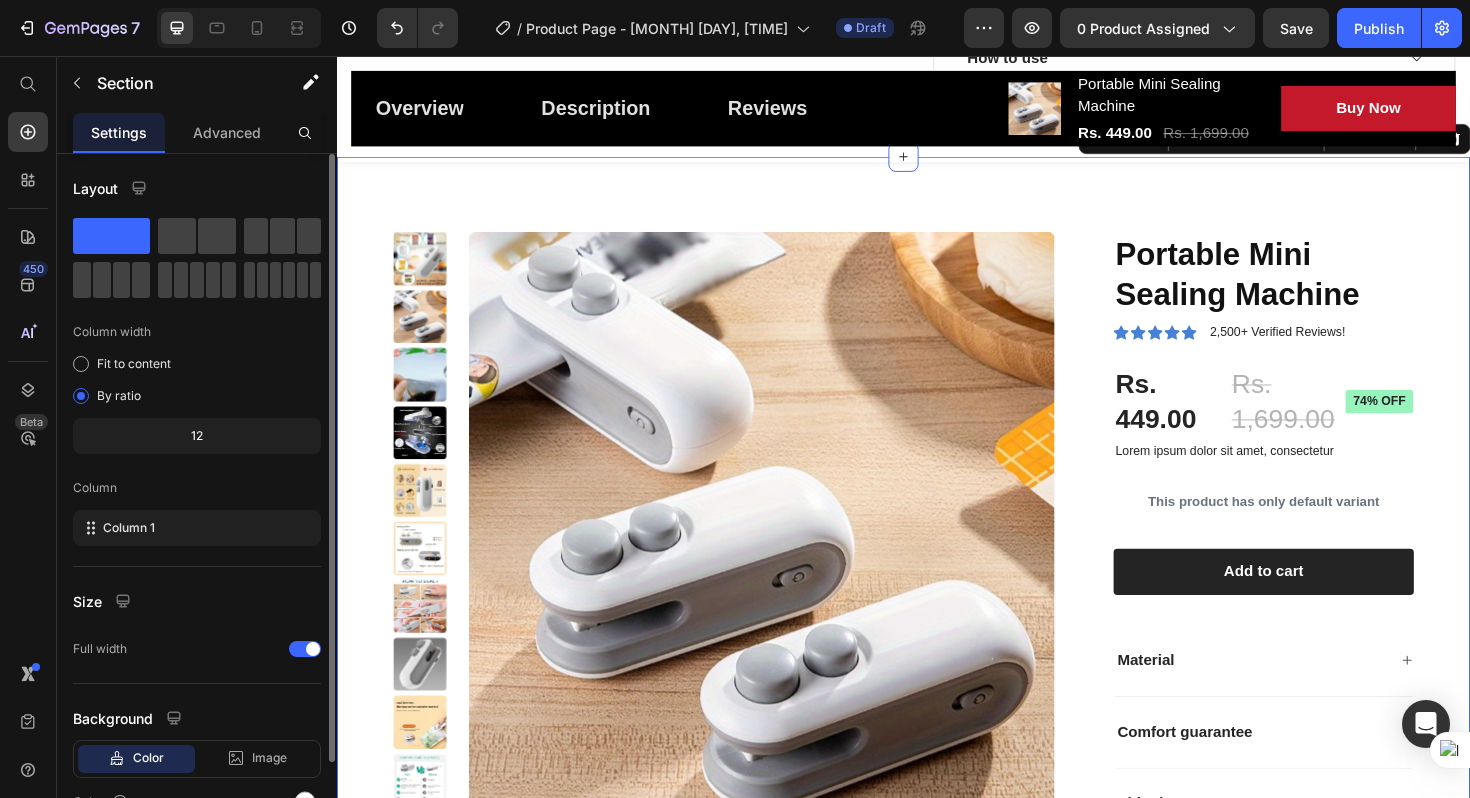 click on "12" 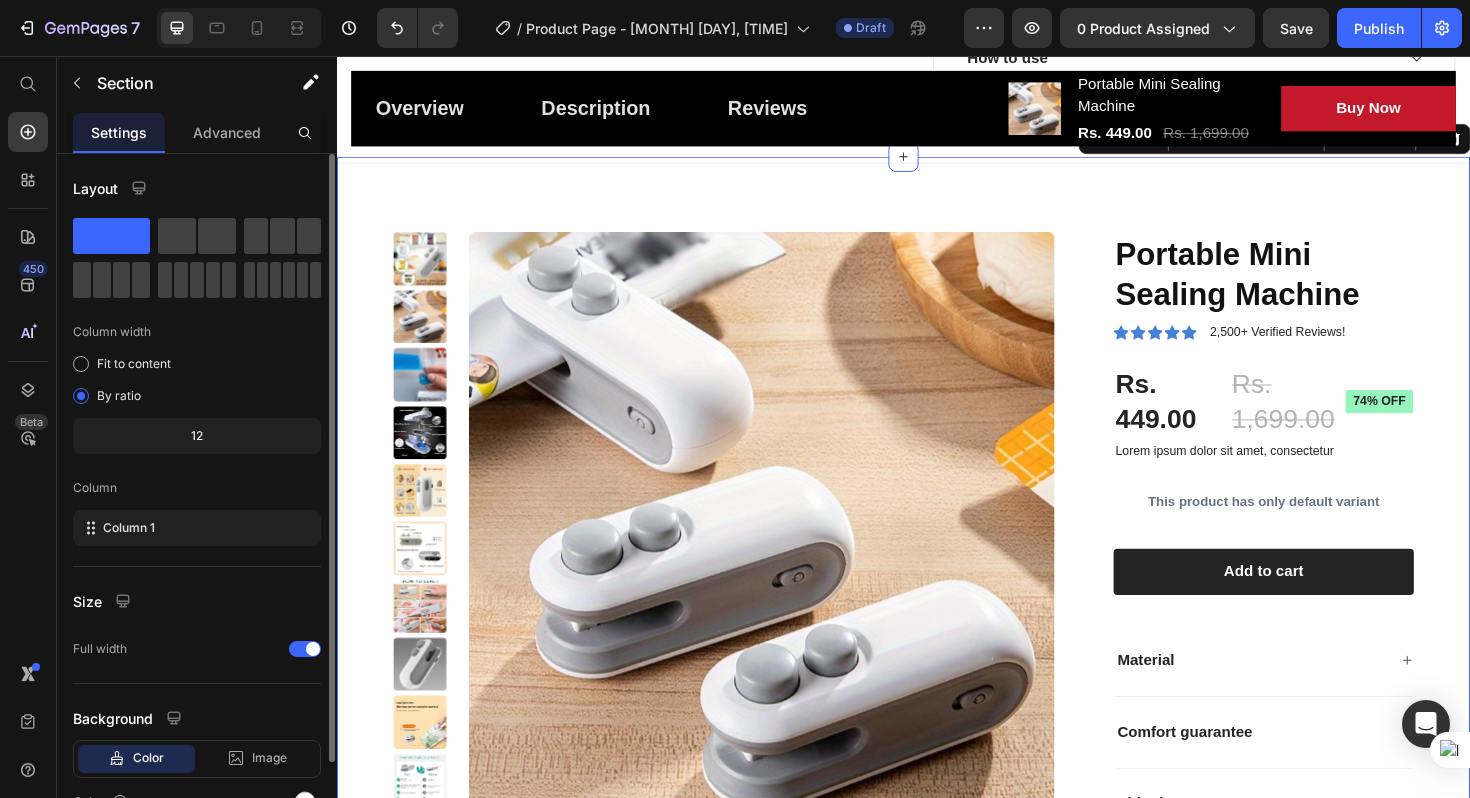 click on "12" 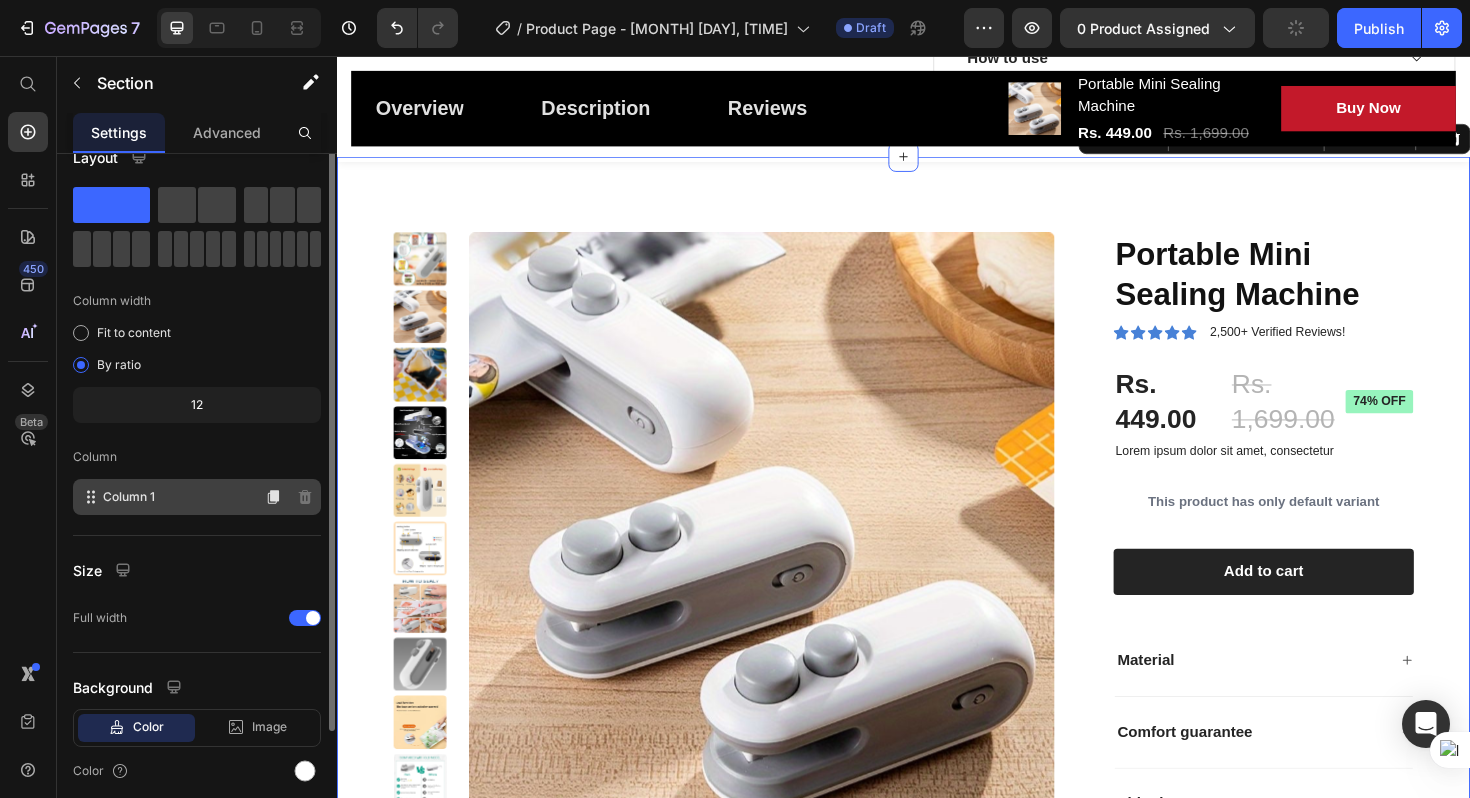 scroll, scrollTop: 0, scrollLeft: 0, axis: both 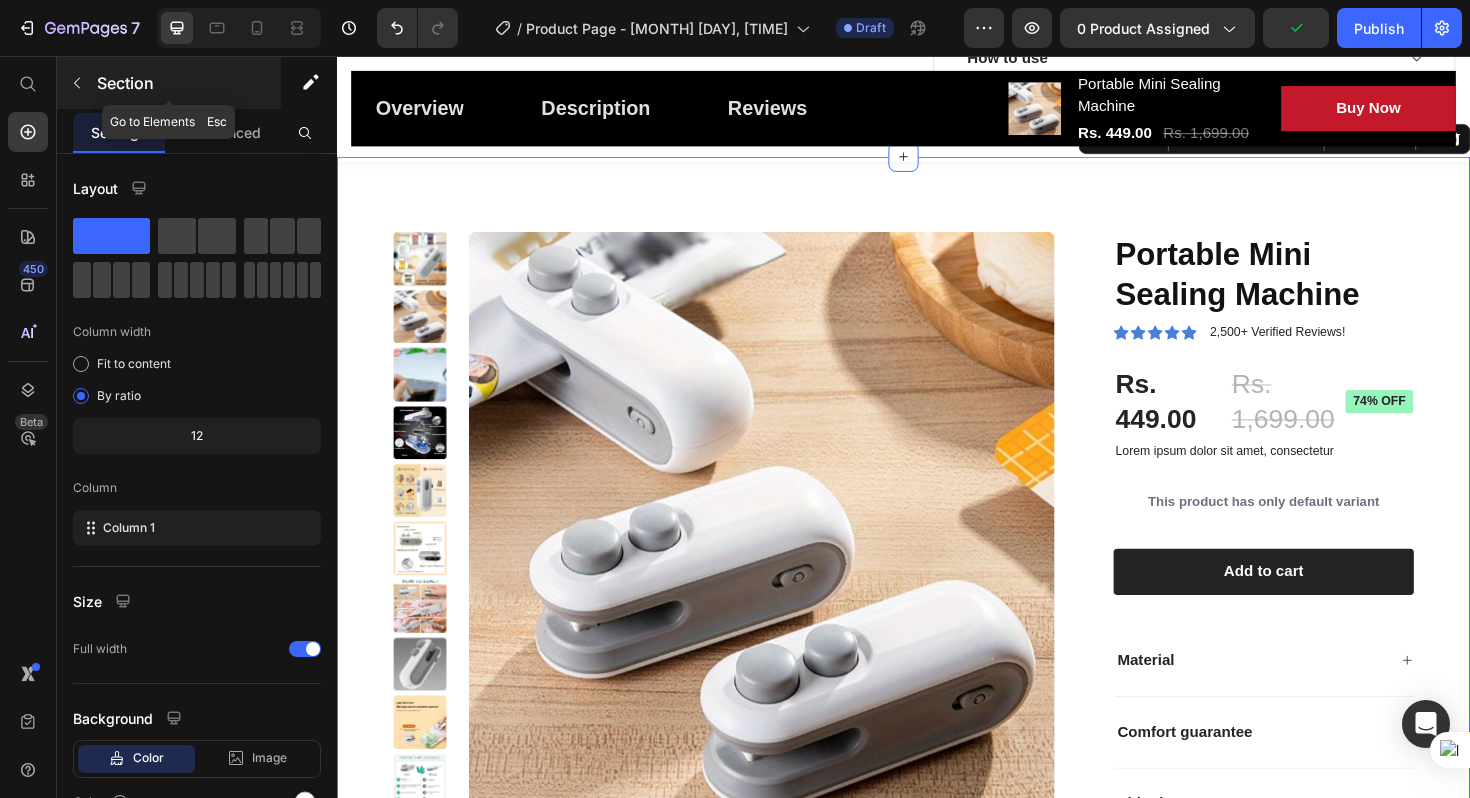 click at bounding box center [77, 83] 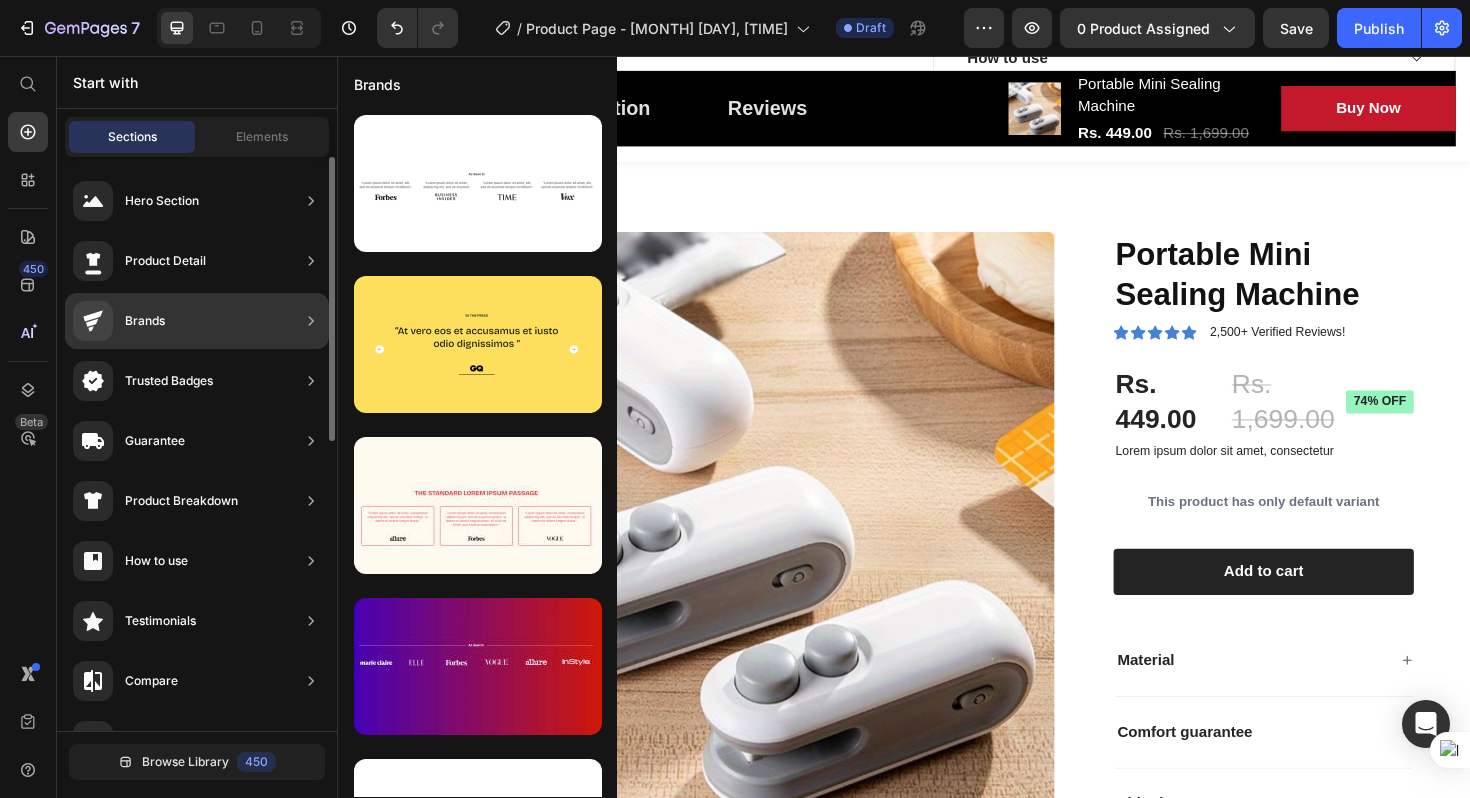click on "Trusted Badges" 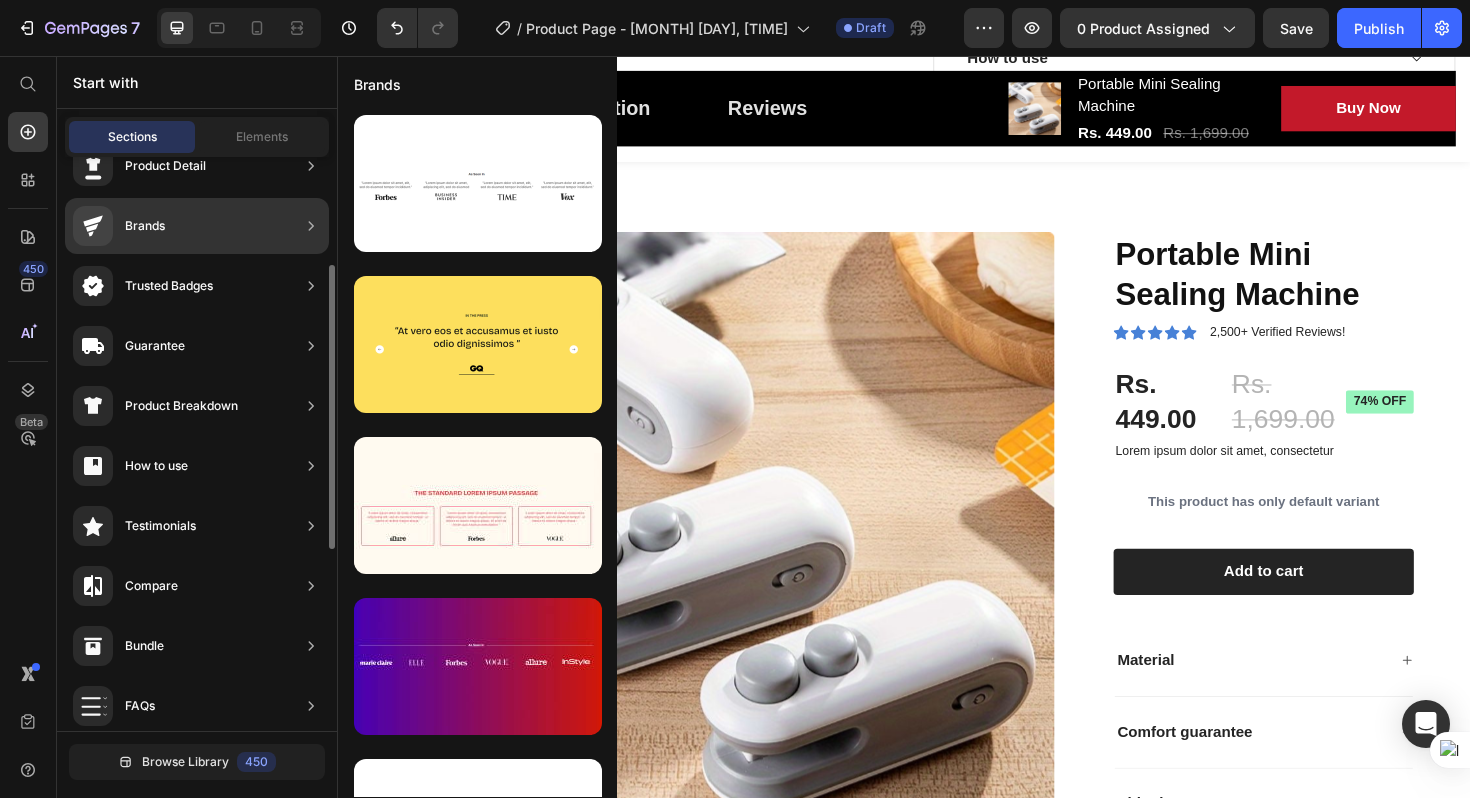 scroll, scrollTop: 136, scrollLeft: 0, axis: vertical 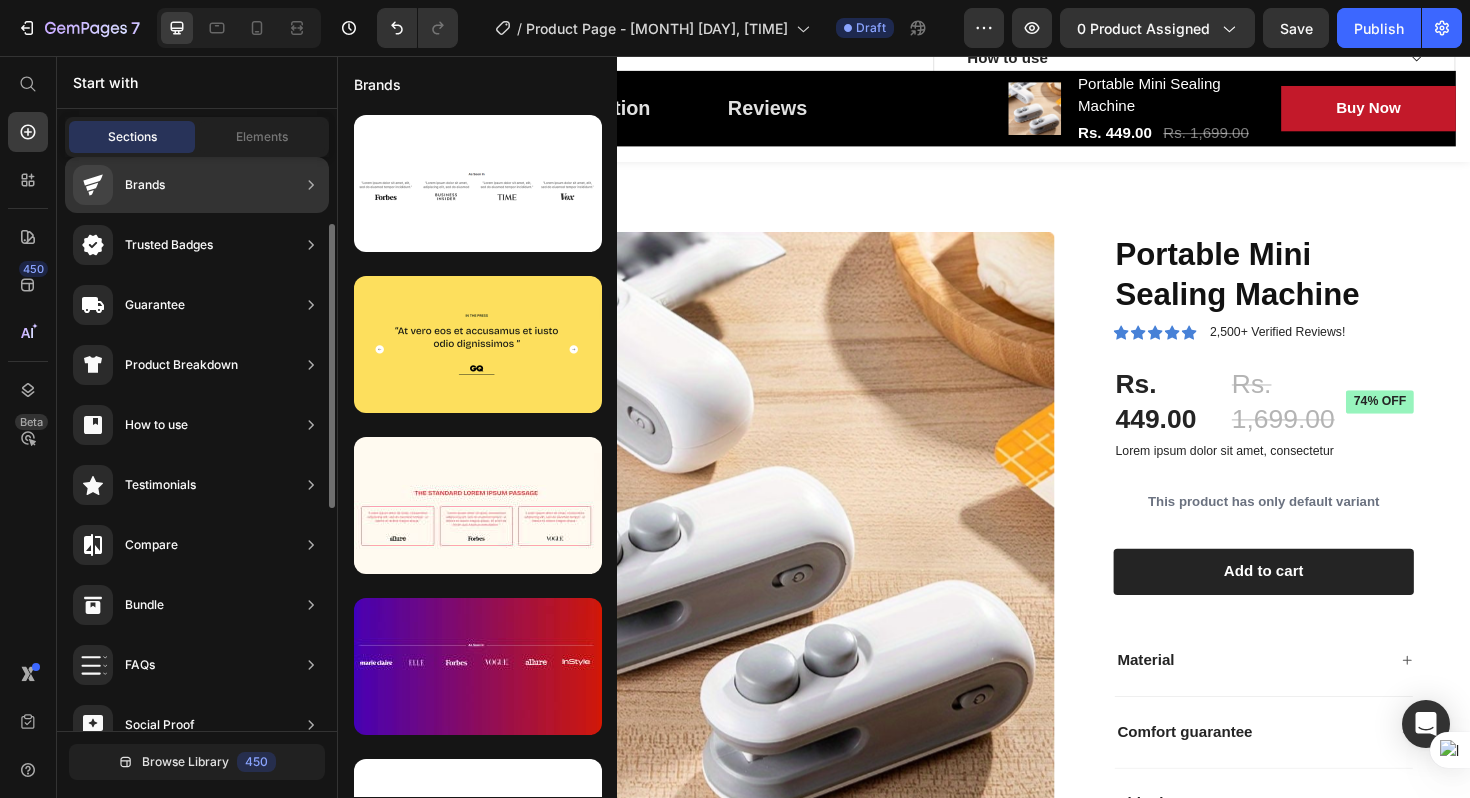 click on "Trusted Badges" 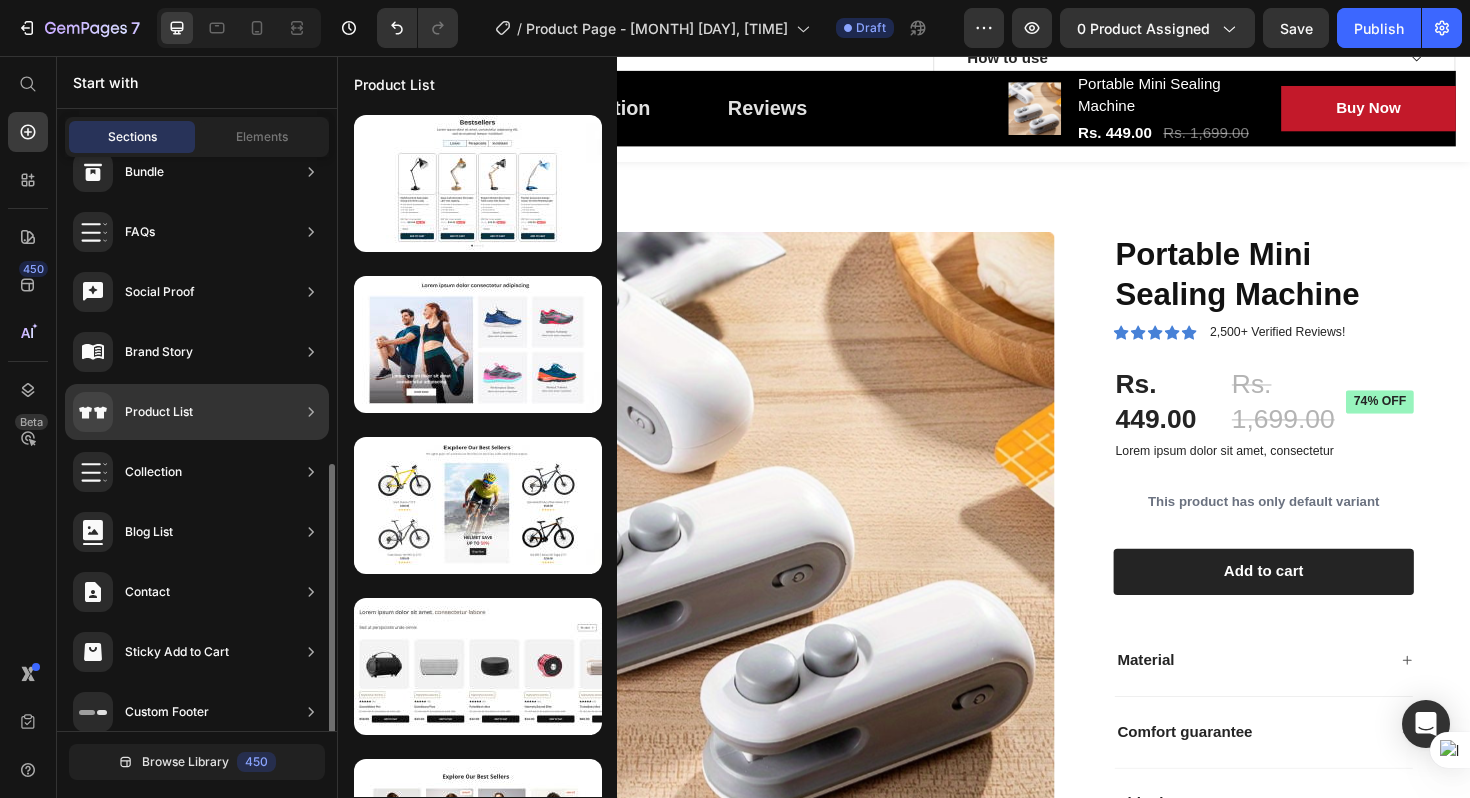 scroll, scrollTop: 586, scrollLeft: 0, axis: vertical 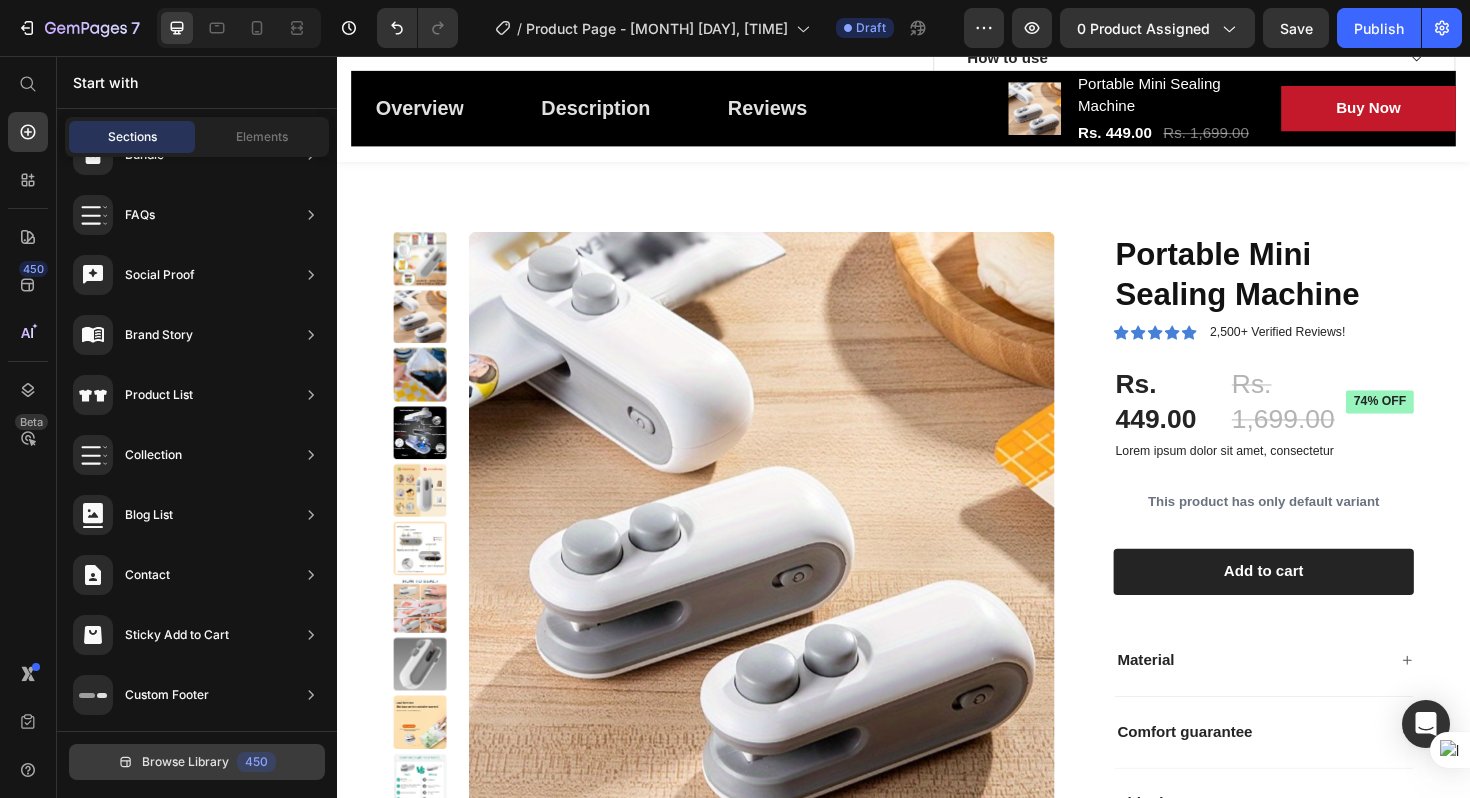 click on "Browse Library" at bounding box center (185, 762) 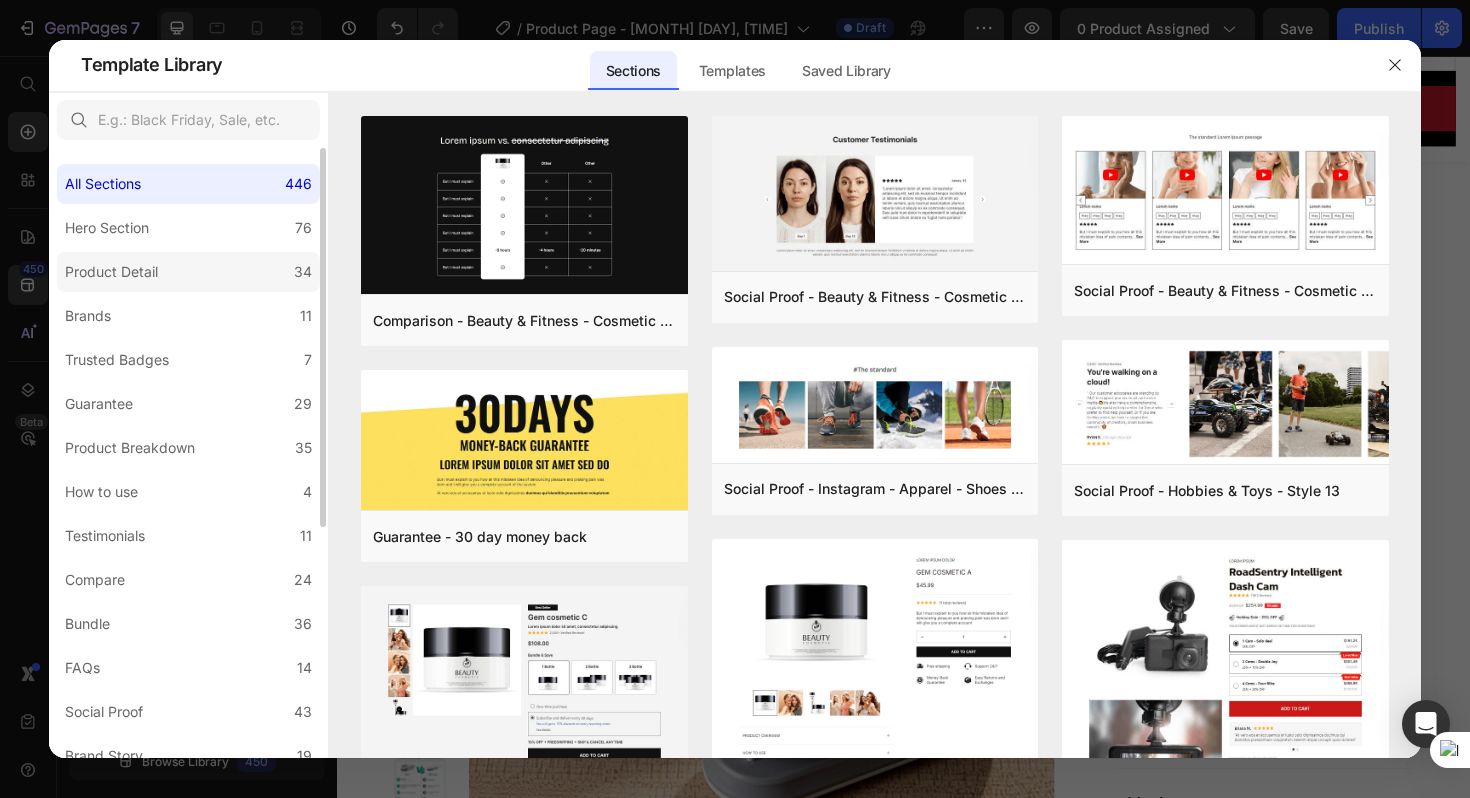 click on "Product Detail 34" 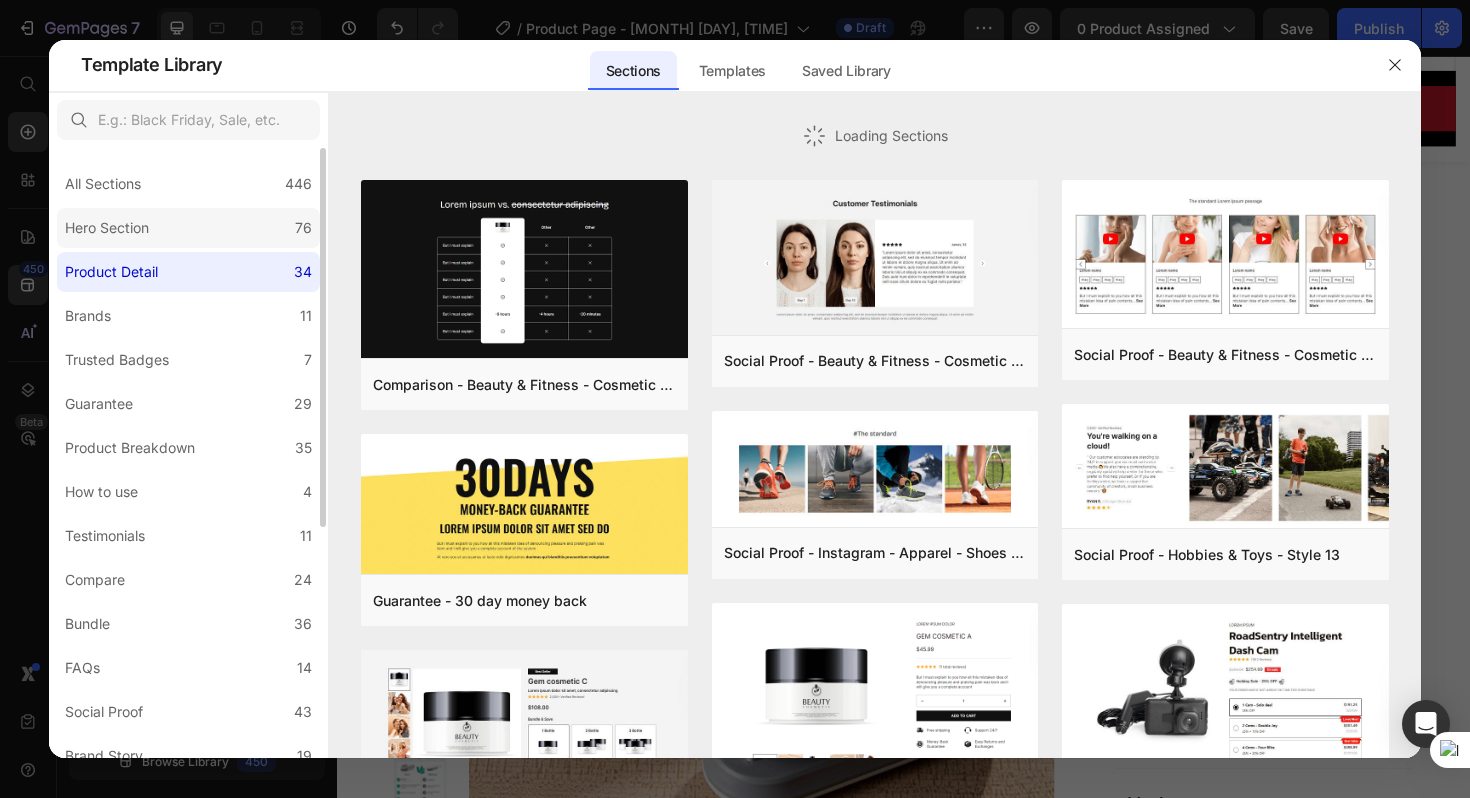 click on "Hero Section 76" 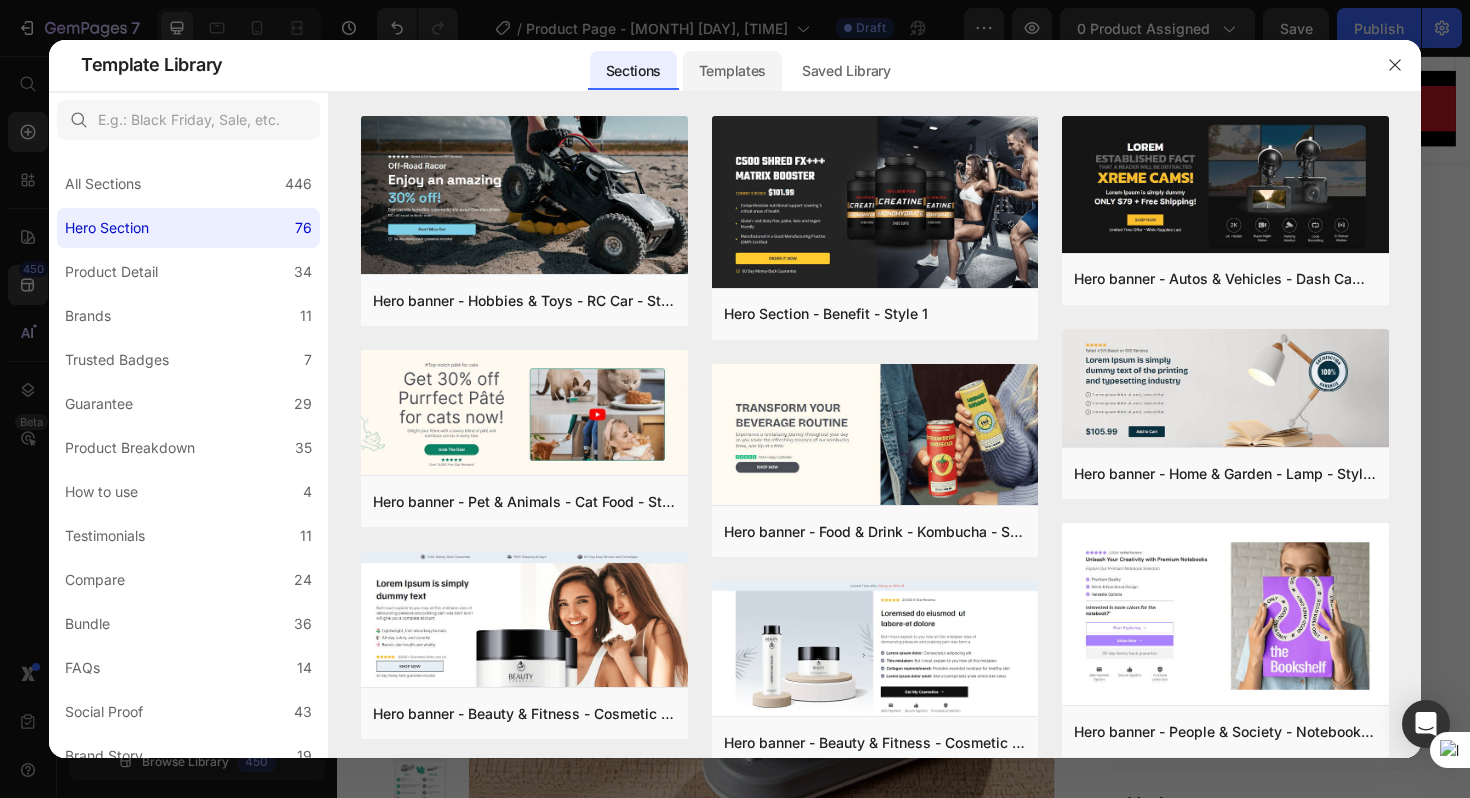 click on "Templates" 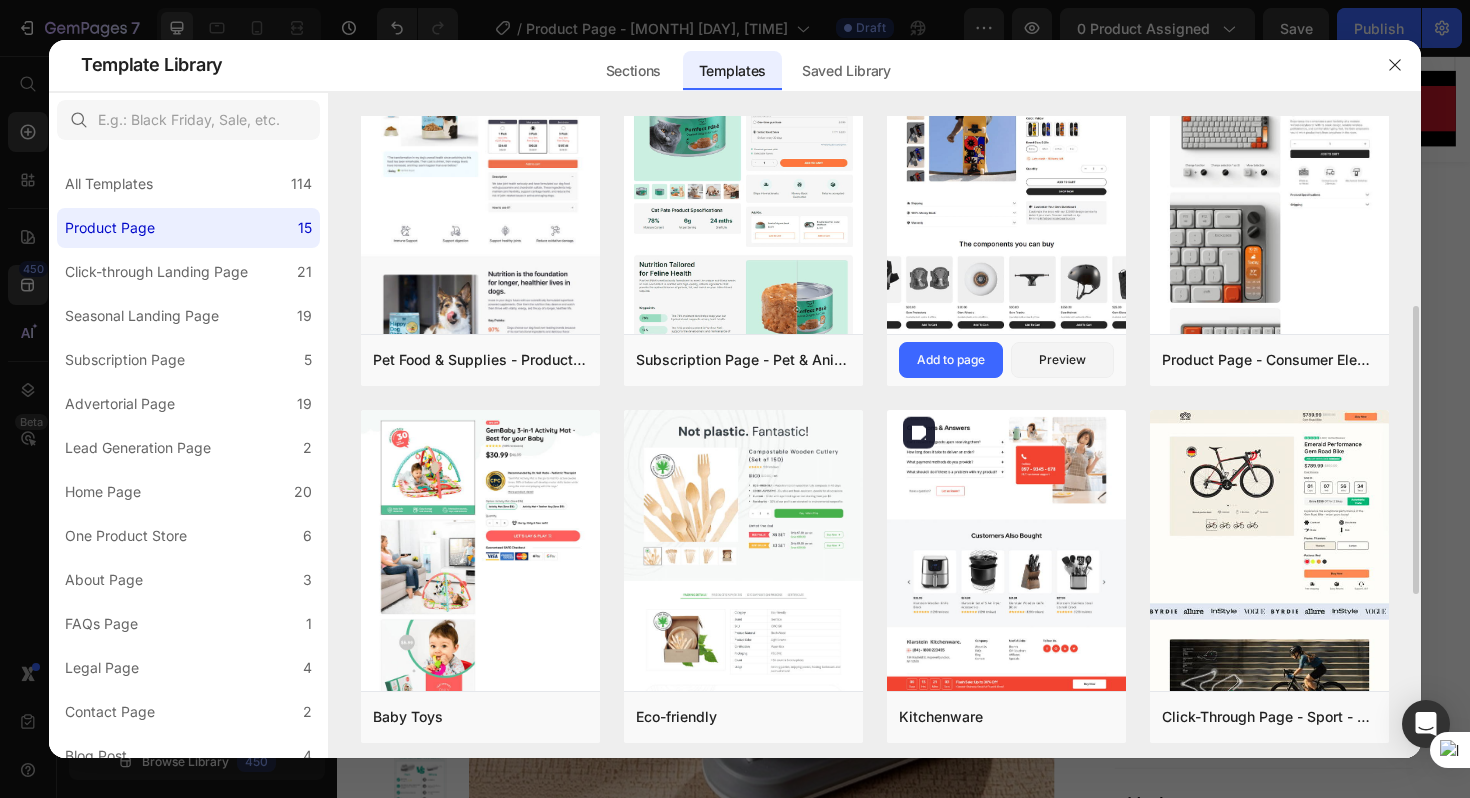 scroll, scrollTop: 421, scrollLeft: 0, axis: vertical 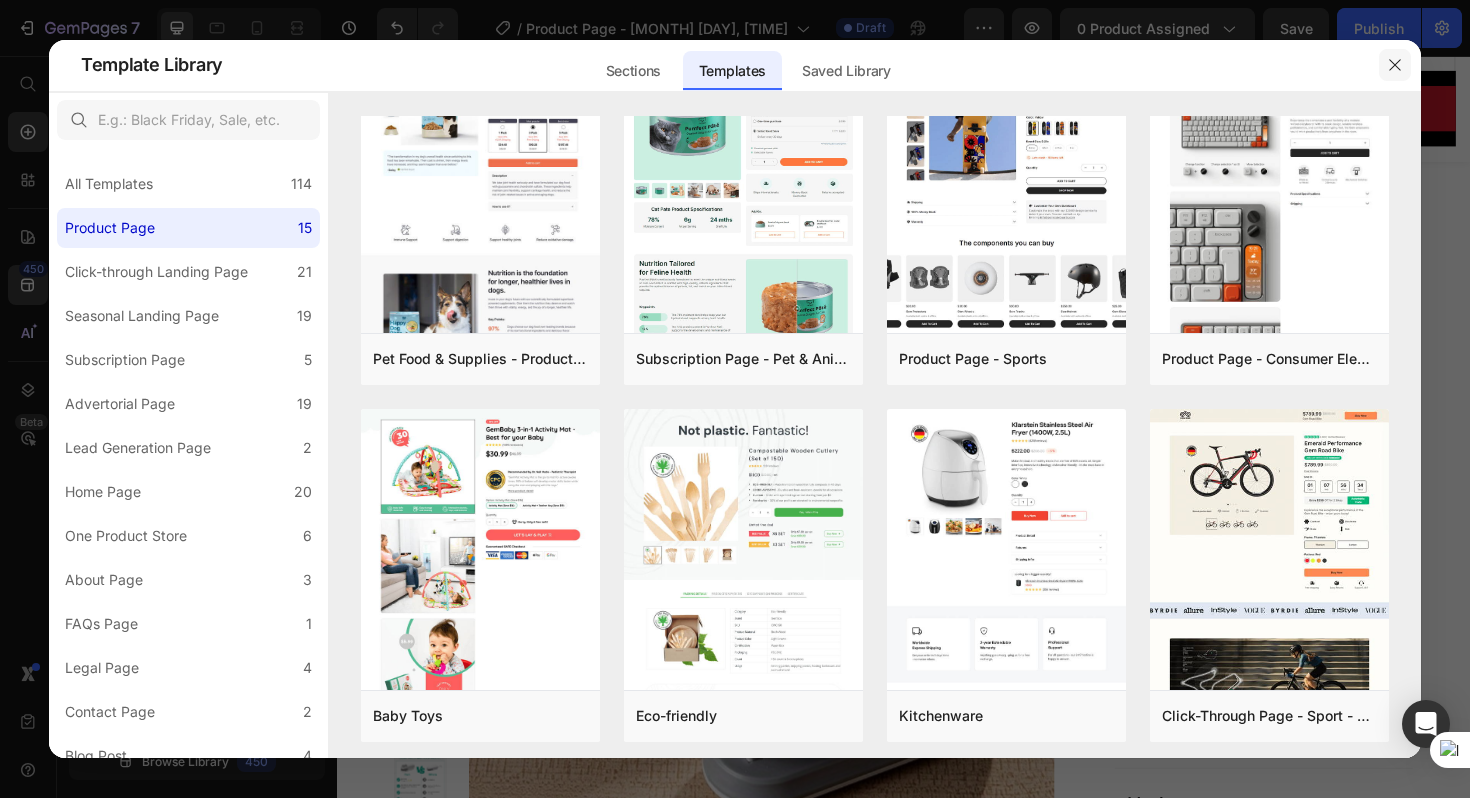 click 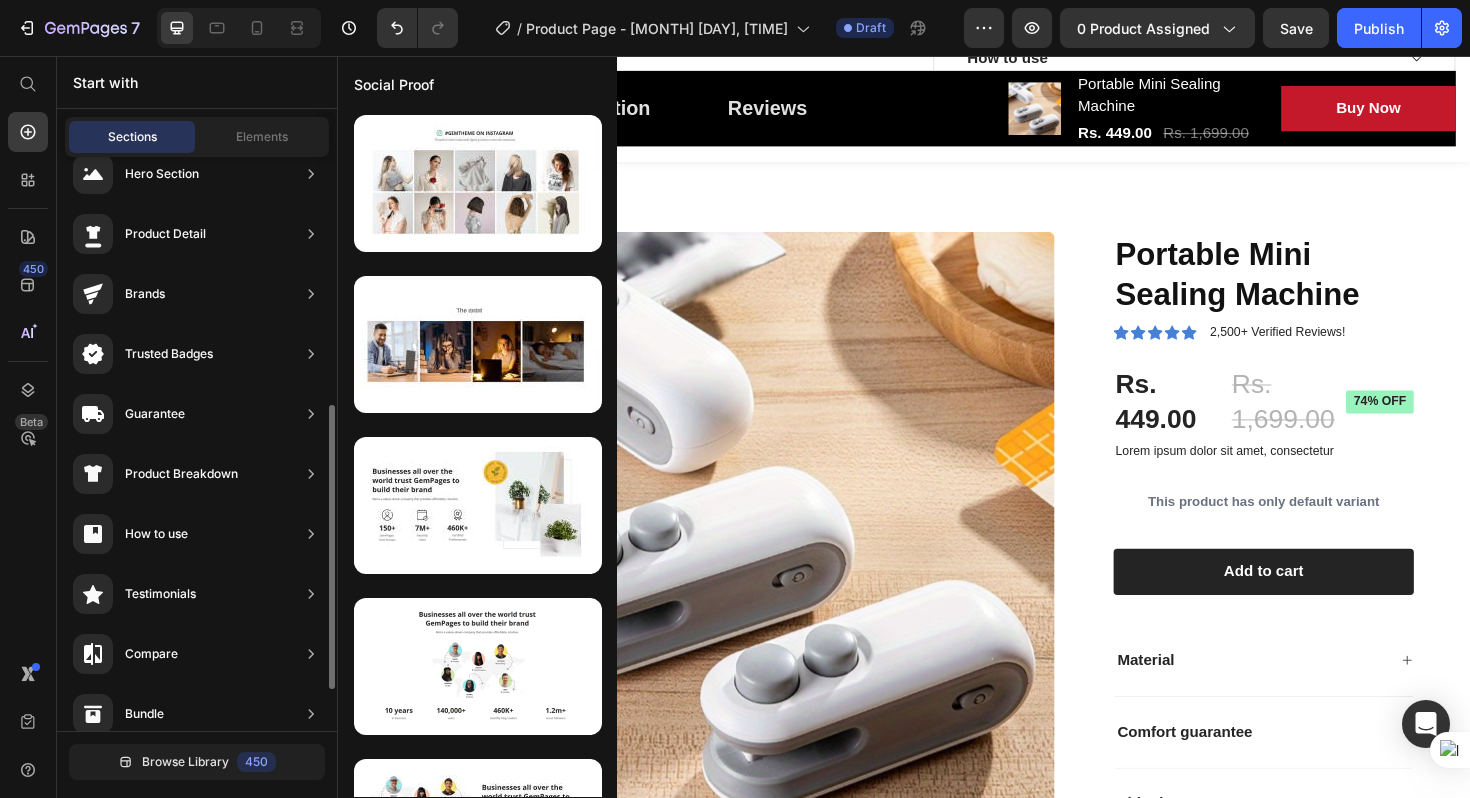 scroll, scrollTop: 0, scrollLeft: 0, axis: both 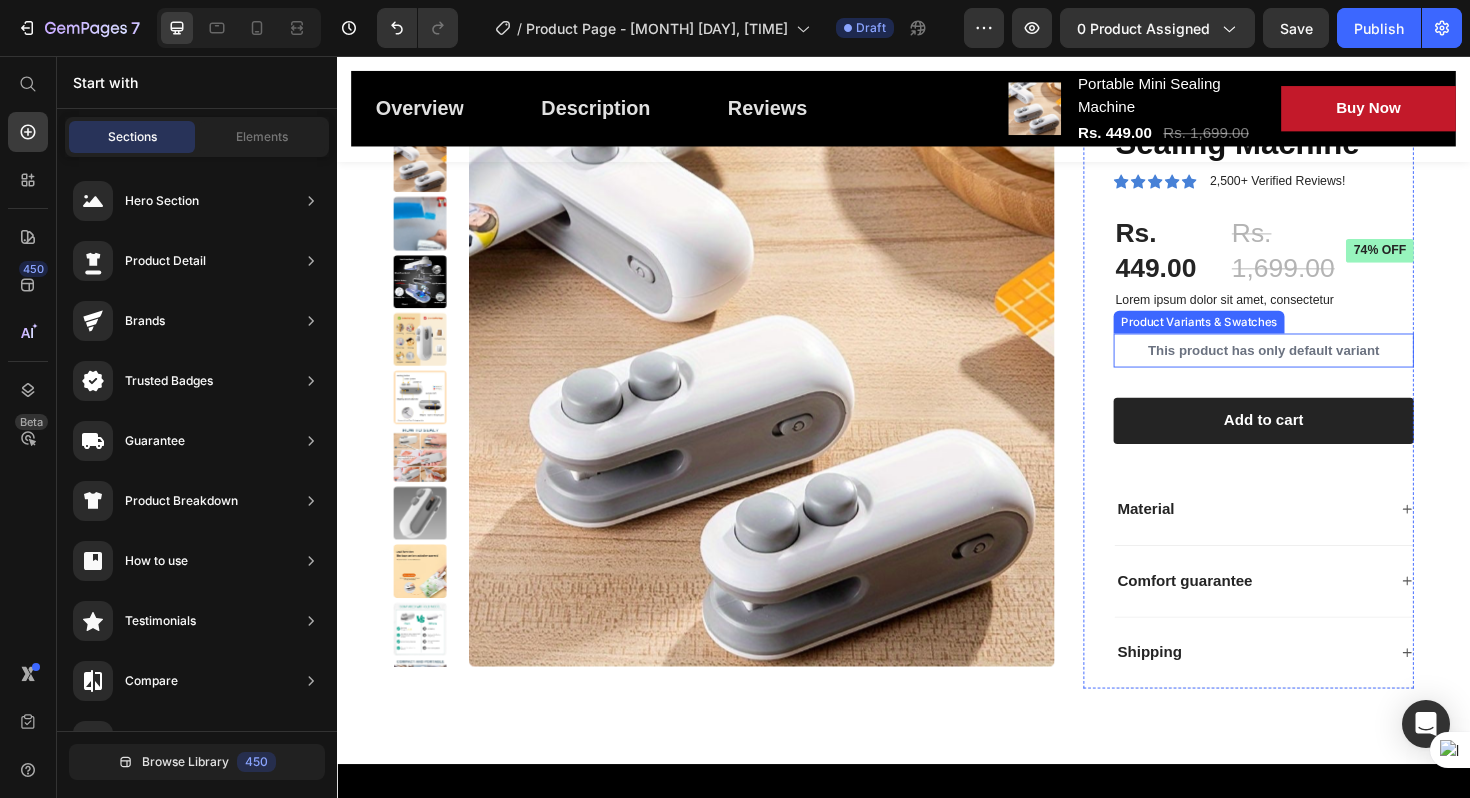 click on "This product has only default variant" at bounding box center (1318, 368) 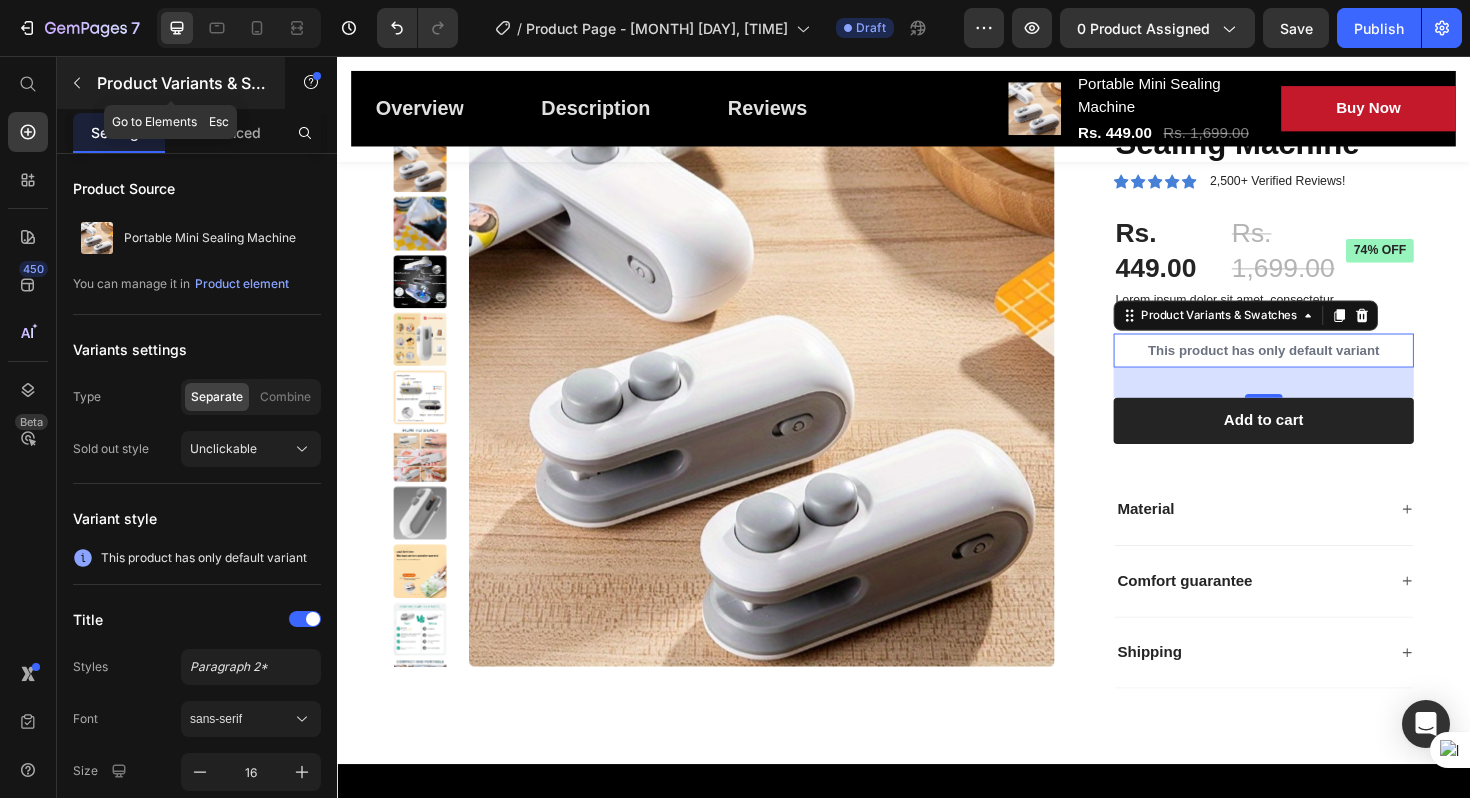 click 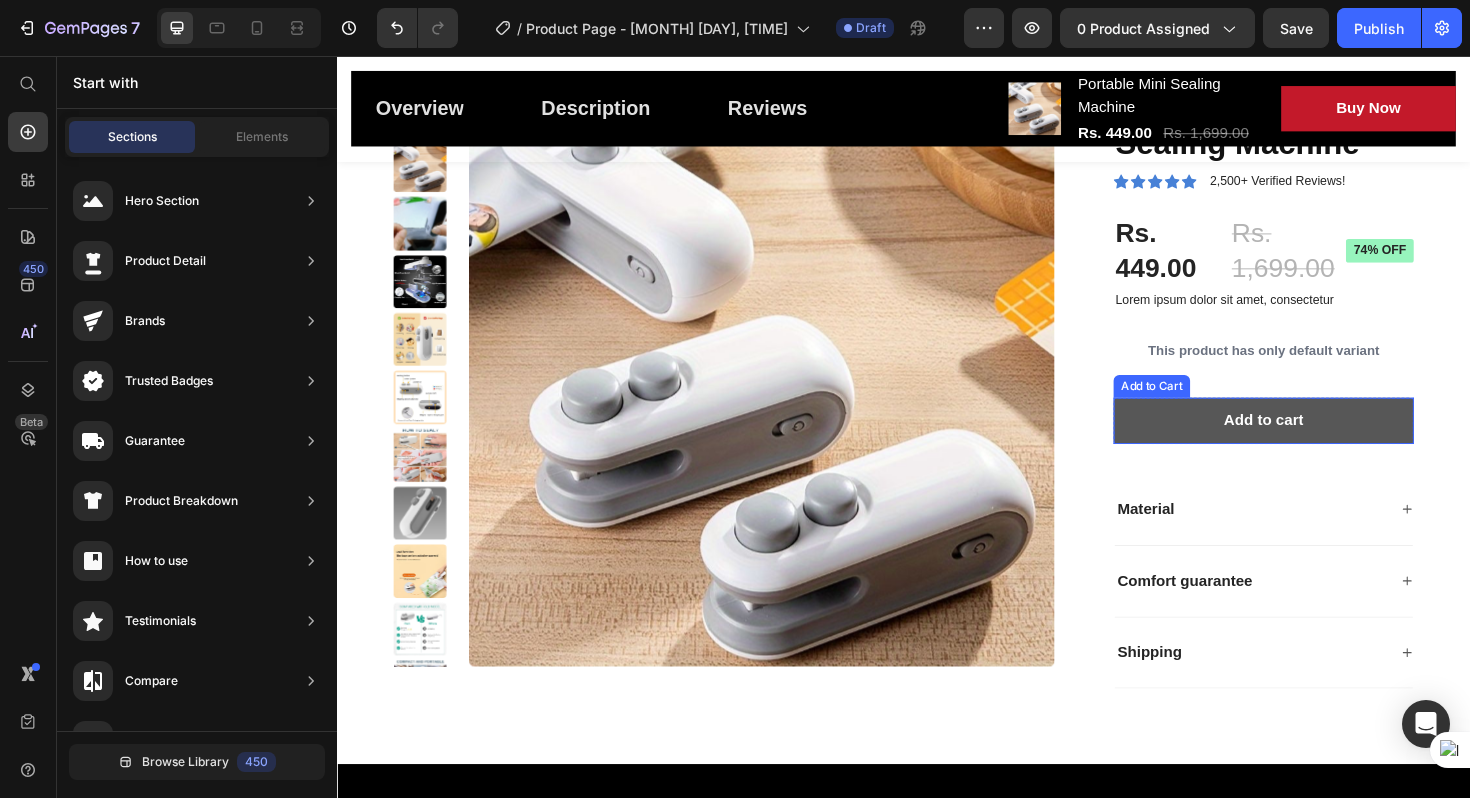 click on "Add to cart" at bounding box center [1318, 442] 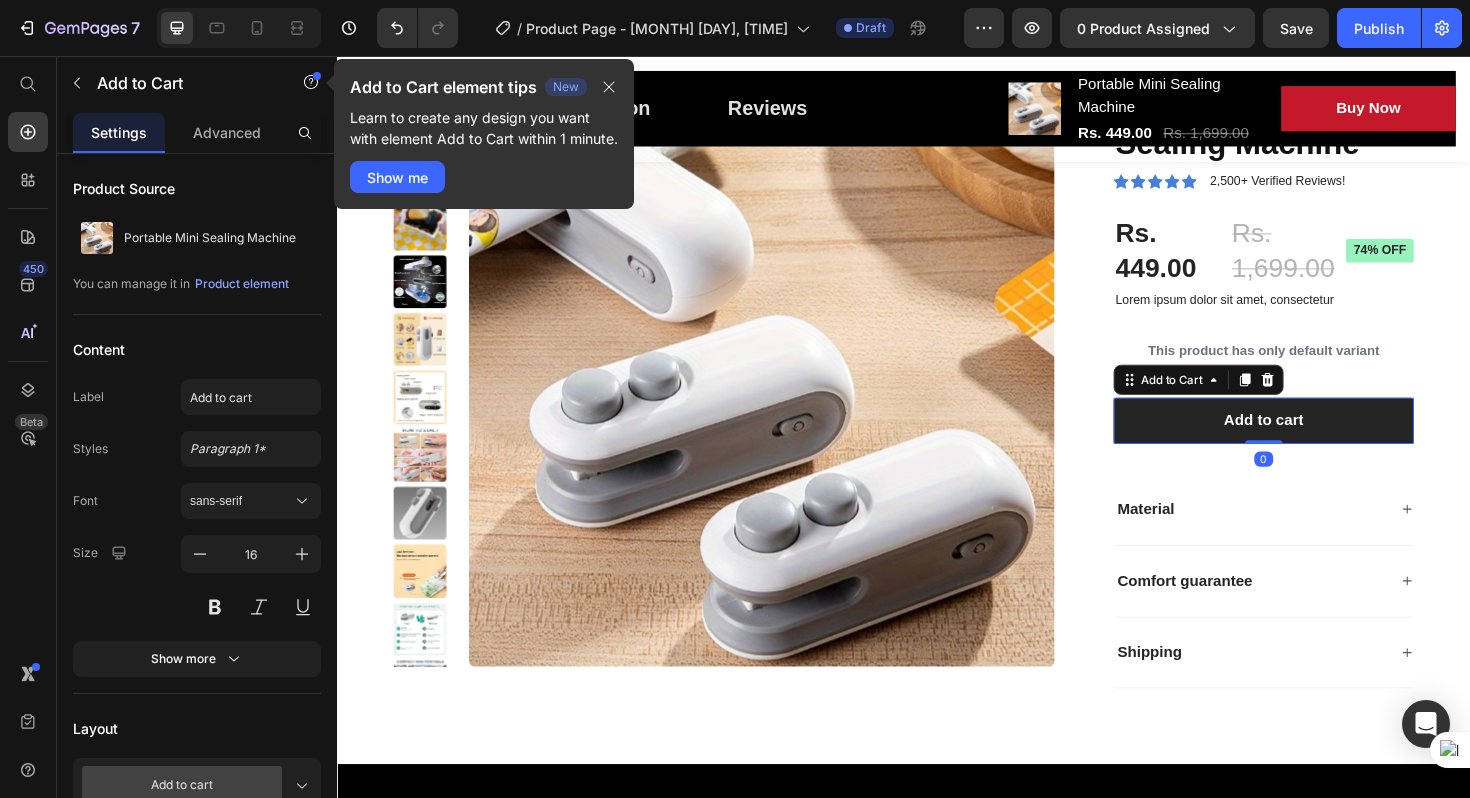 click on "0" at bounding box center [1318, 483] 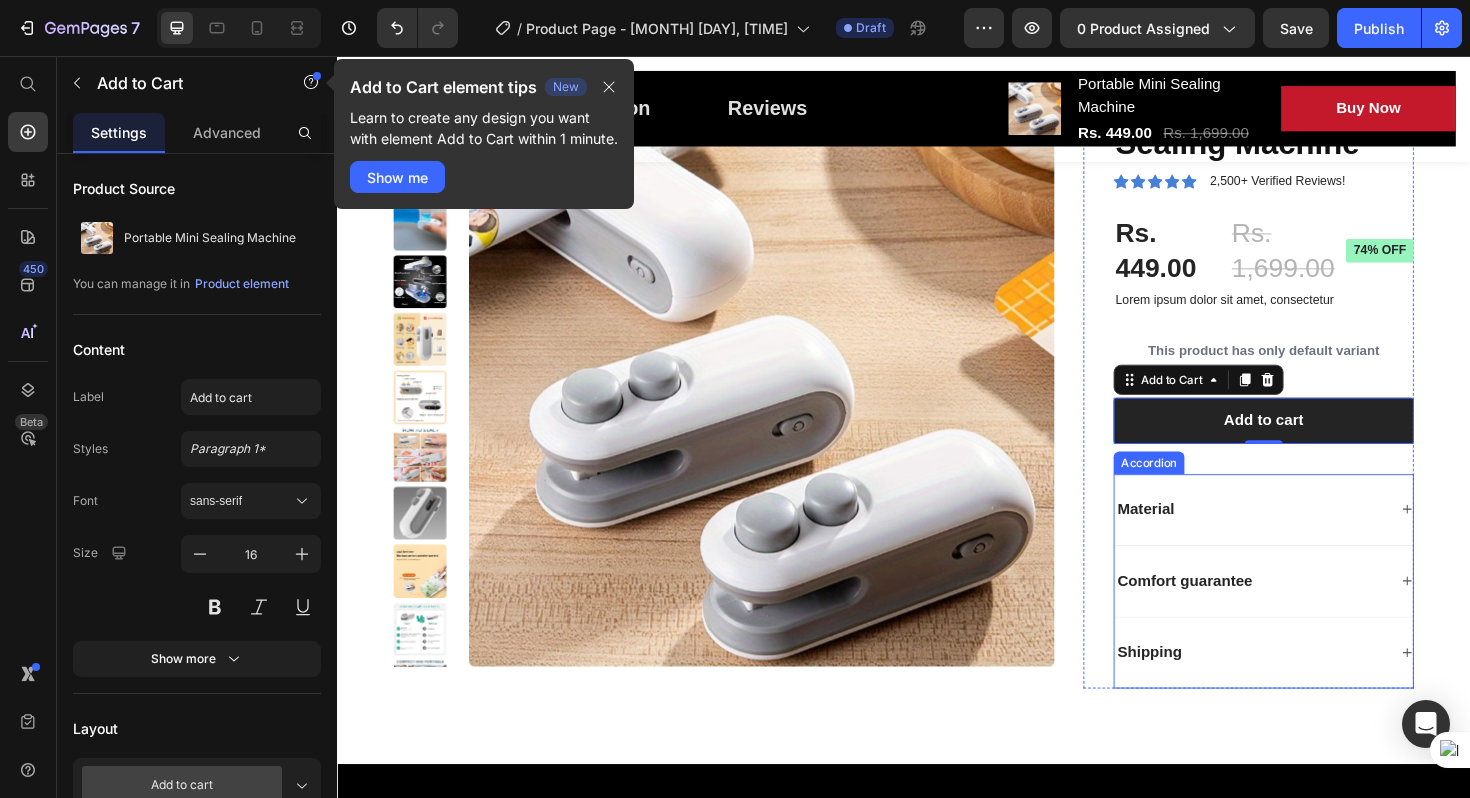 click on "Material" at bounding box center [1318, 537] 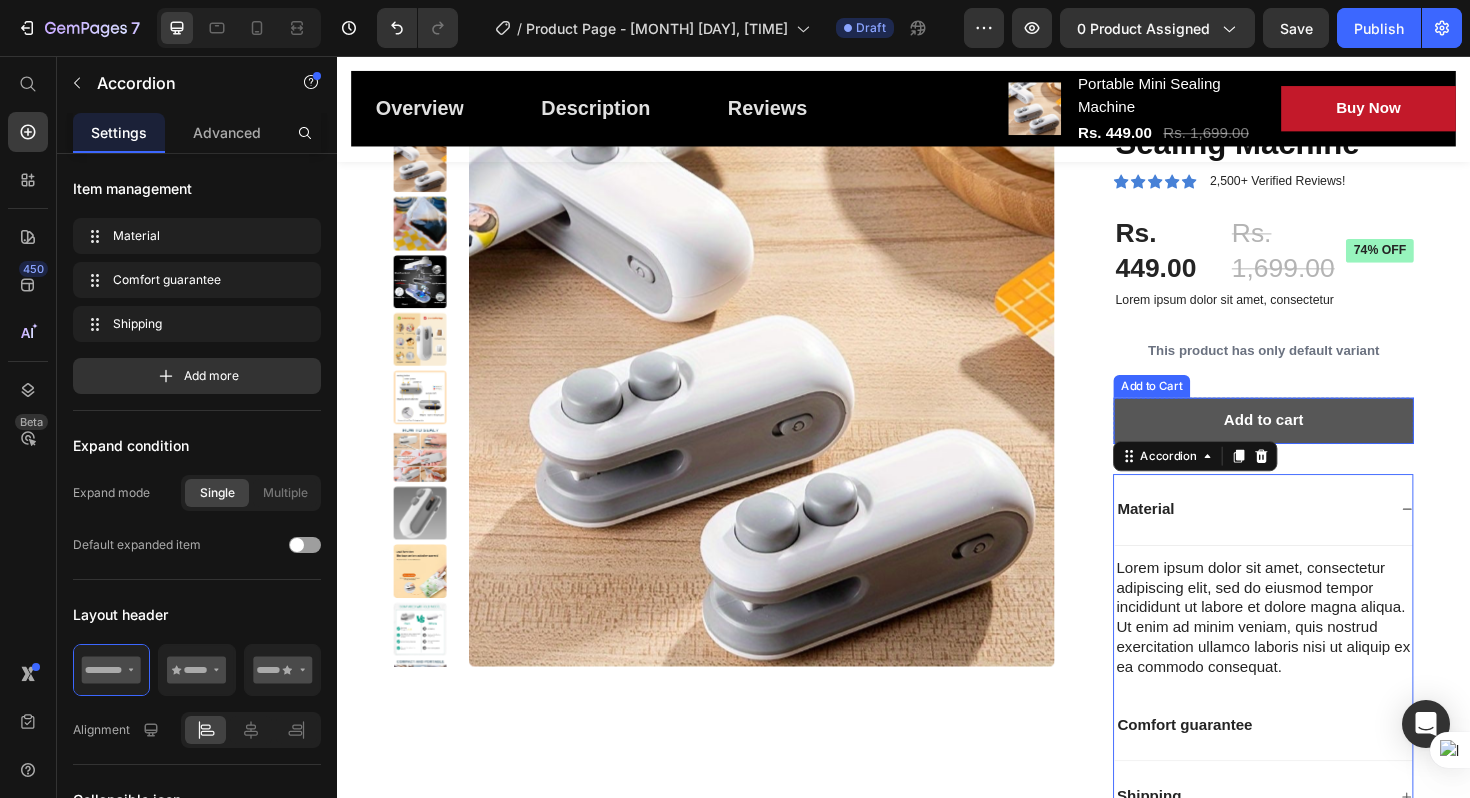 click on "Add to cart" at bounding box center (1318, 442) 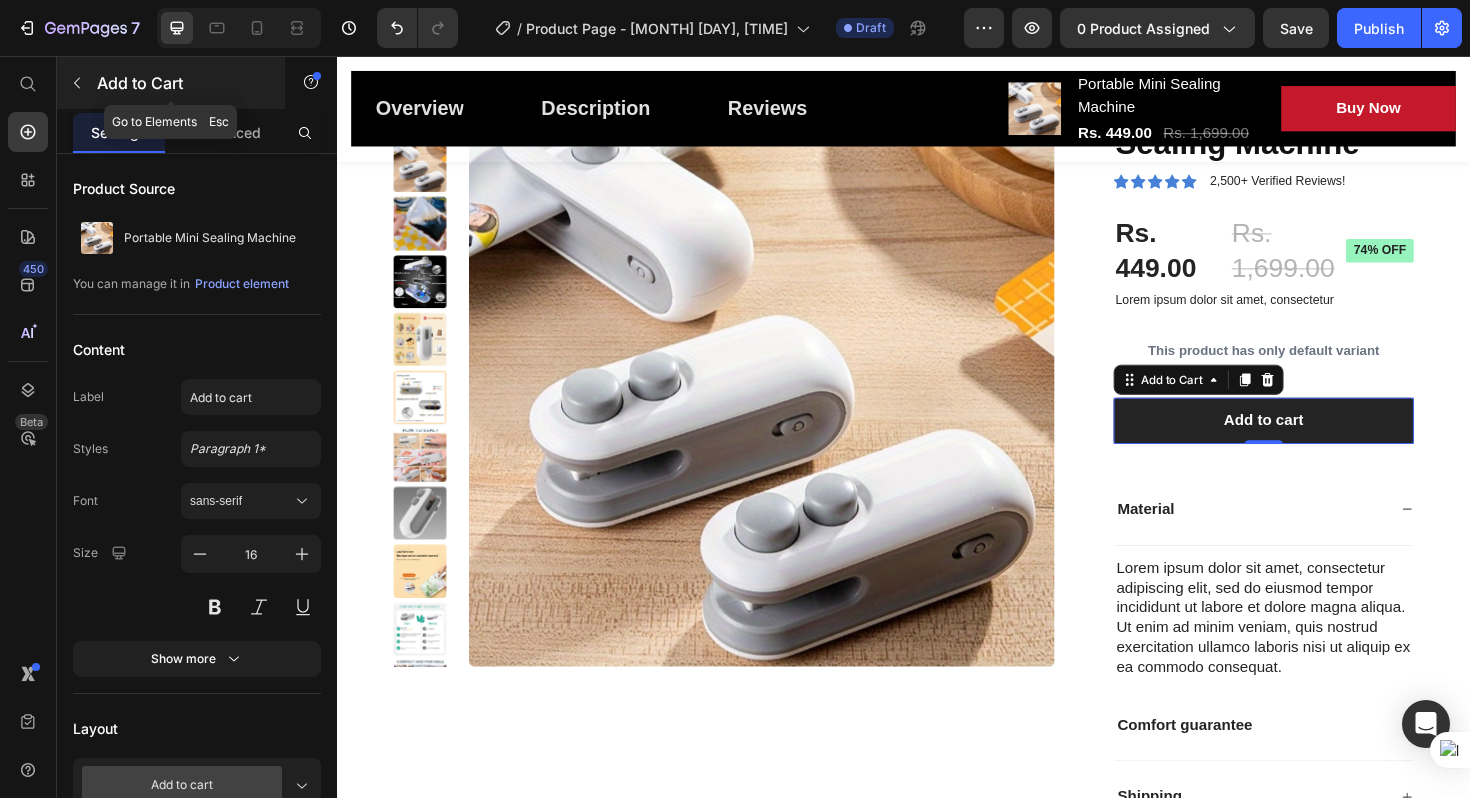 click 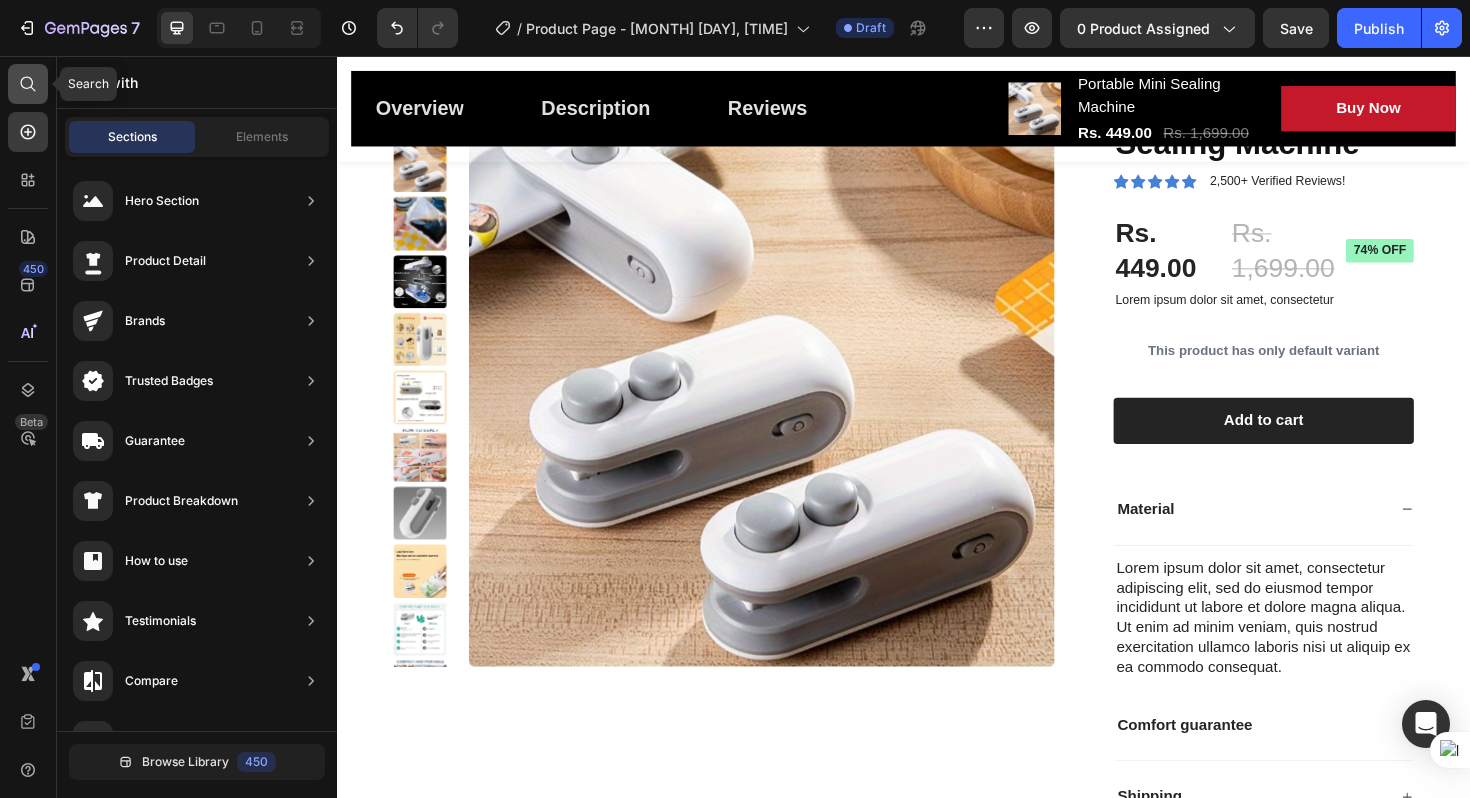 click 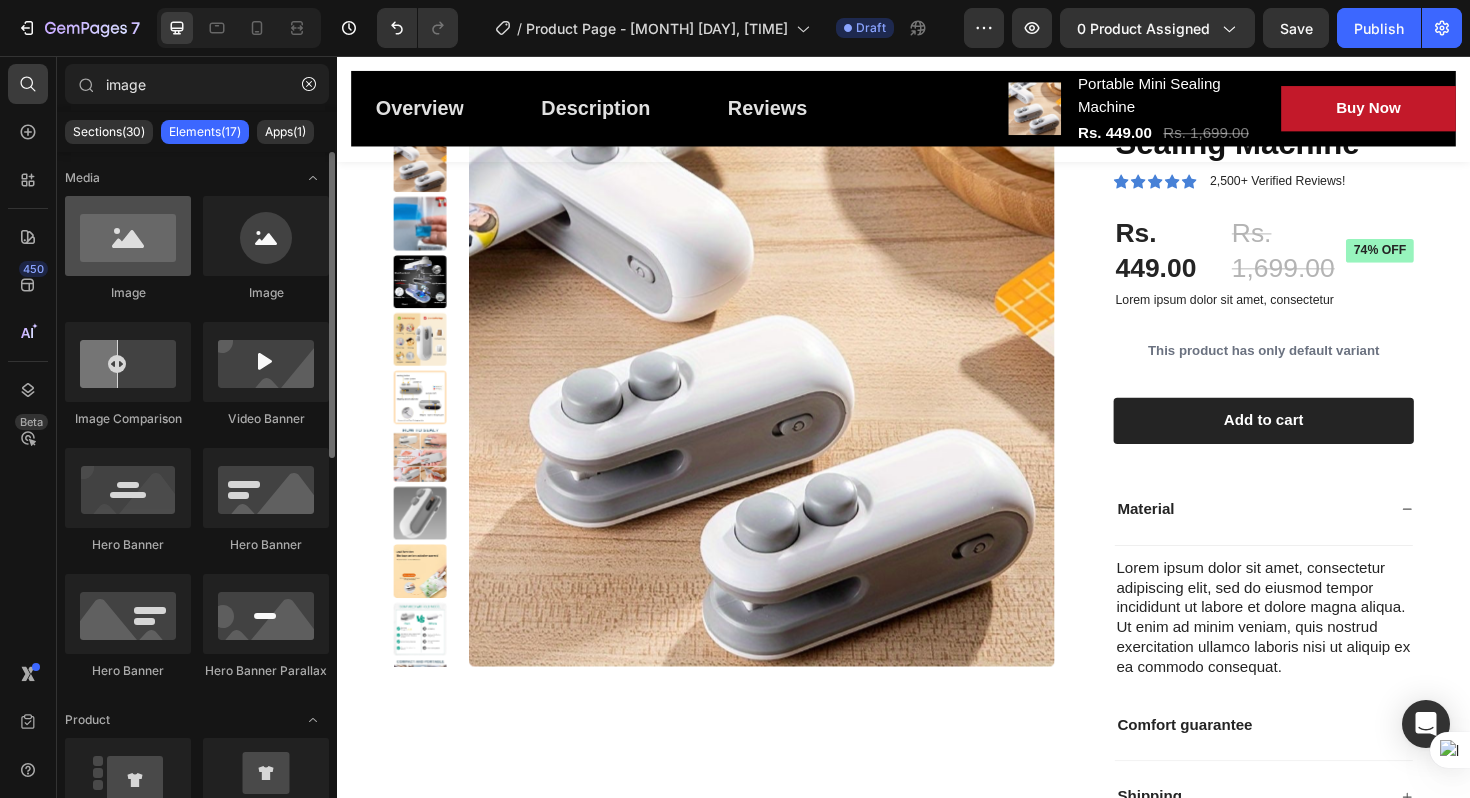 type on "image" 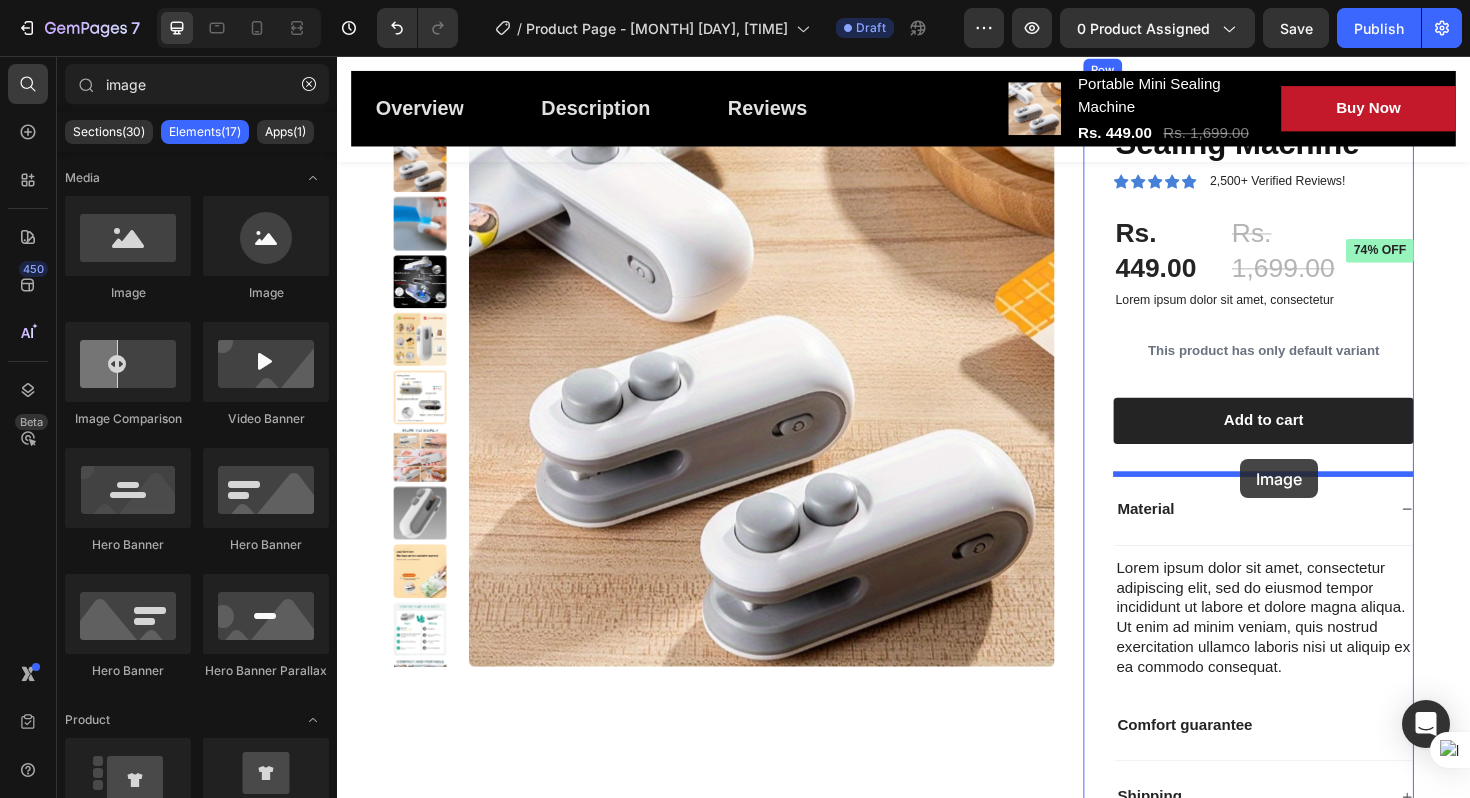 drag, startPoint x: 418, startPoint y: 296, endPoint x: 1293, endPoint y: 483, distance: 894.75916 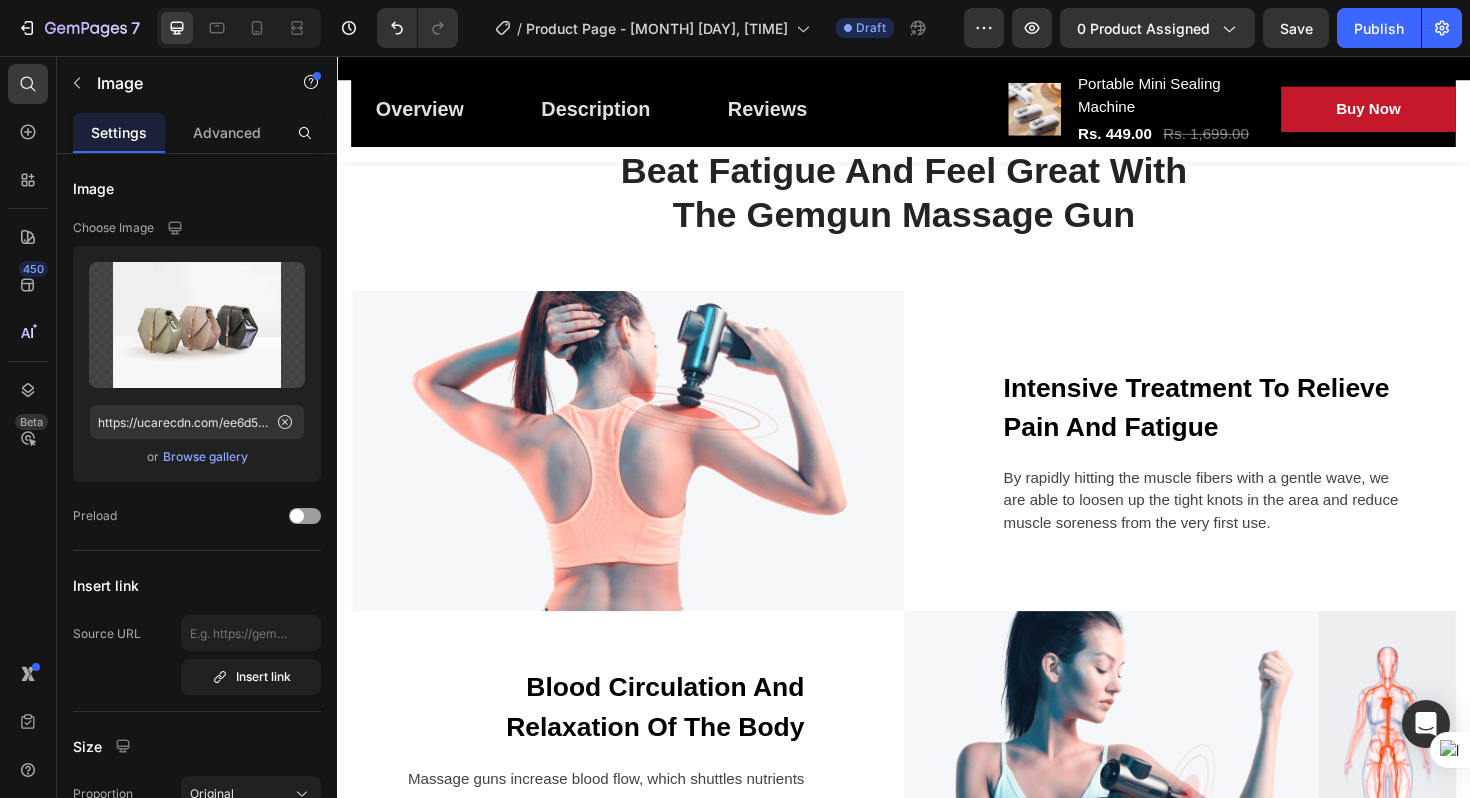 scroll, scrollTop: 2735, scrollLeft: 0, axis: vertical 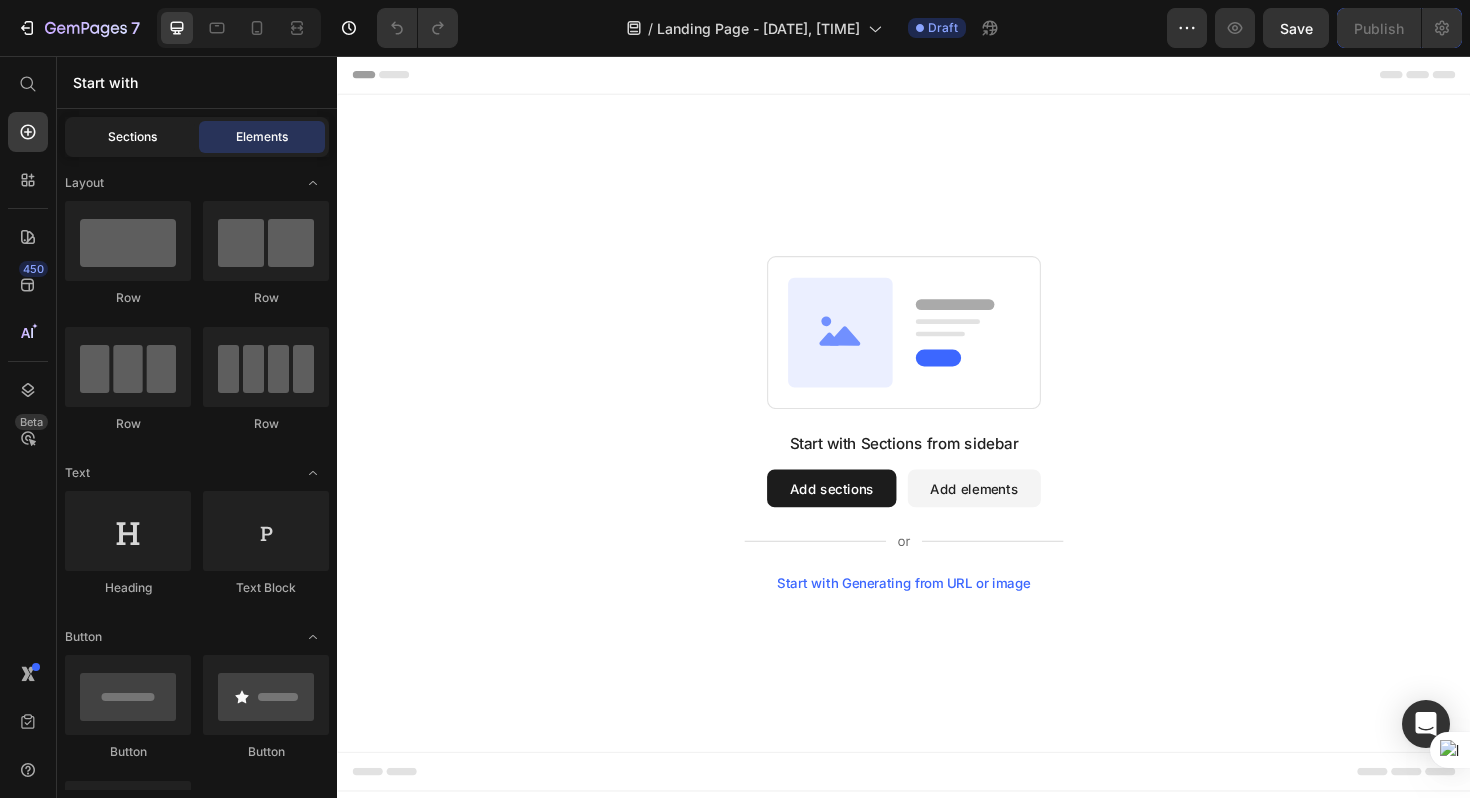 click on "Sections" 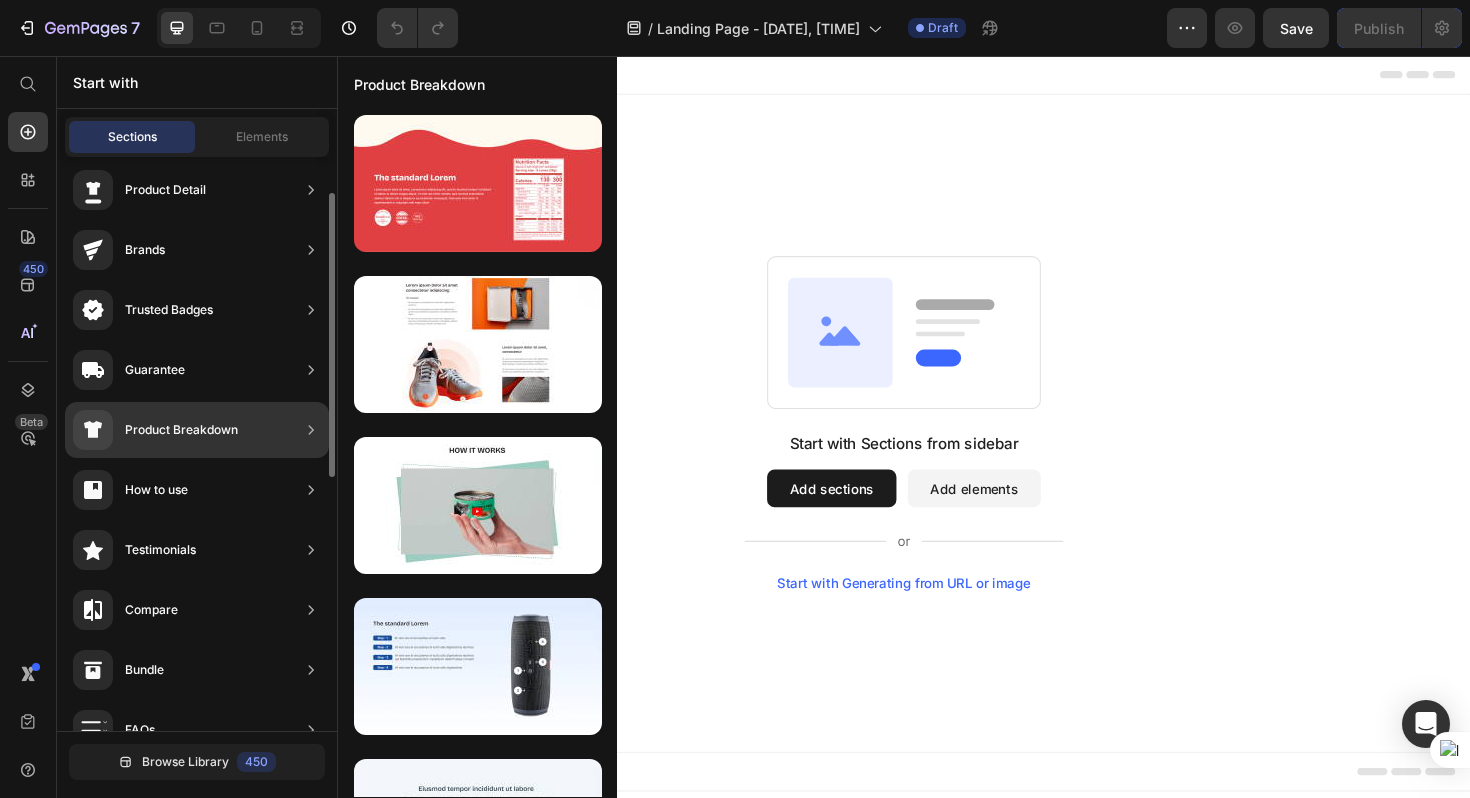 scroll, scrollTop: 96, scrollLeft: 0, axis: vertical 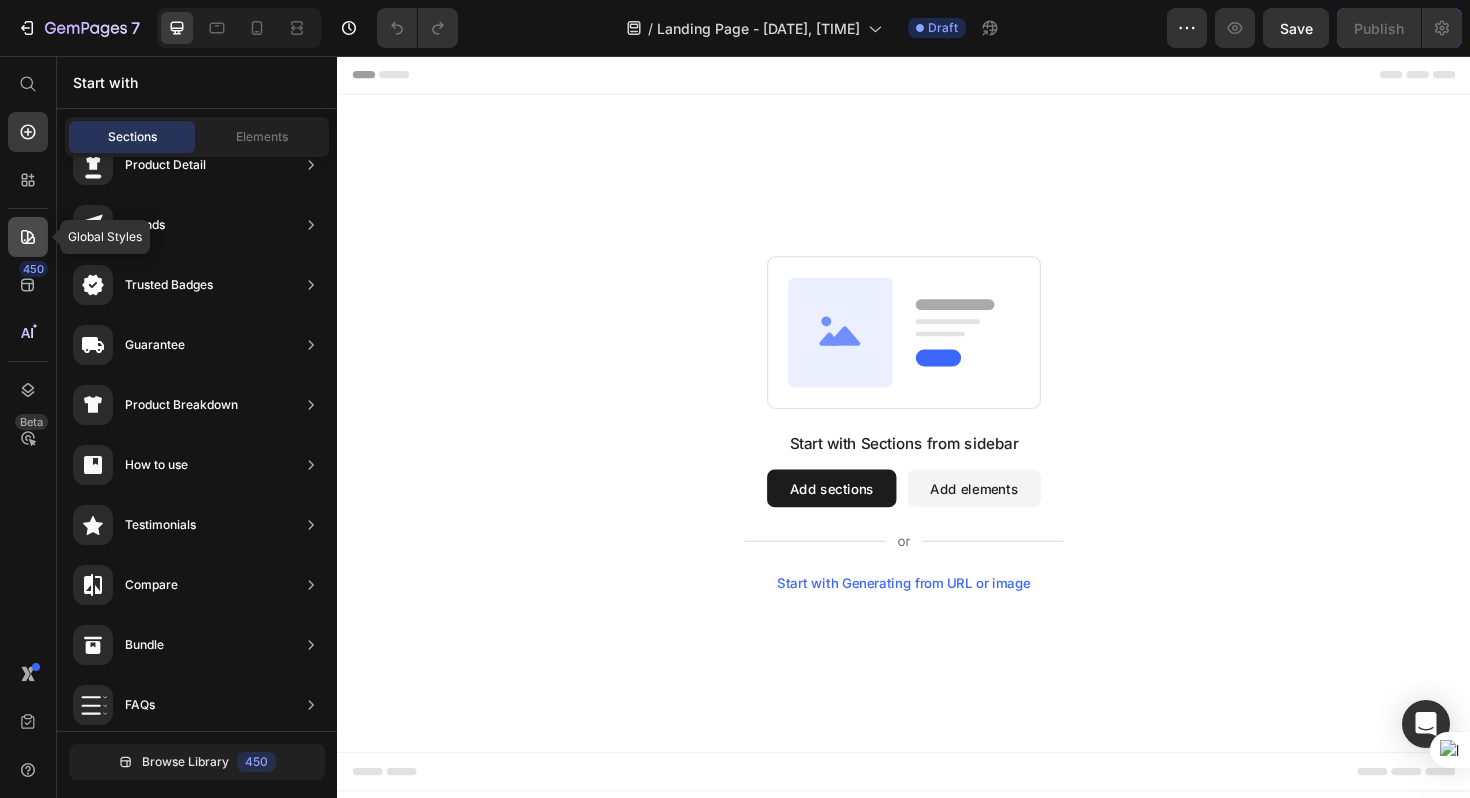 click 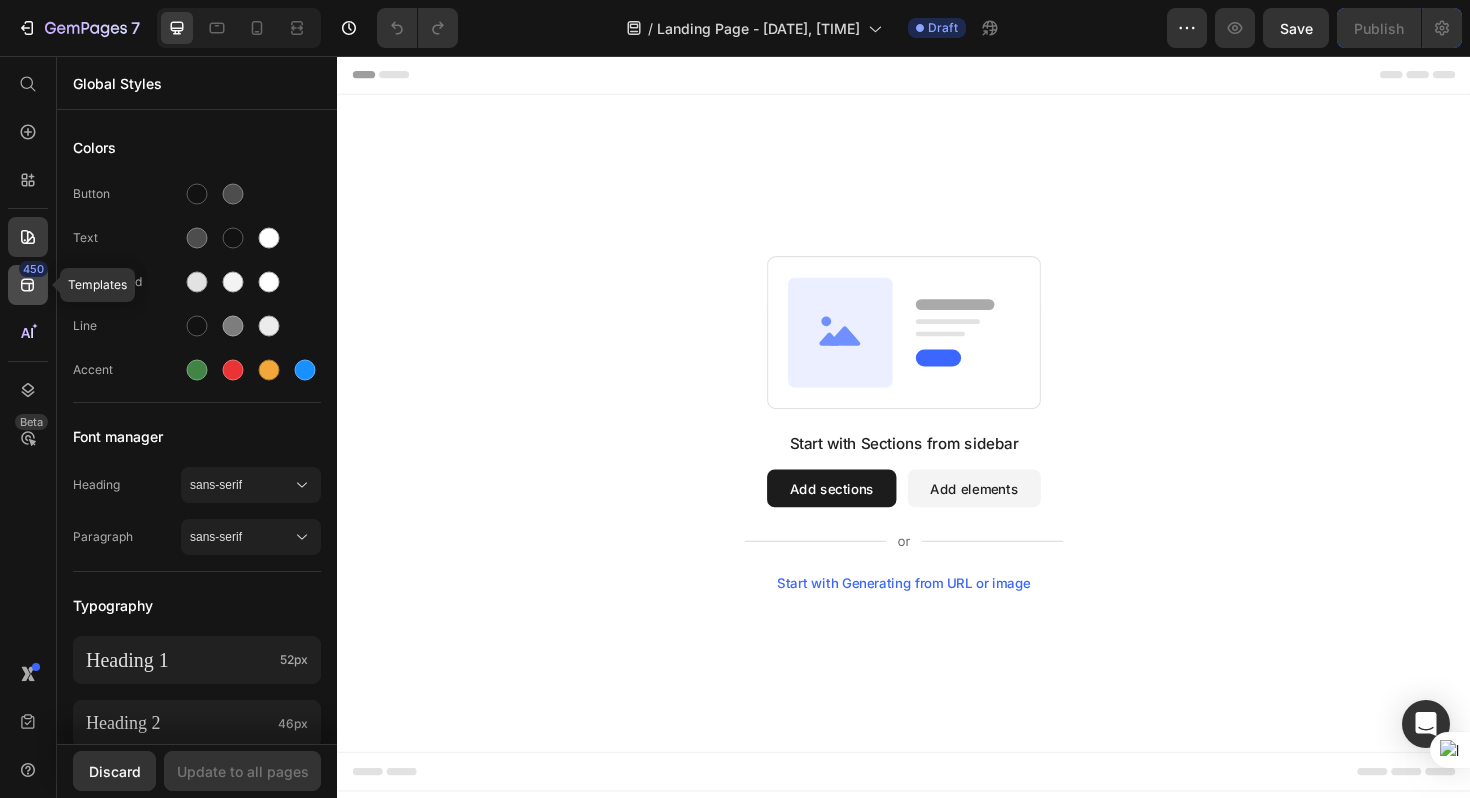 click 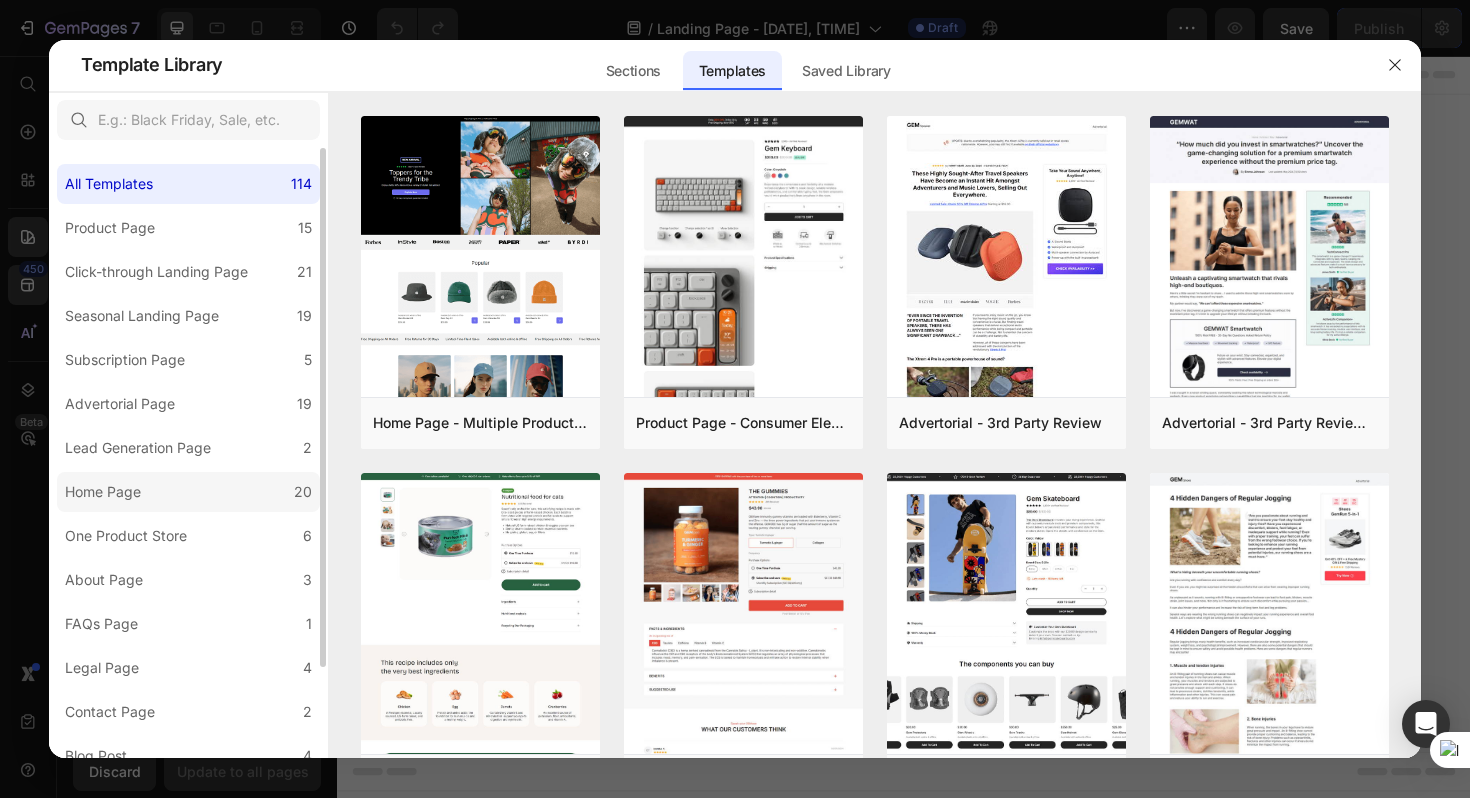 click on "Home Page 20" 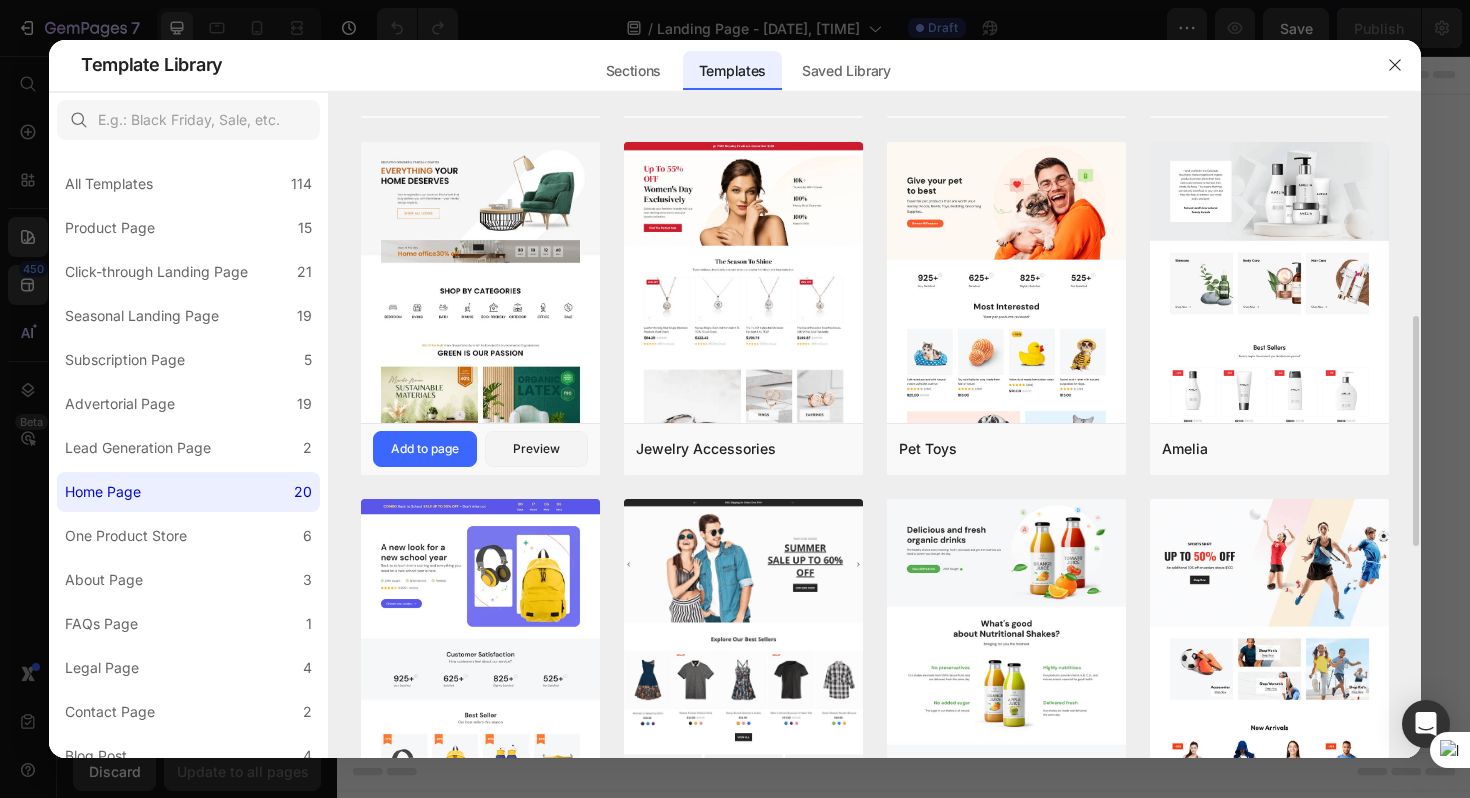 scroll, scrollTop: 631, scrollLeft: 0, axis: vertical 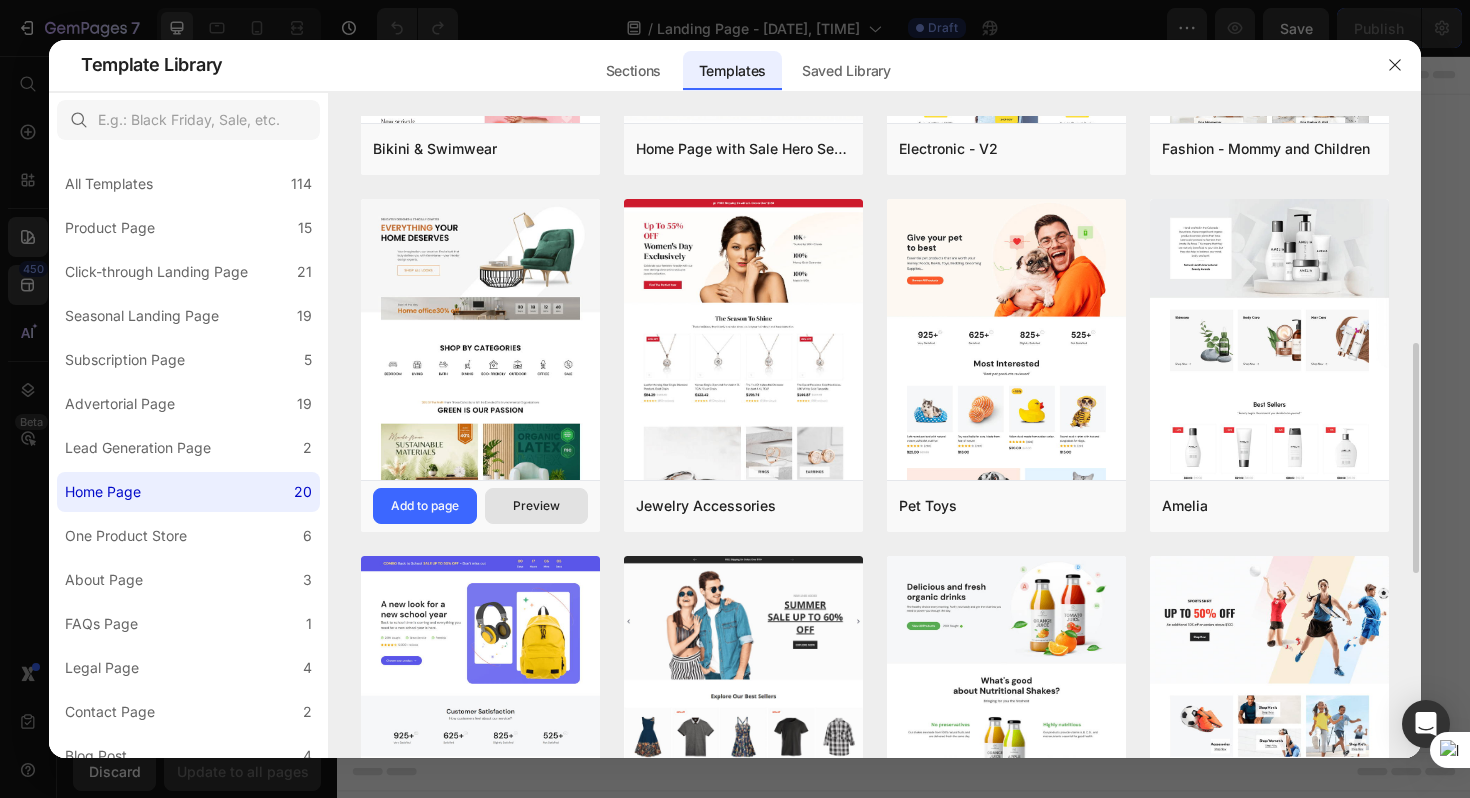 click on "Preview" at bounding box center [536, 506] 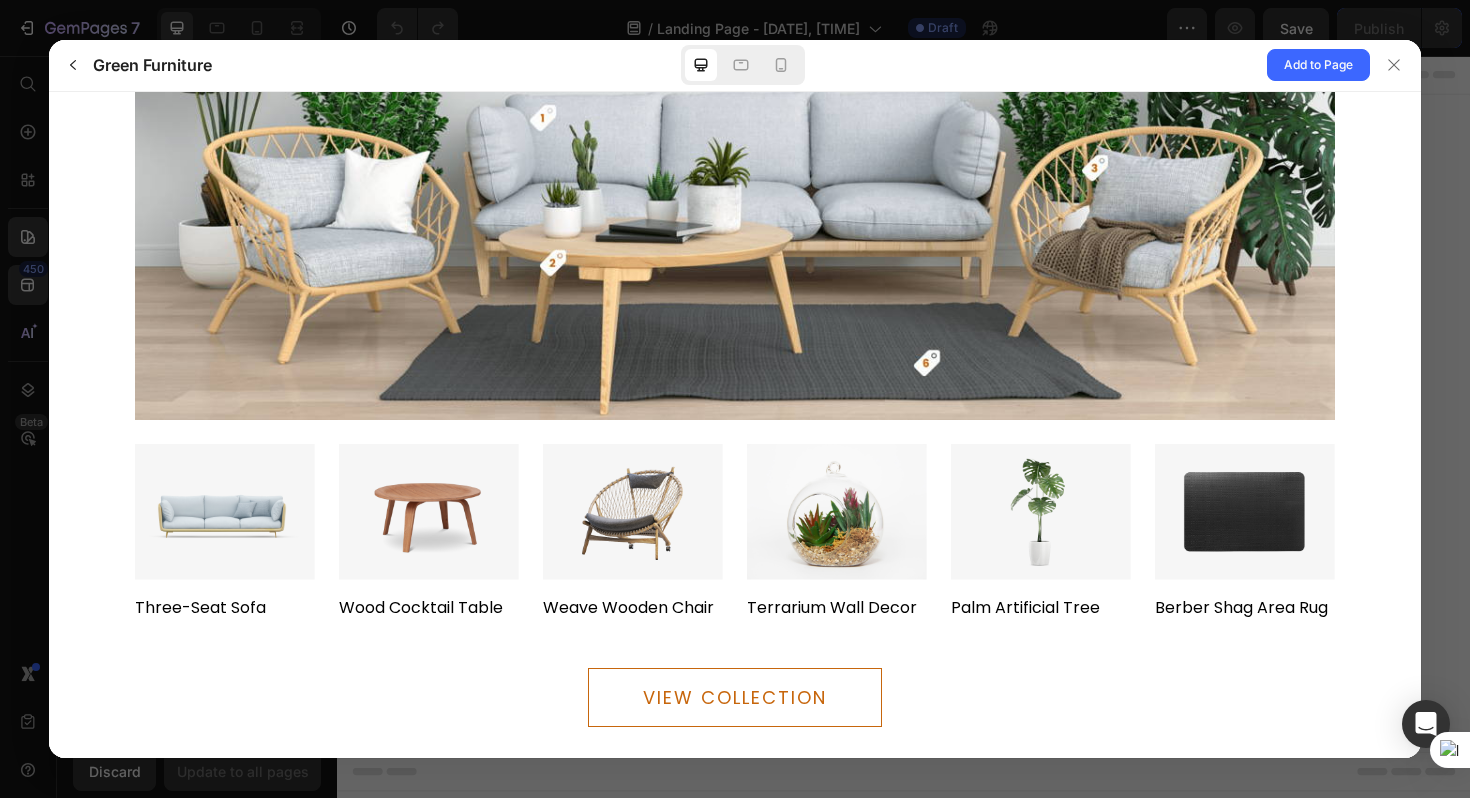 scroll, scrollTop: 3900, scrollLeft: 0, axis: vertical 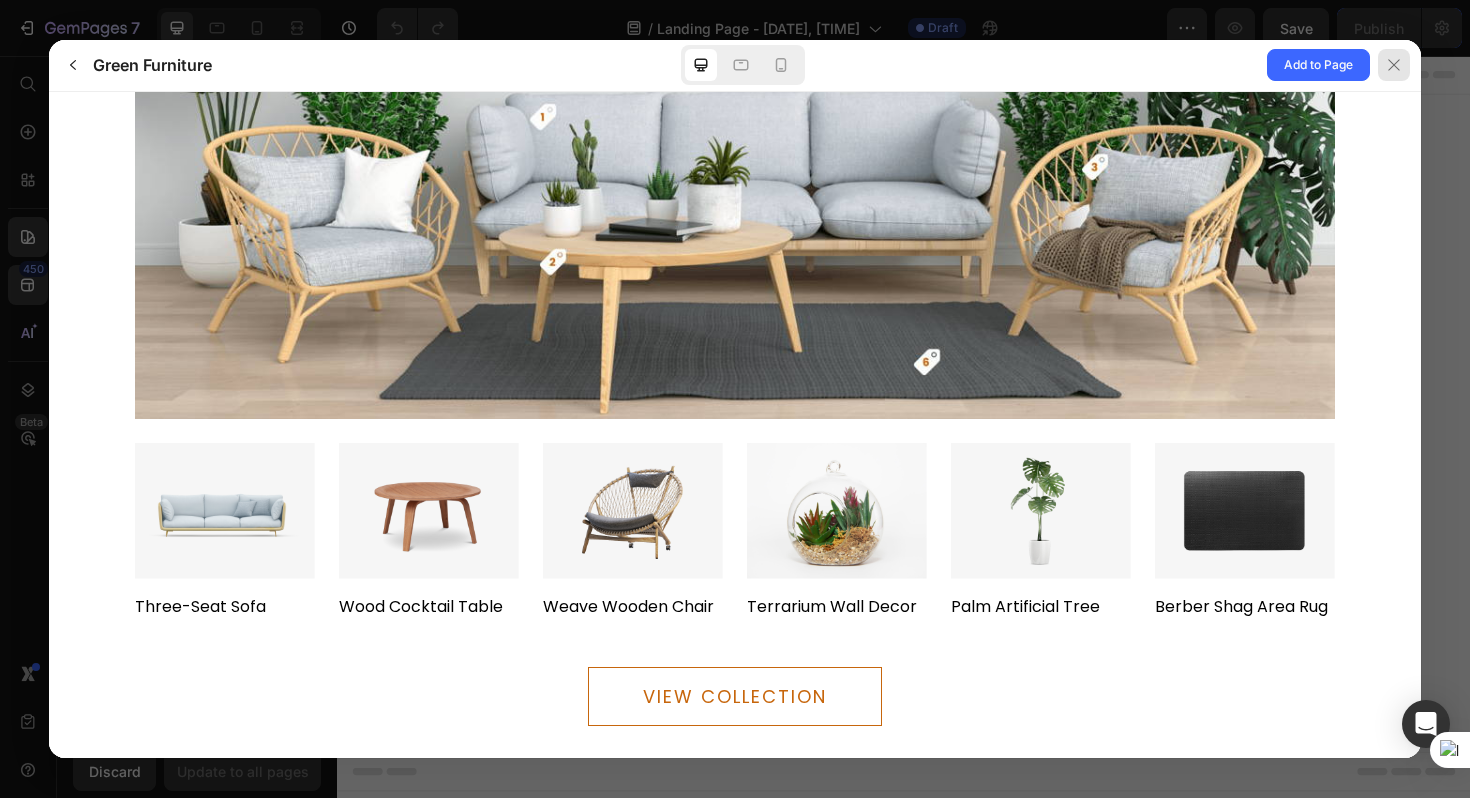 click 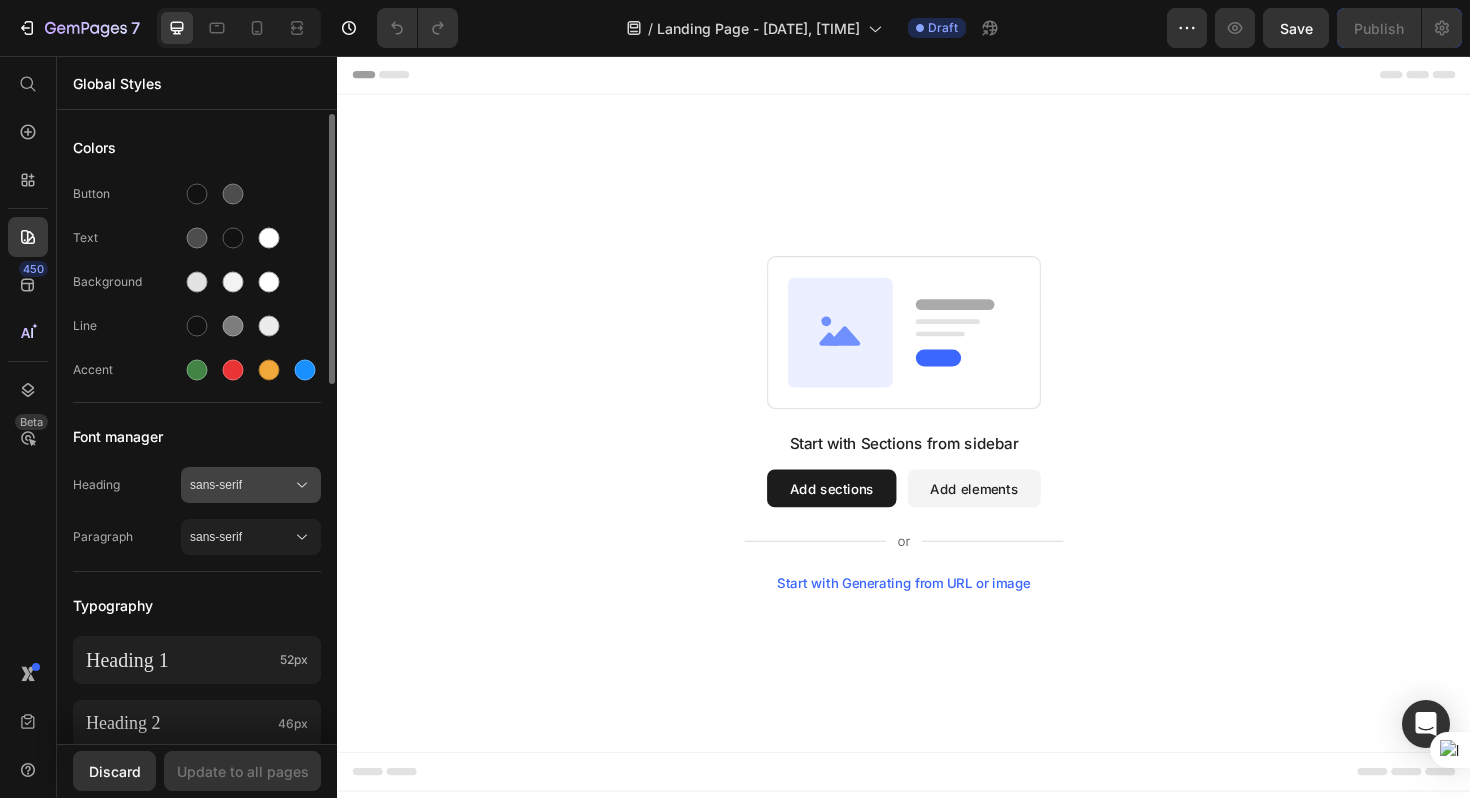 click on "sans-serif" at bounding box center (241, 485) 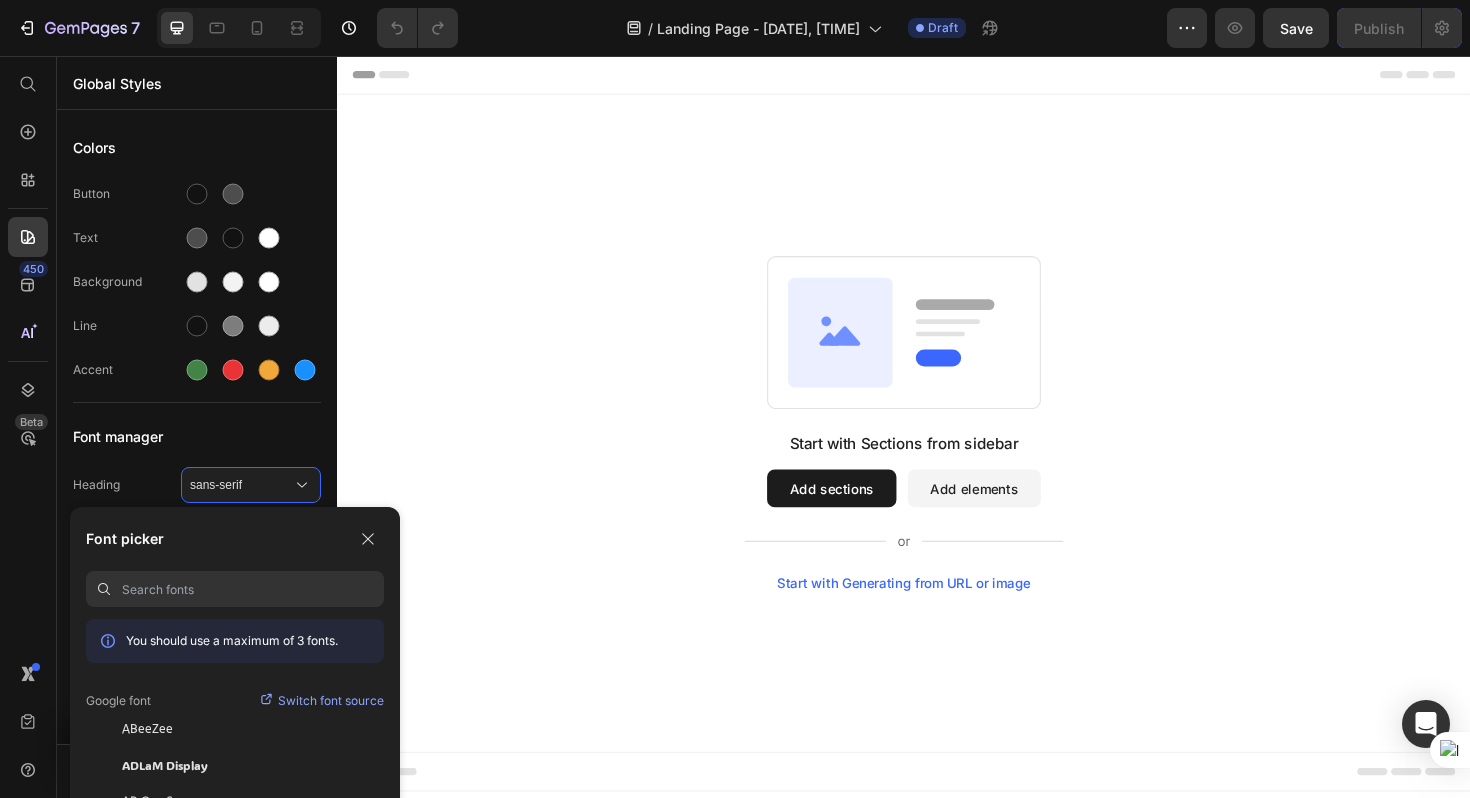 type on "a" 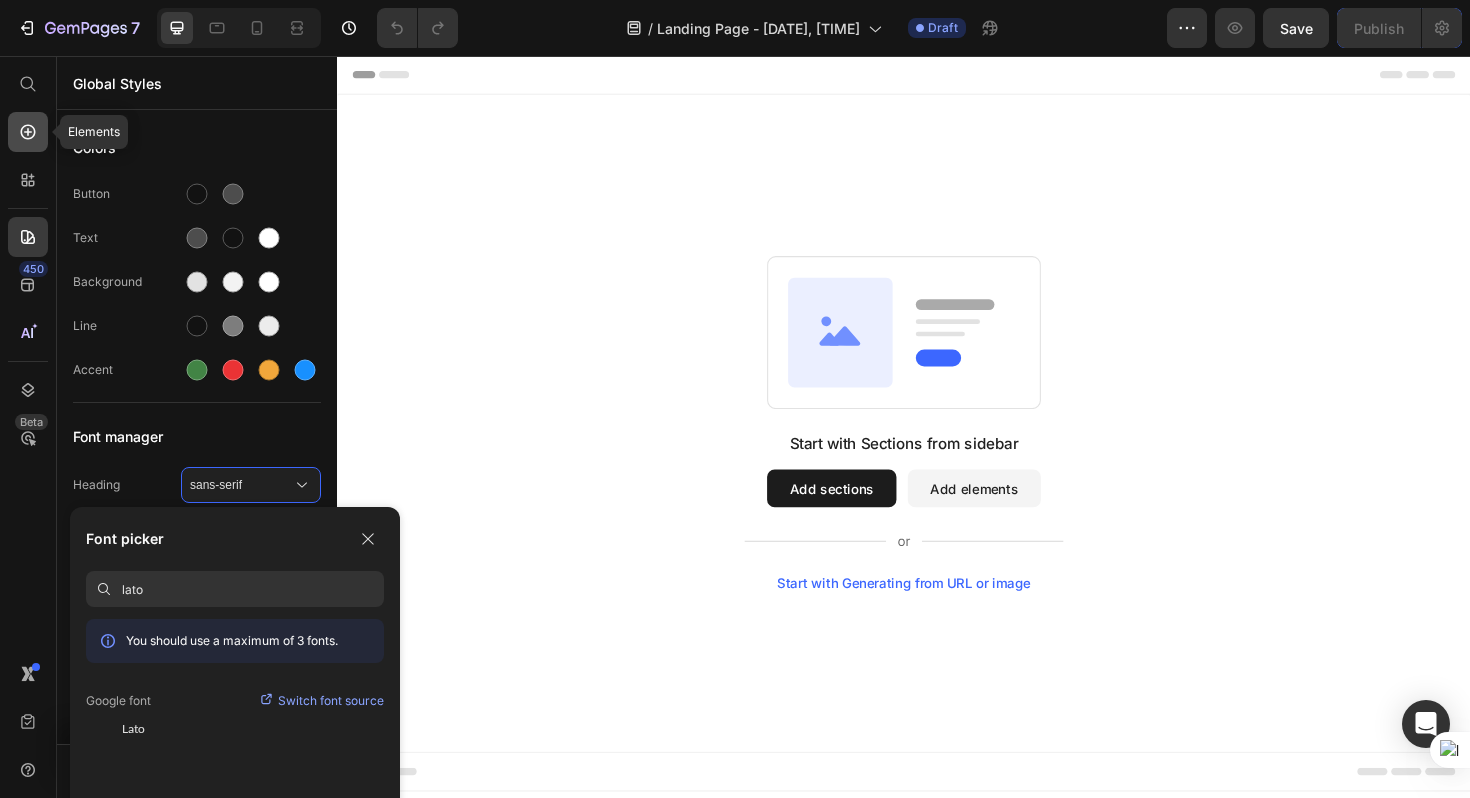 type on "lato" 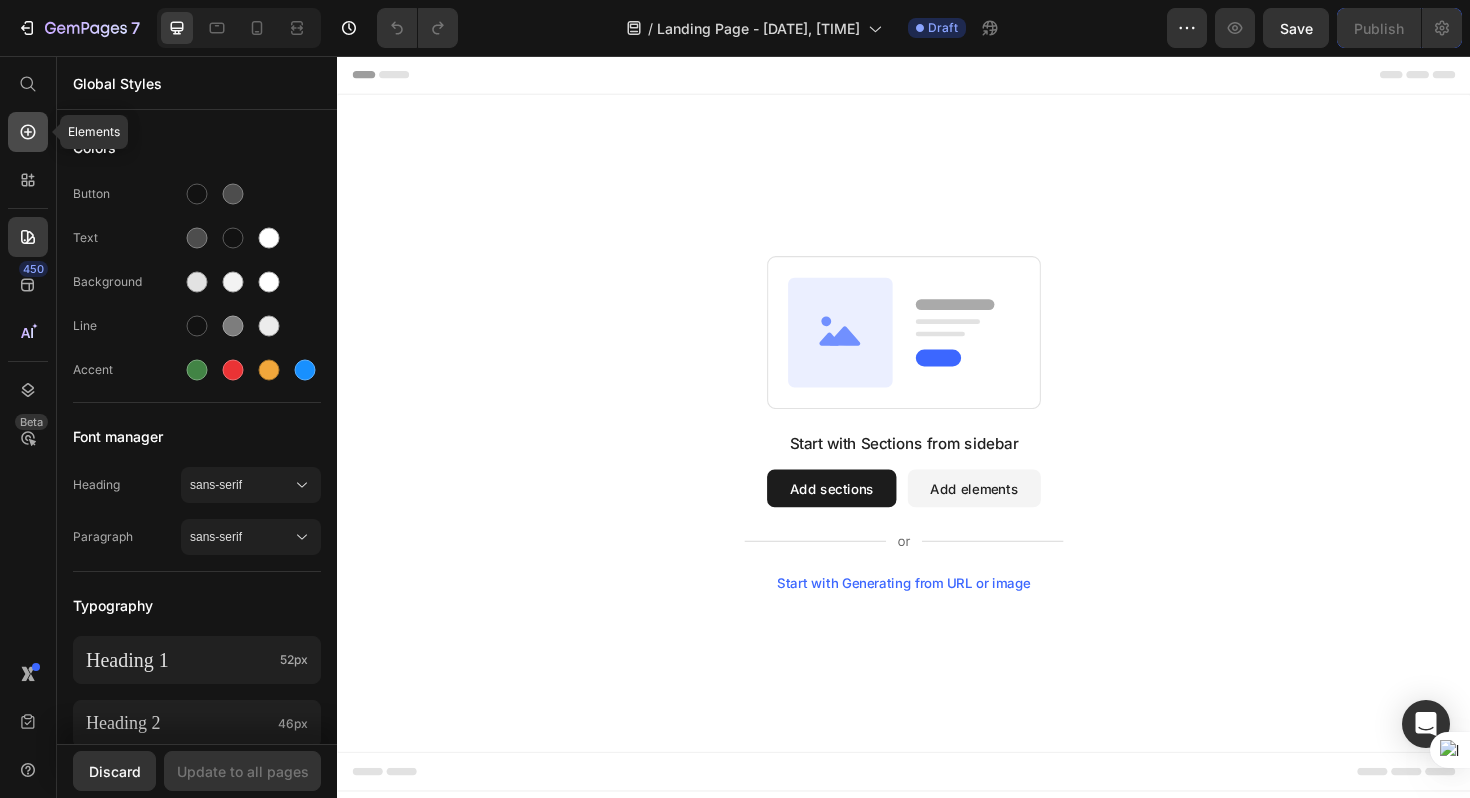 click 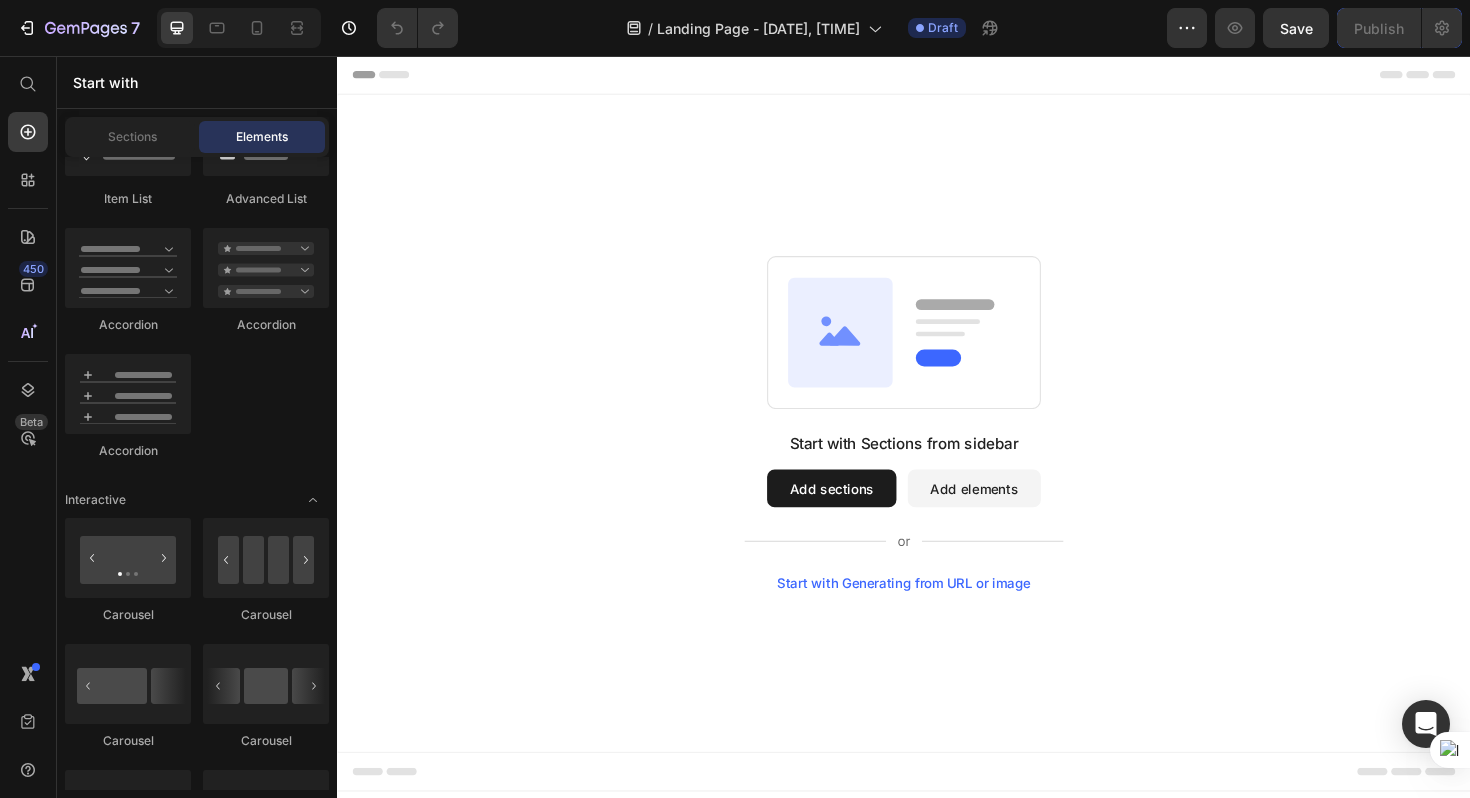 scroll, scrollTop: 0, scrollLeft: 0, axis: both 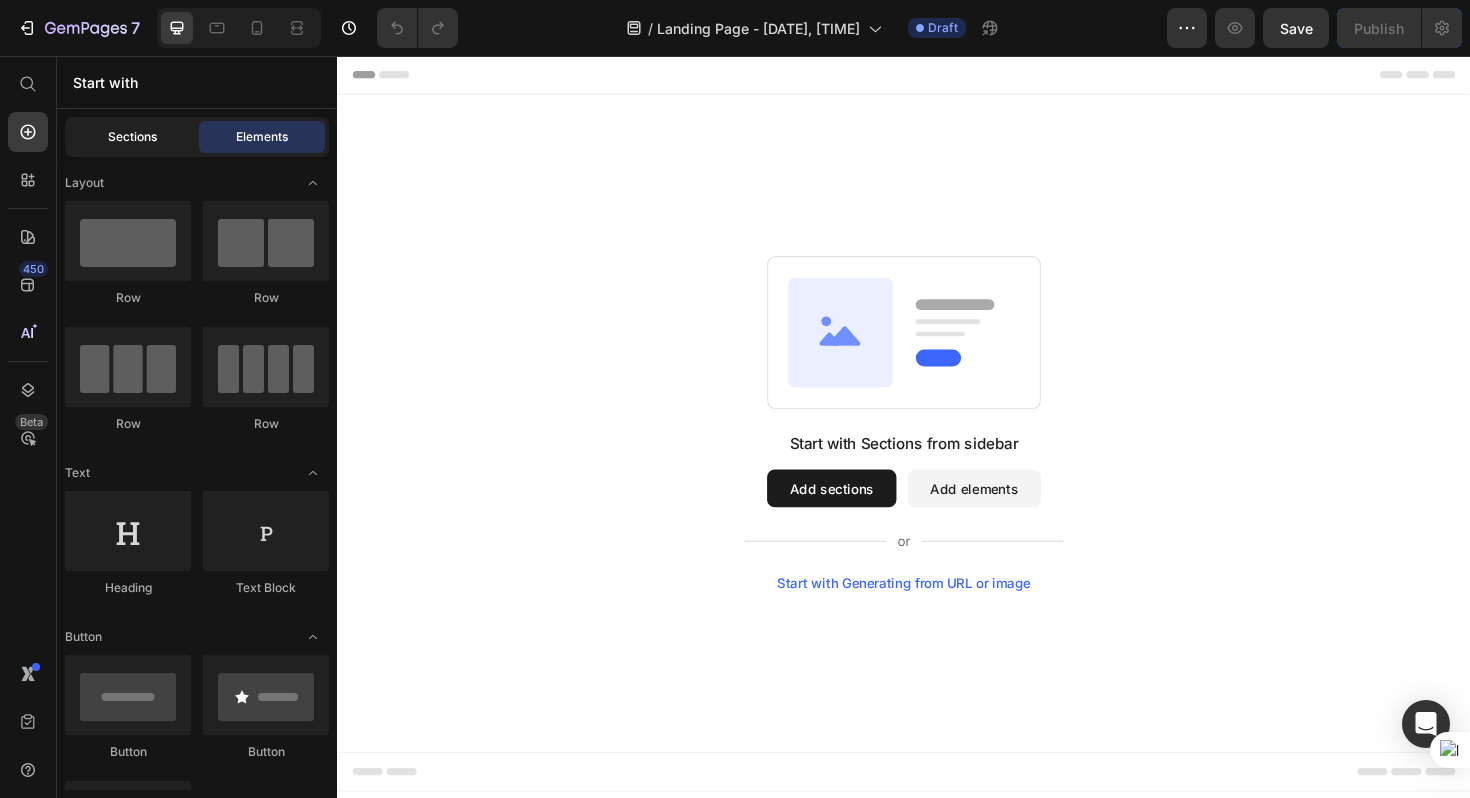 click on "Sections" 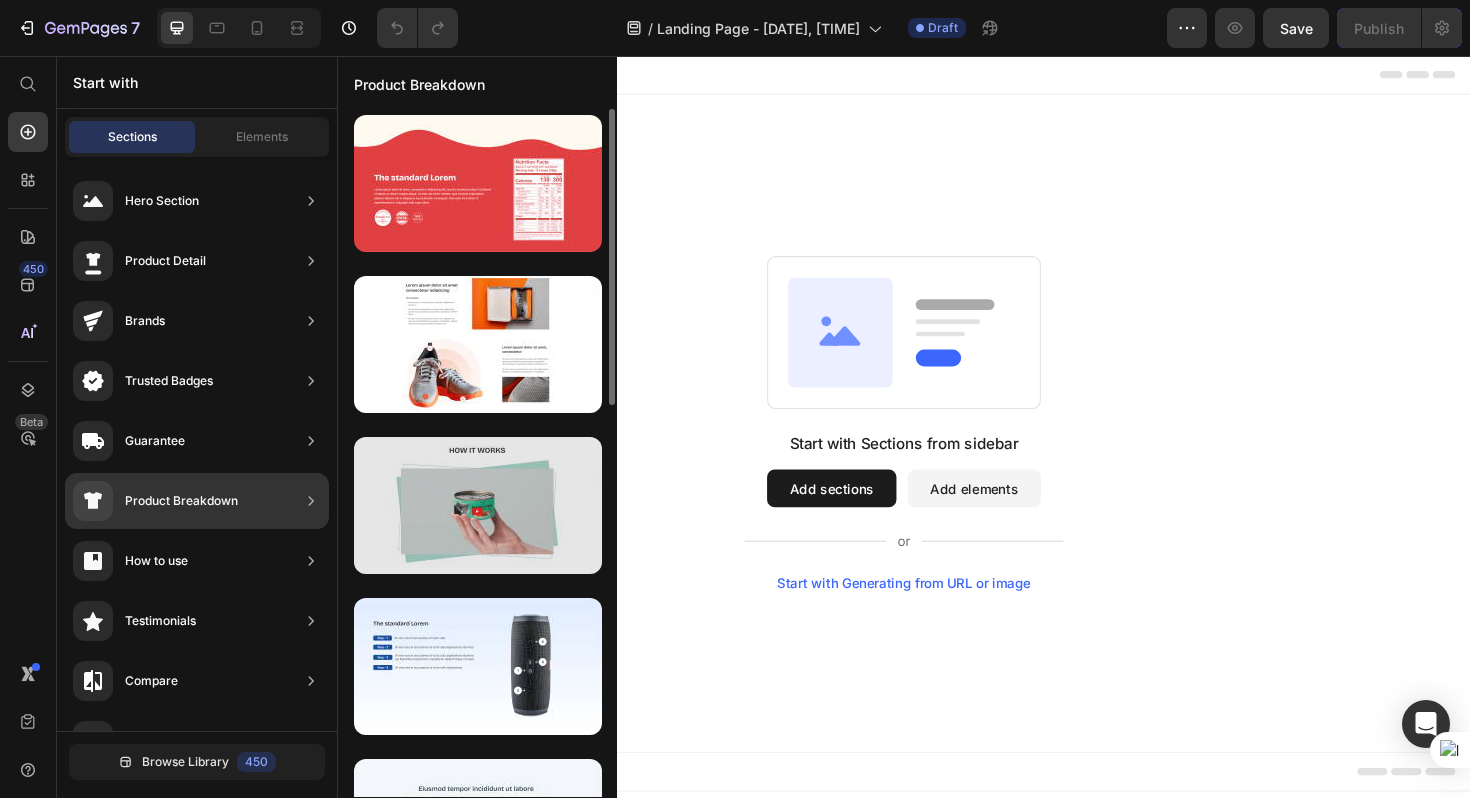click at bounding box center [478, 505] 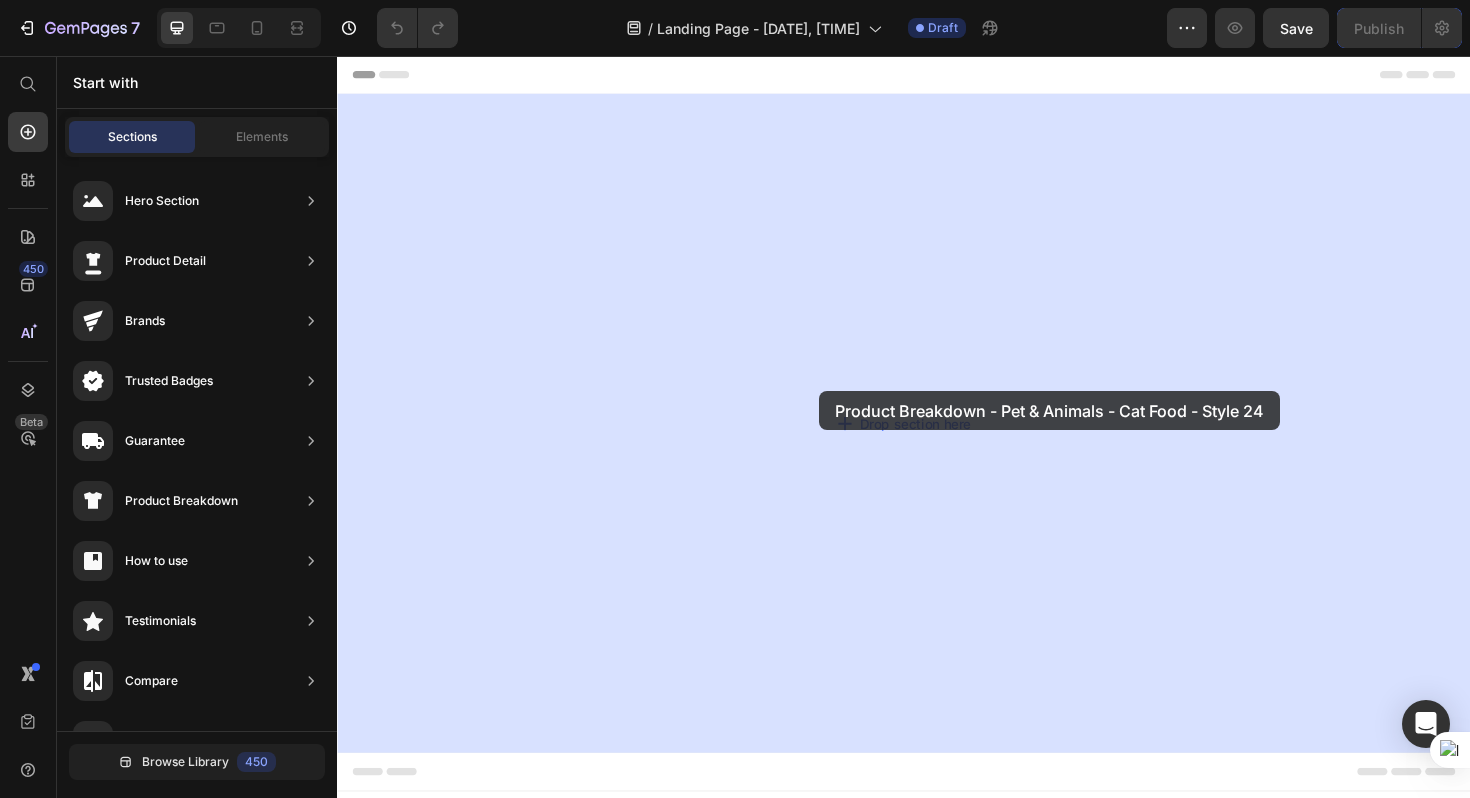 drag, startPoint x: 840, startPoint y: 570, endPoint x: 849, endPoint y: 411, distance: 159.25452 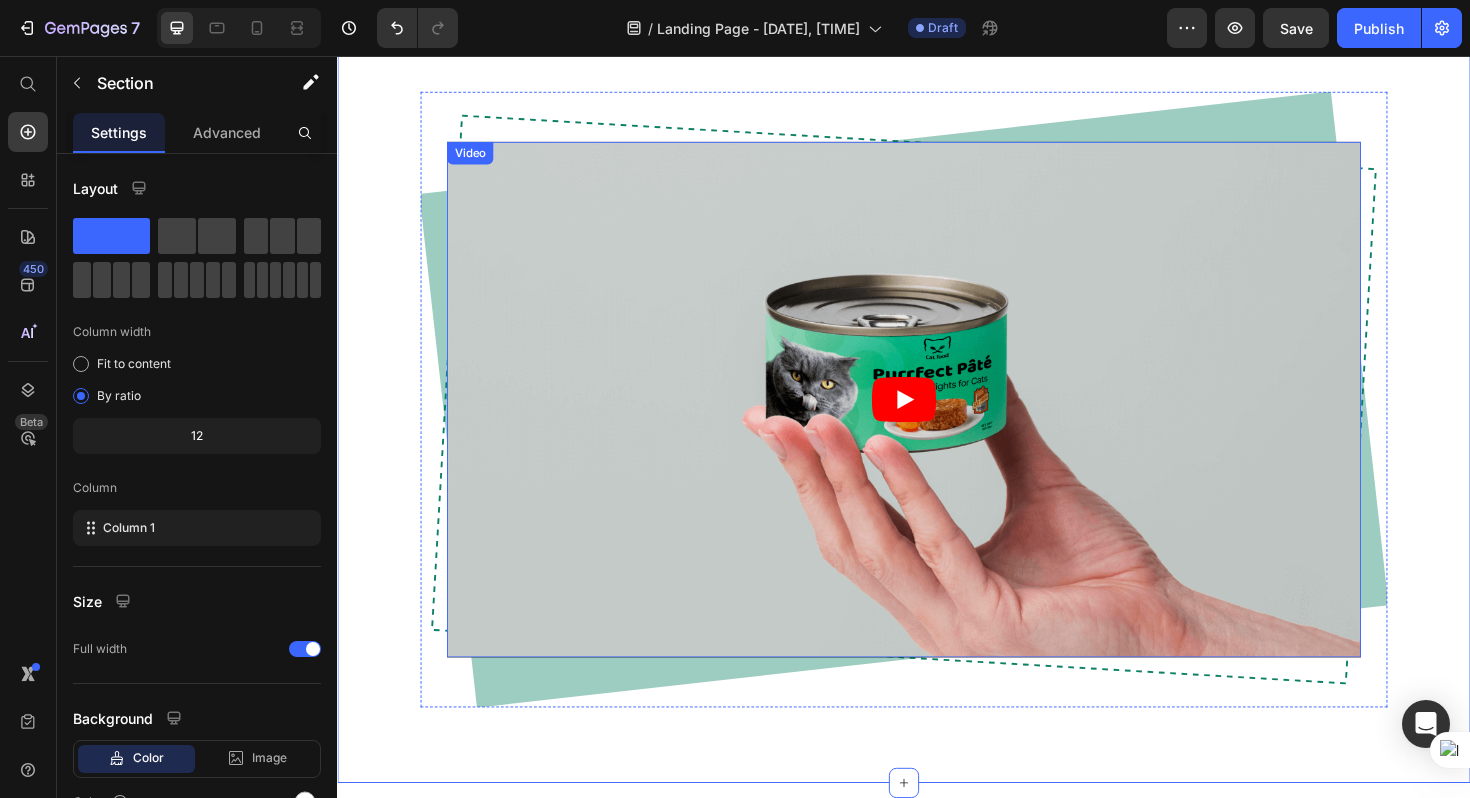 scroll, scrollTop: 220, scrollLeft: 0, axis: vertical 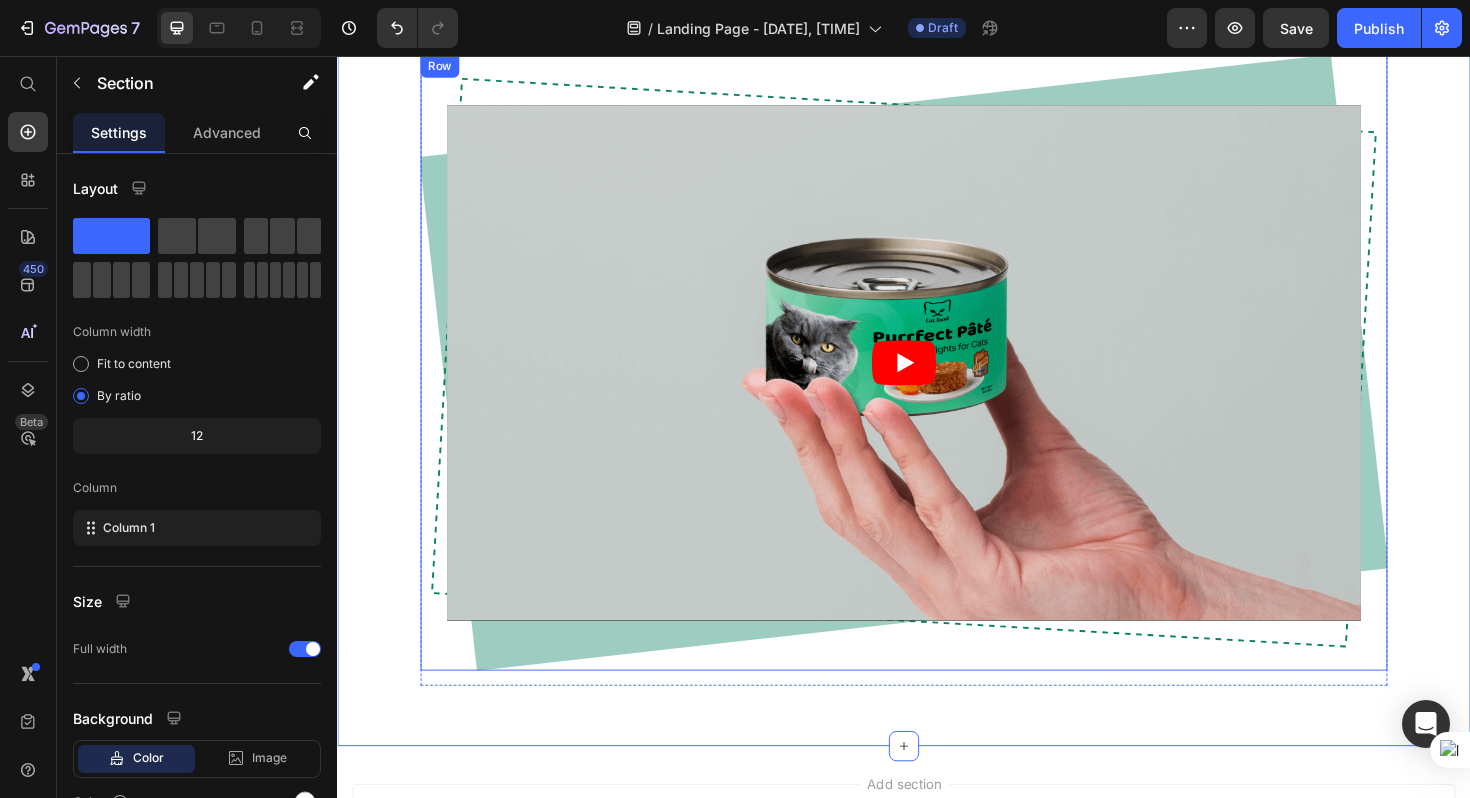click on "Video Row" at bounding box center [937, 380] 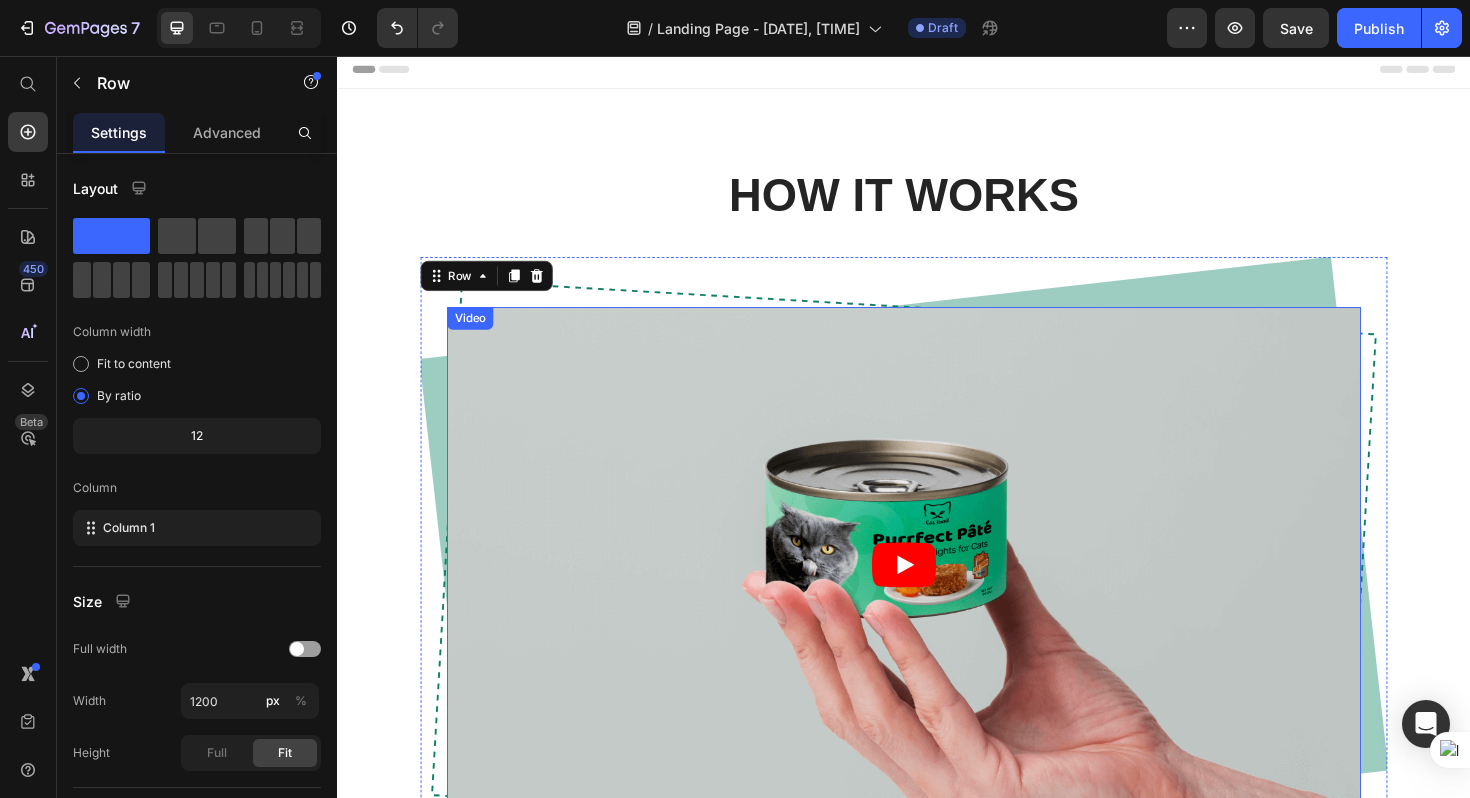 scroll, scrollTop: 0, scrollLeft: 0, axis: both 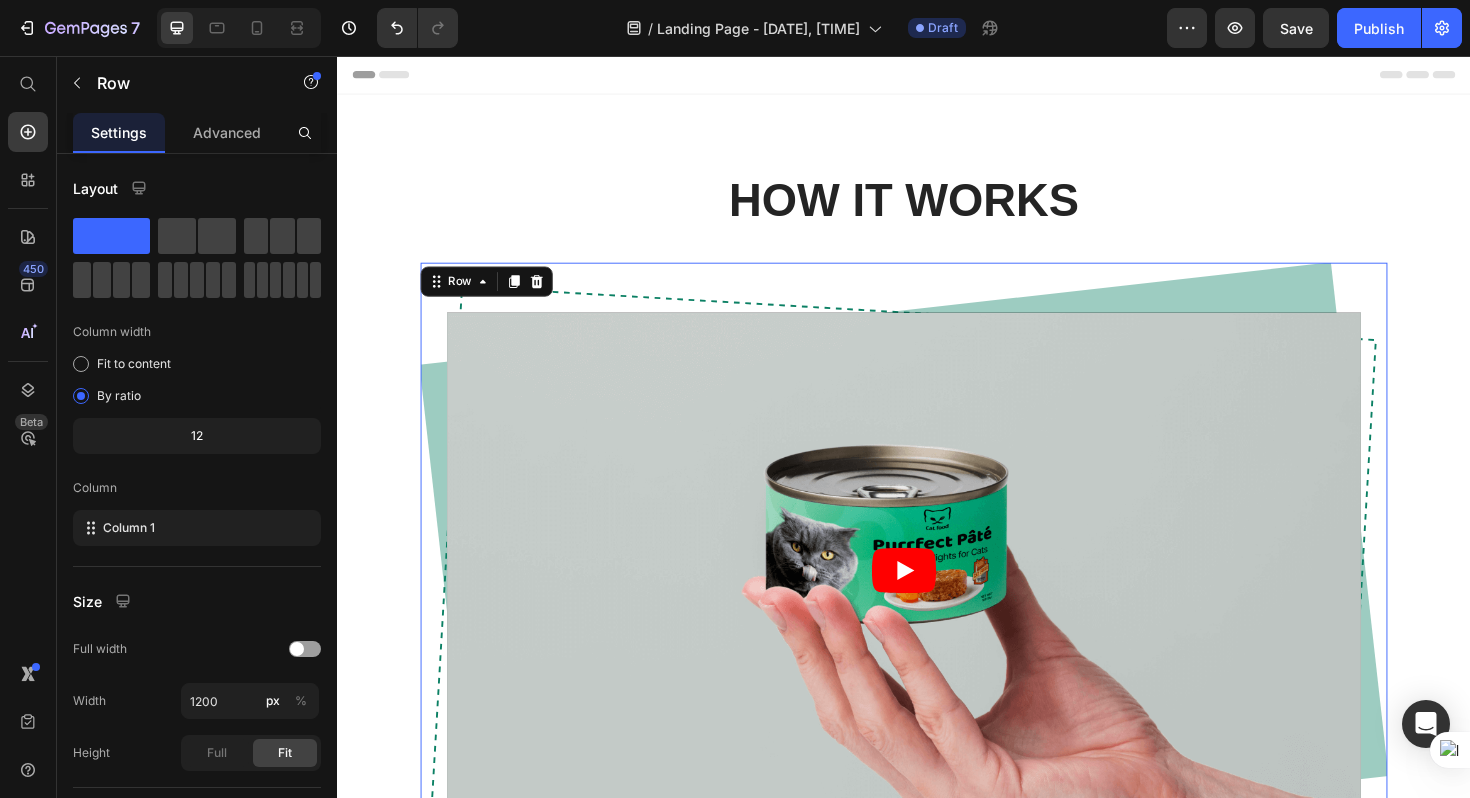 click on "Video Row   16" at bounding box center [937, 600] 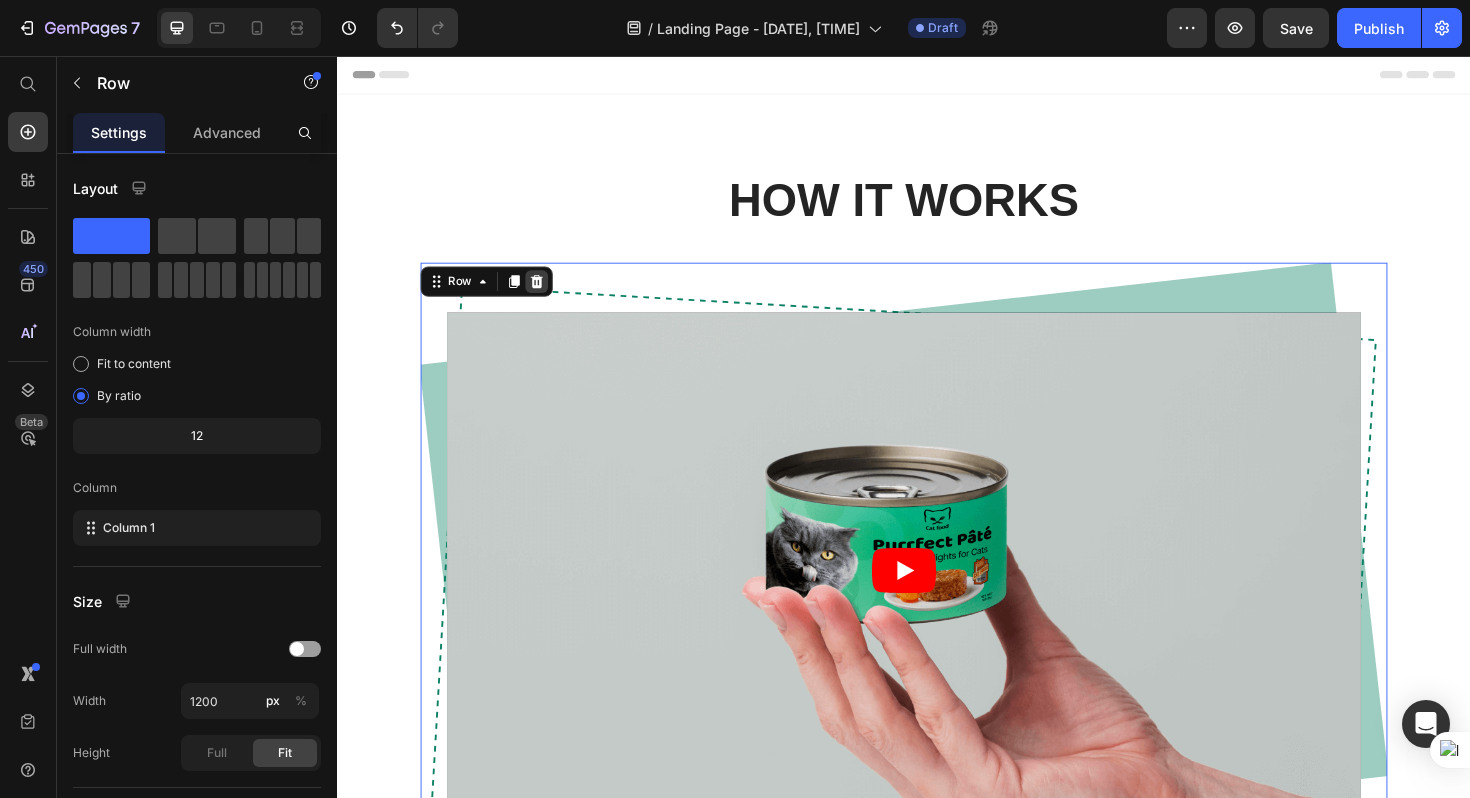 click at bounding box center [548, 295] 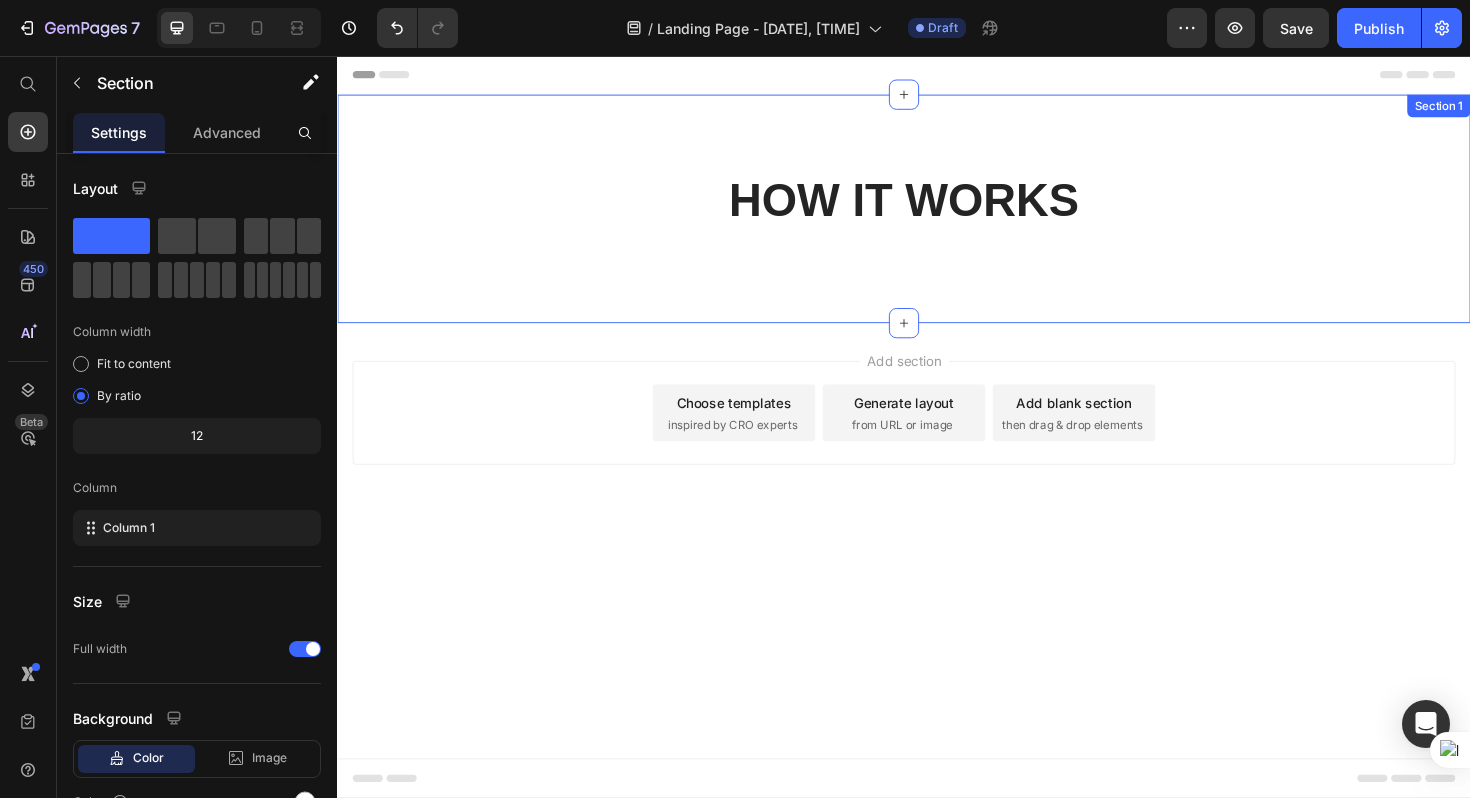 click on "HOW IT WORKS Heading Row Section 1" at bounding box center [937, 218] 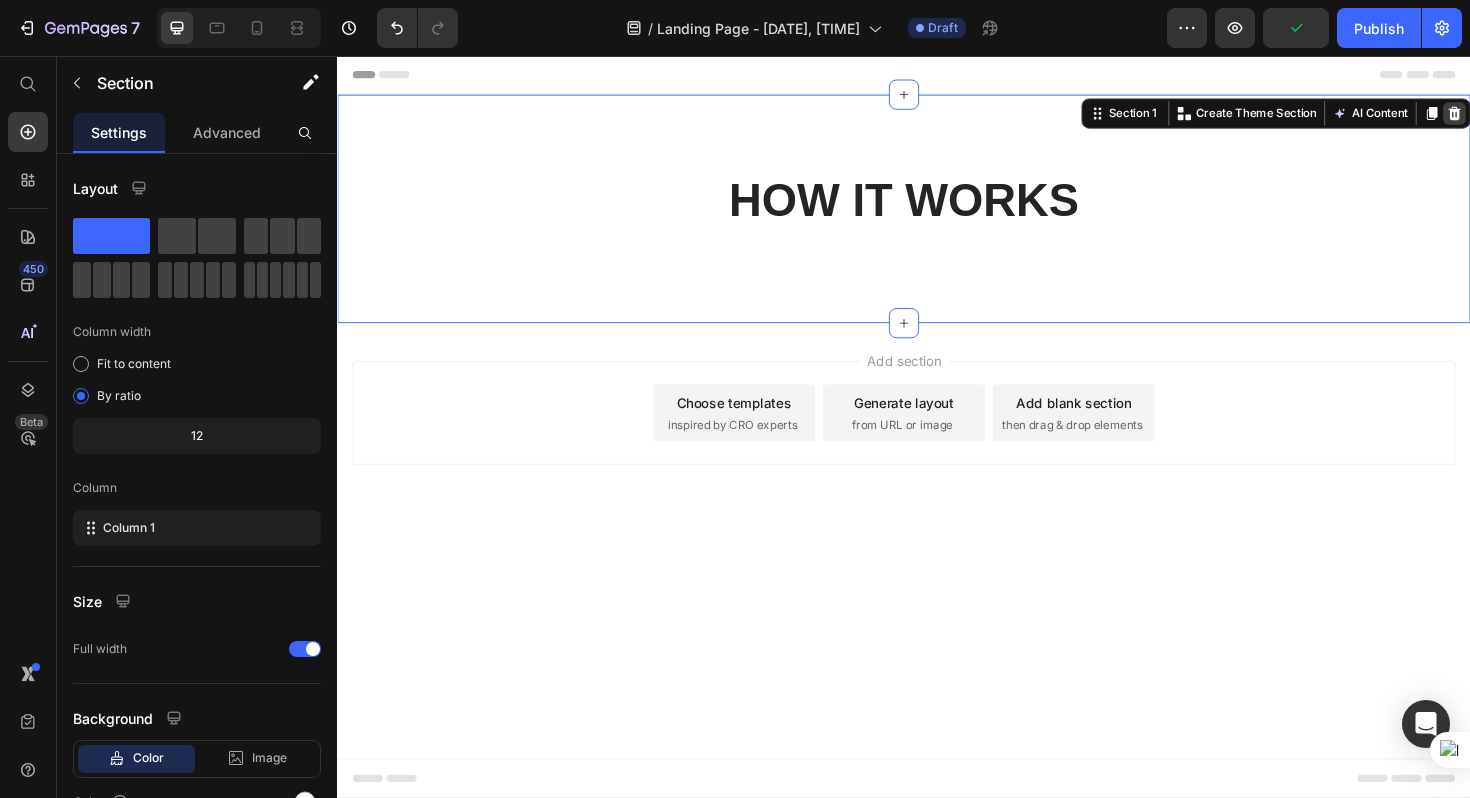 click at bounding box center (1520, 117) 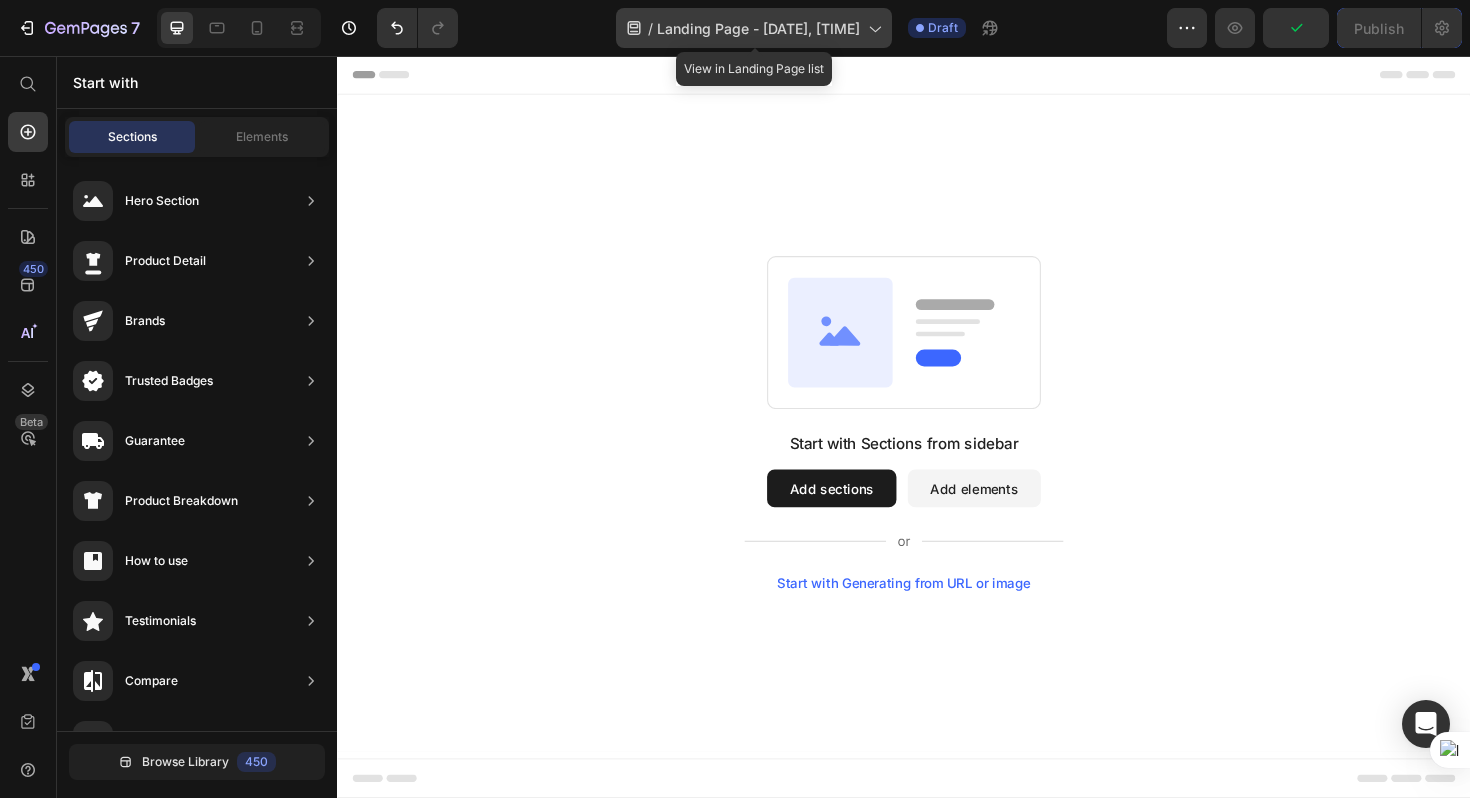 click 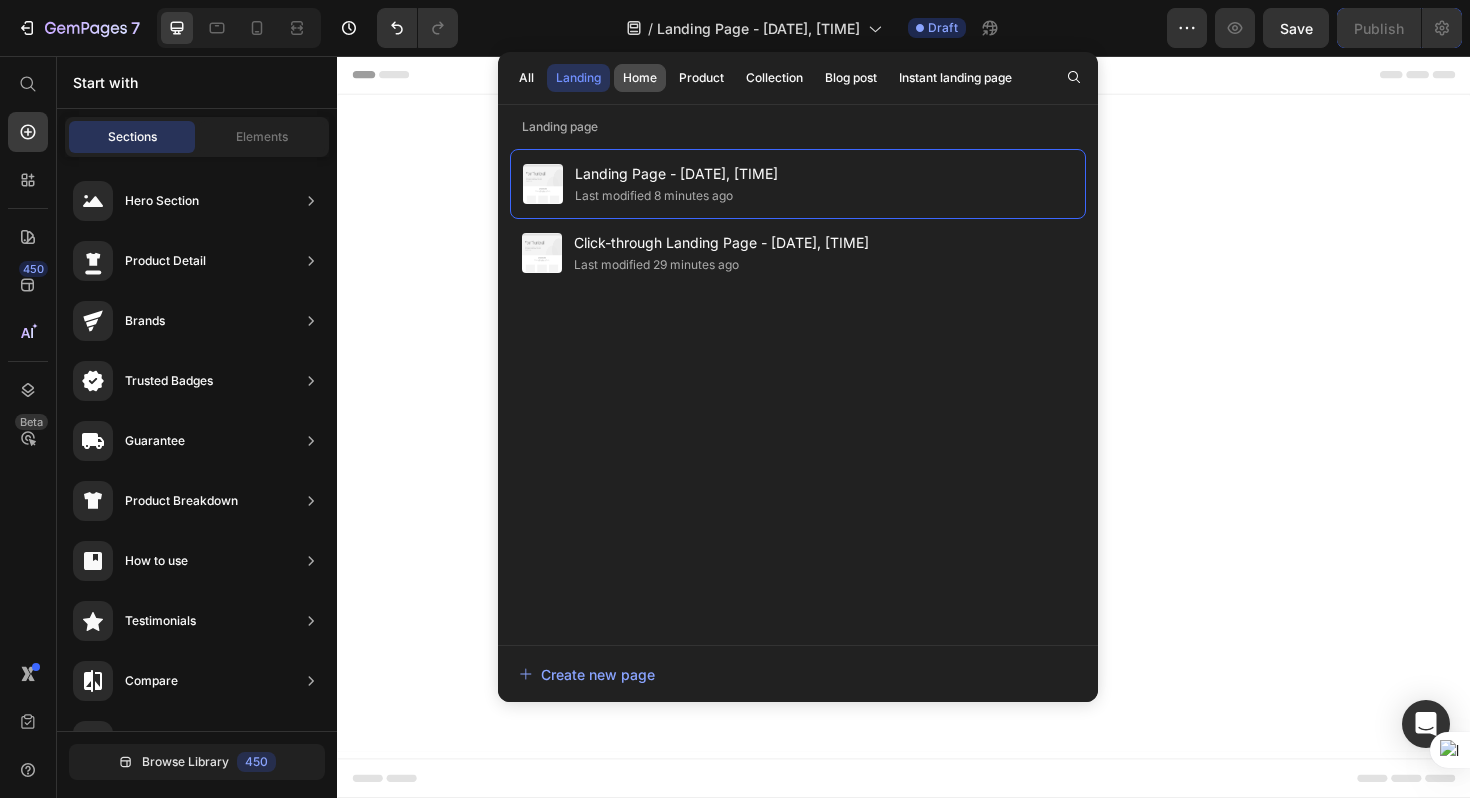 click on "Home" at bounding box center [640, 78] 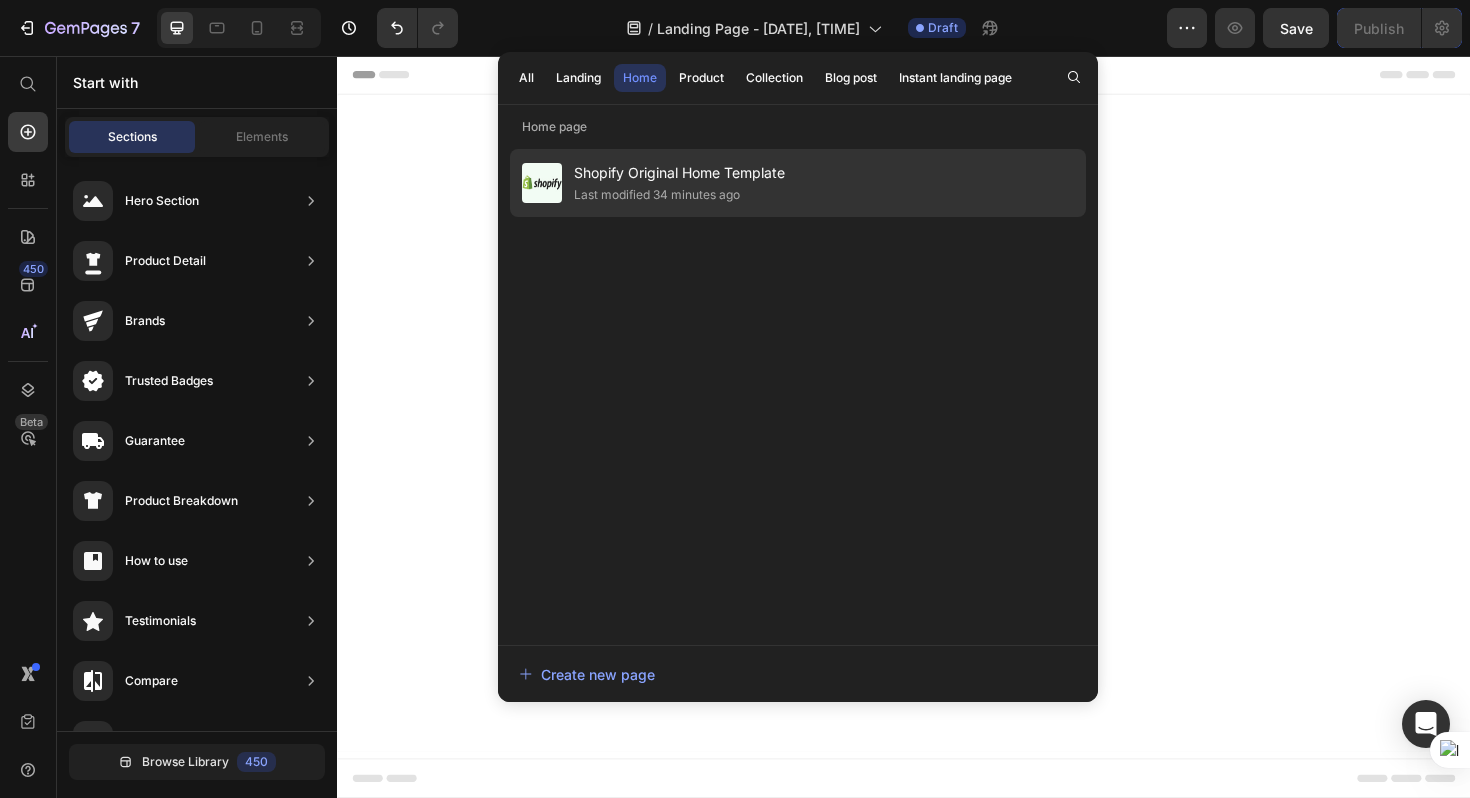 click on "Shopify Original Home Template" at bounding box center [679, 173] 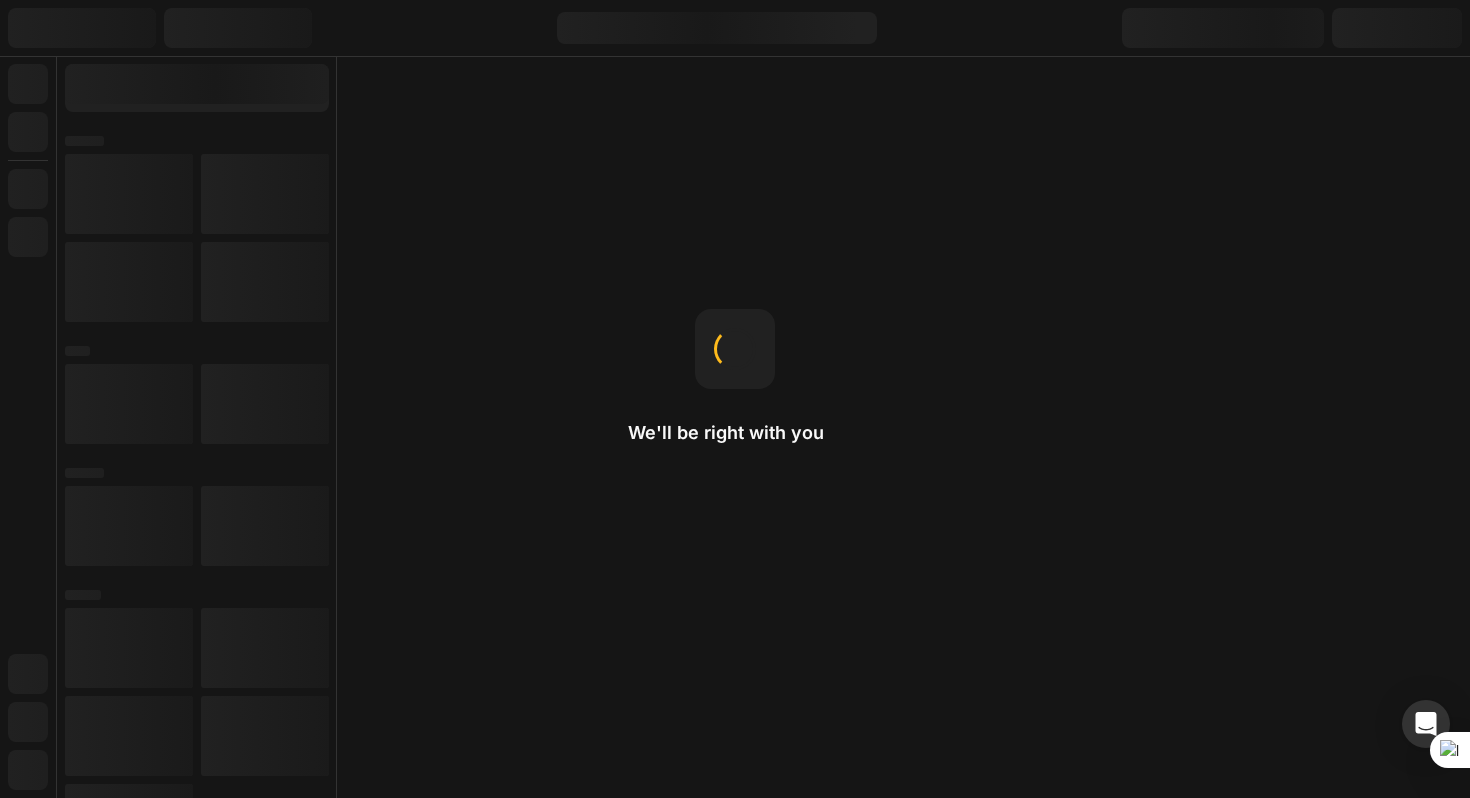 scroll, scrollTop: 0, scrollLeft: 0, axis: both 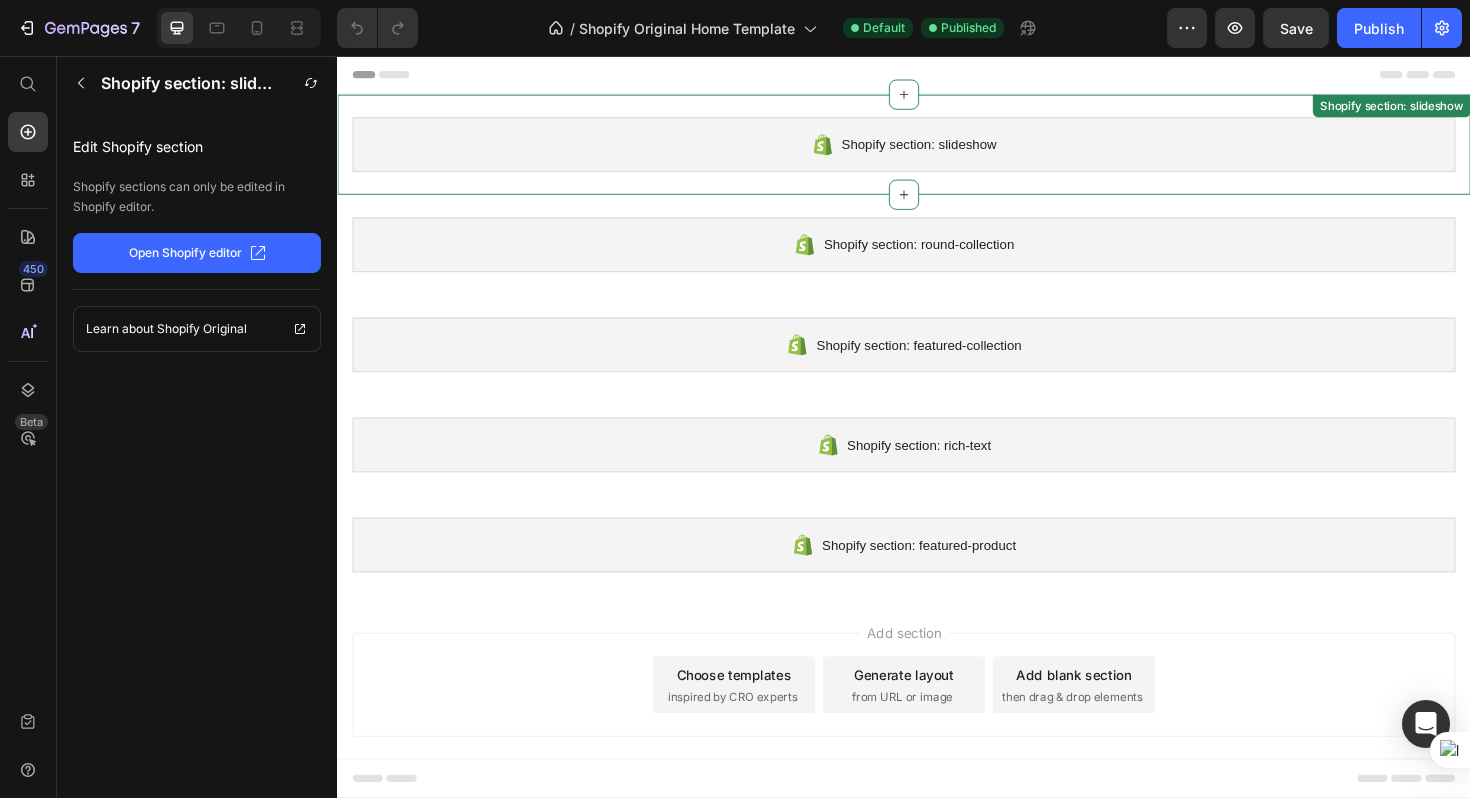 click on "Shopify section: slideshow" at bounding box center (937, 150) 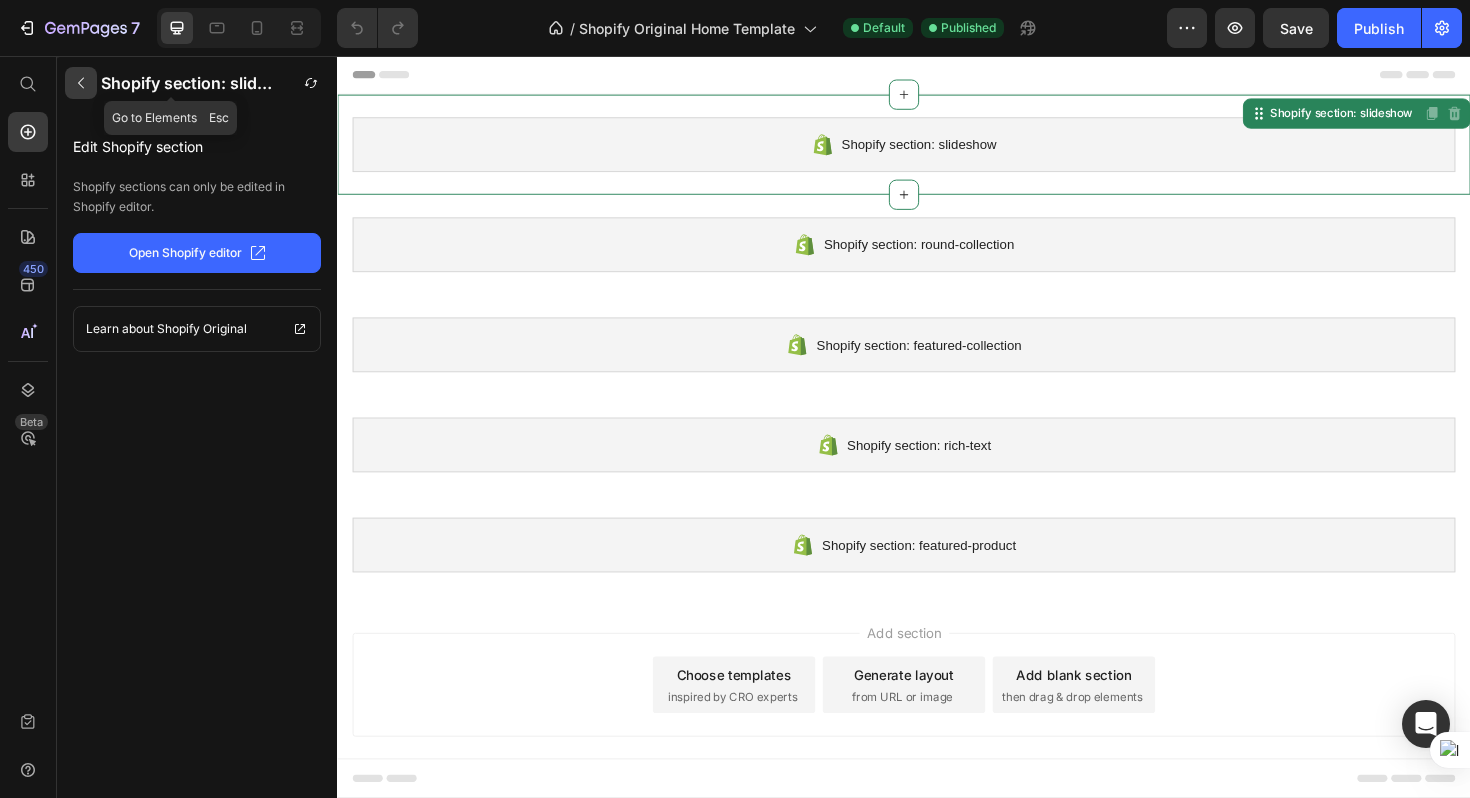 click 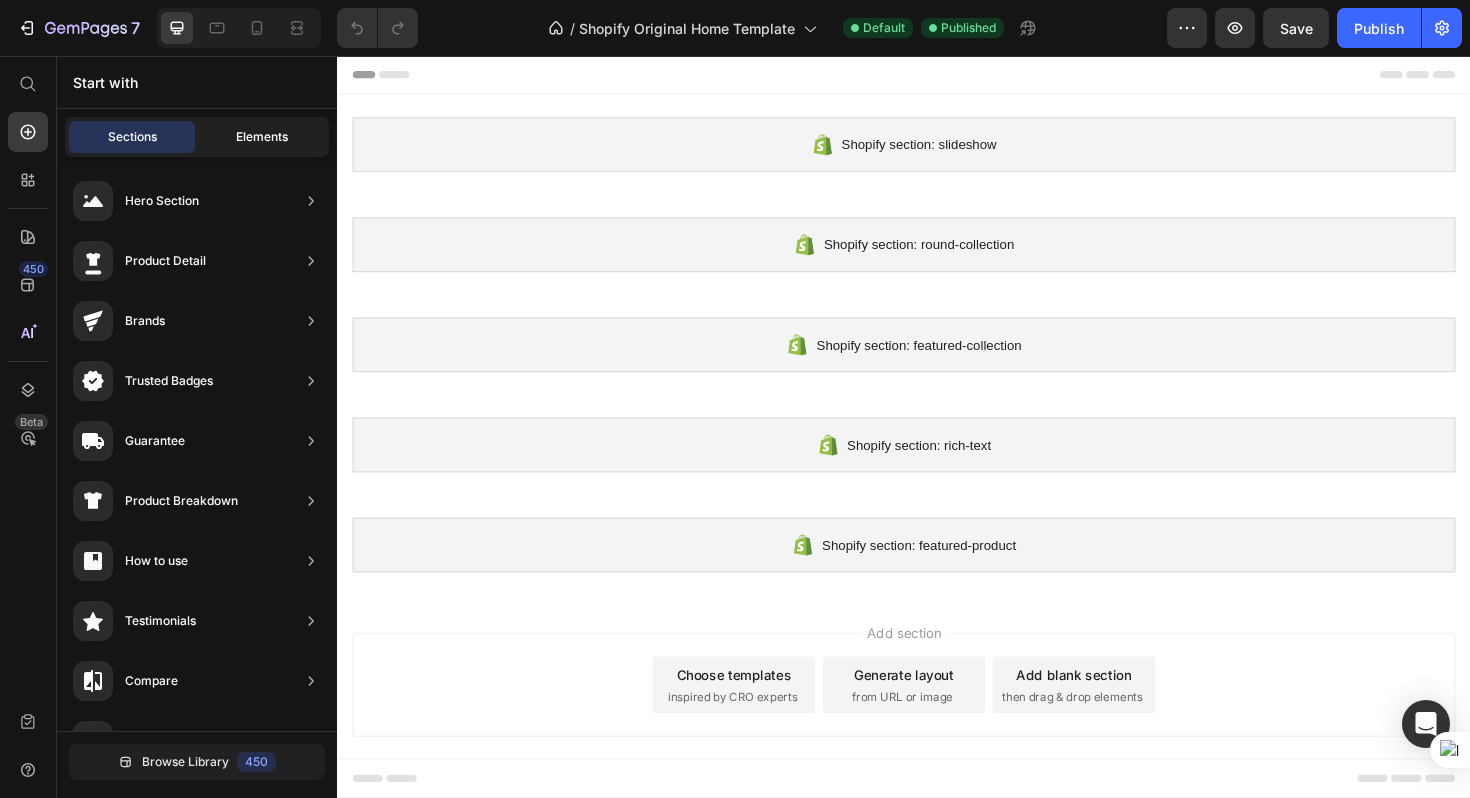 click on "Elements" 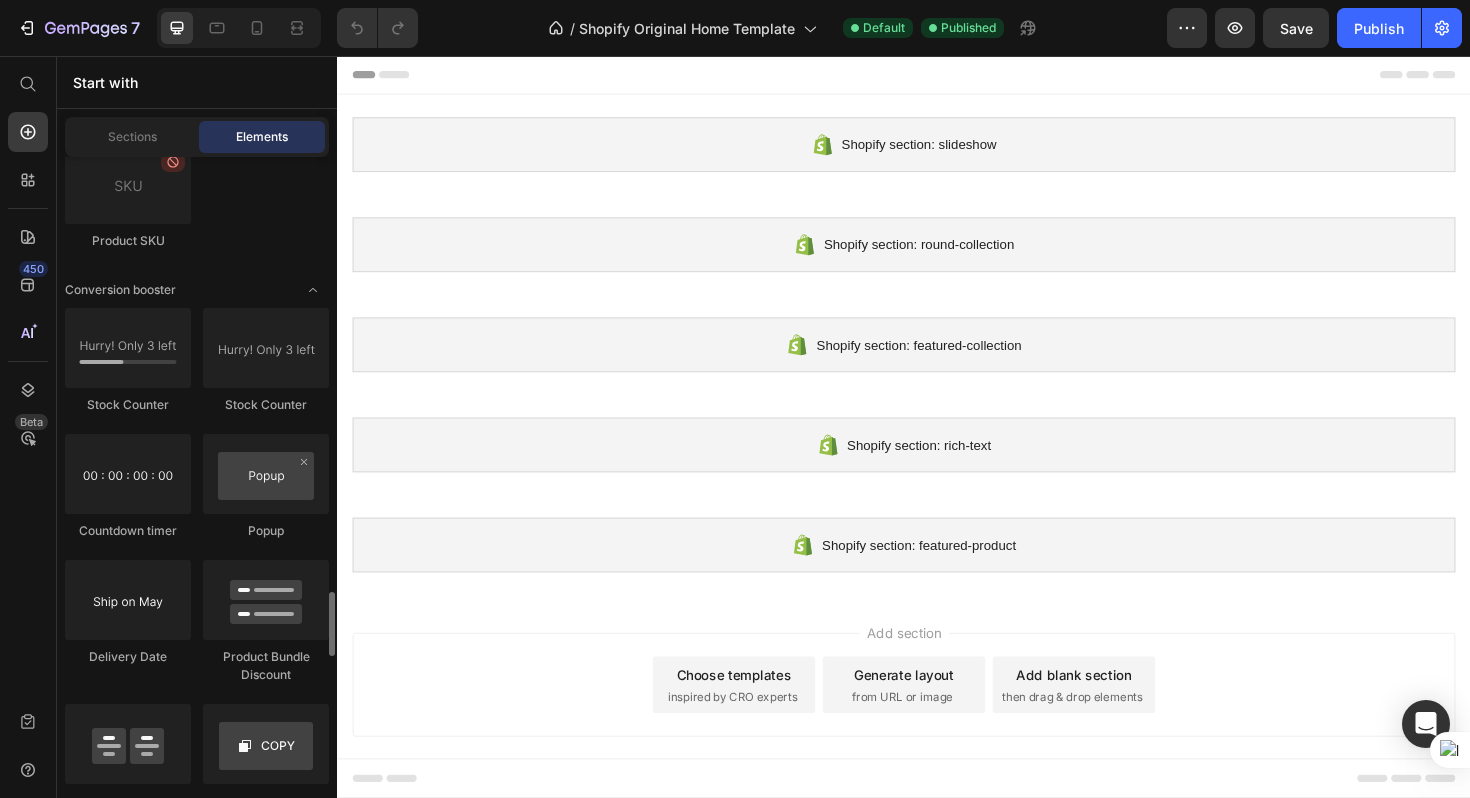 scroll, scrollTop: 4127, scrollLeft: 0, axis: vertical 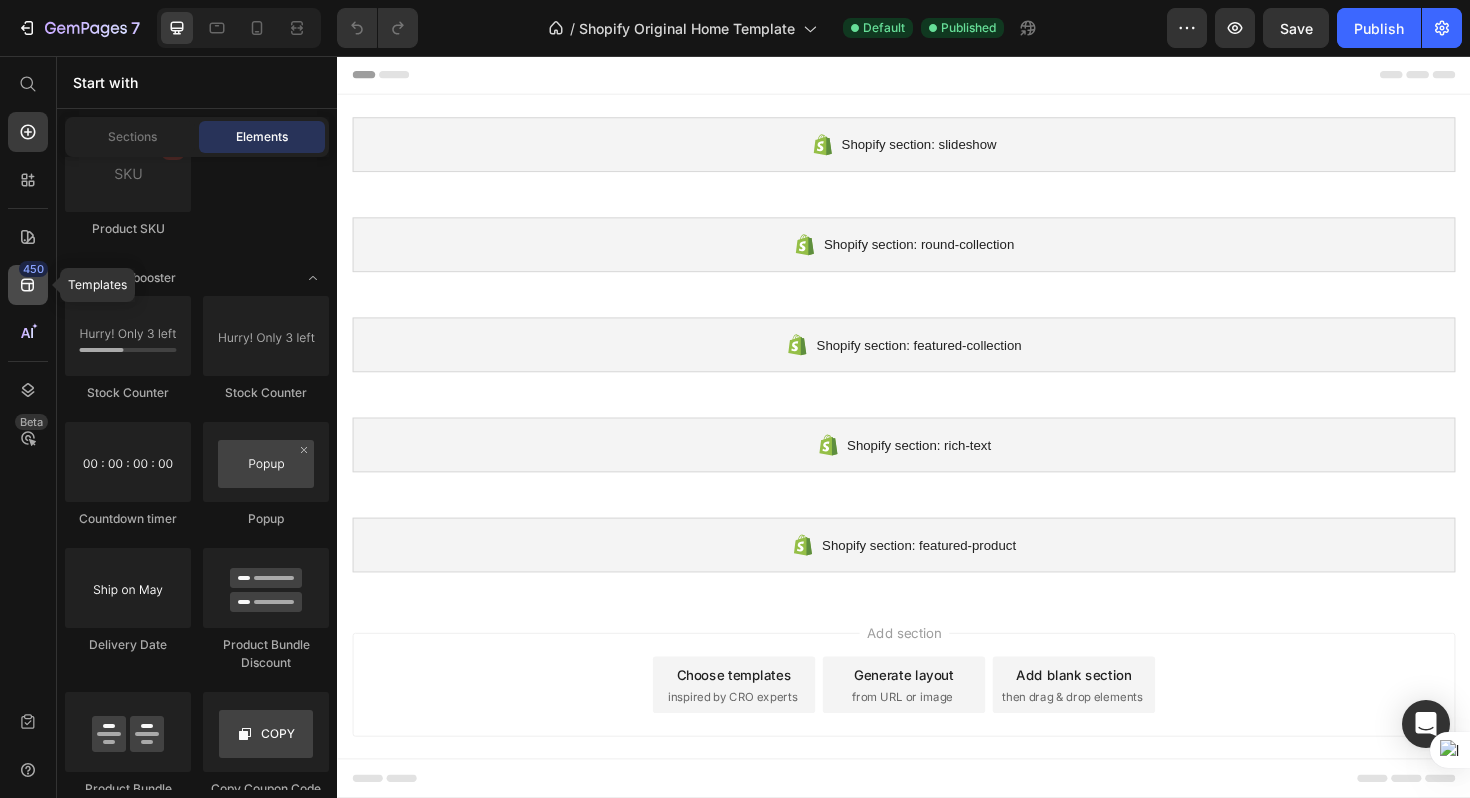 click on "450" at bounding box center (33, 269) 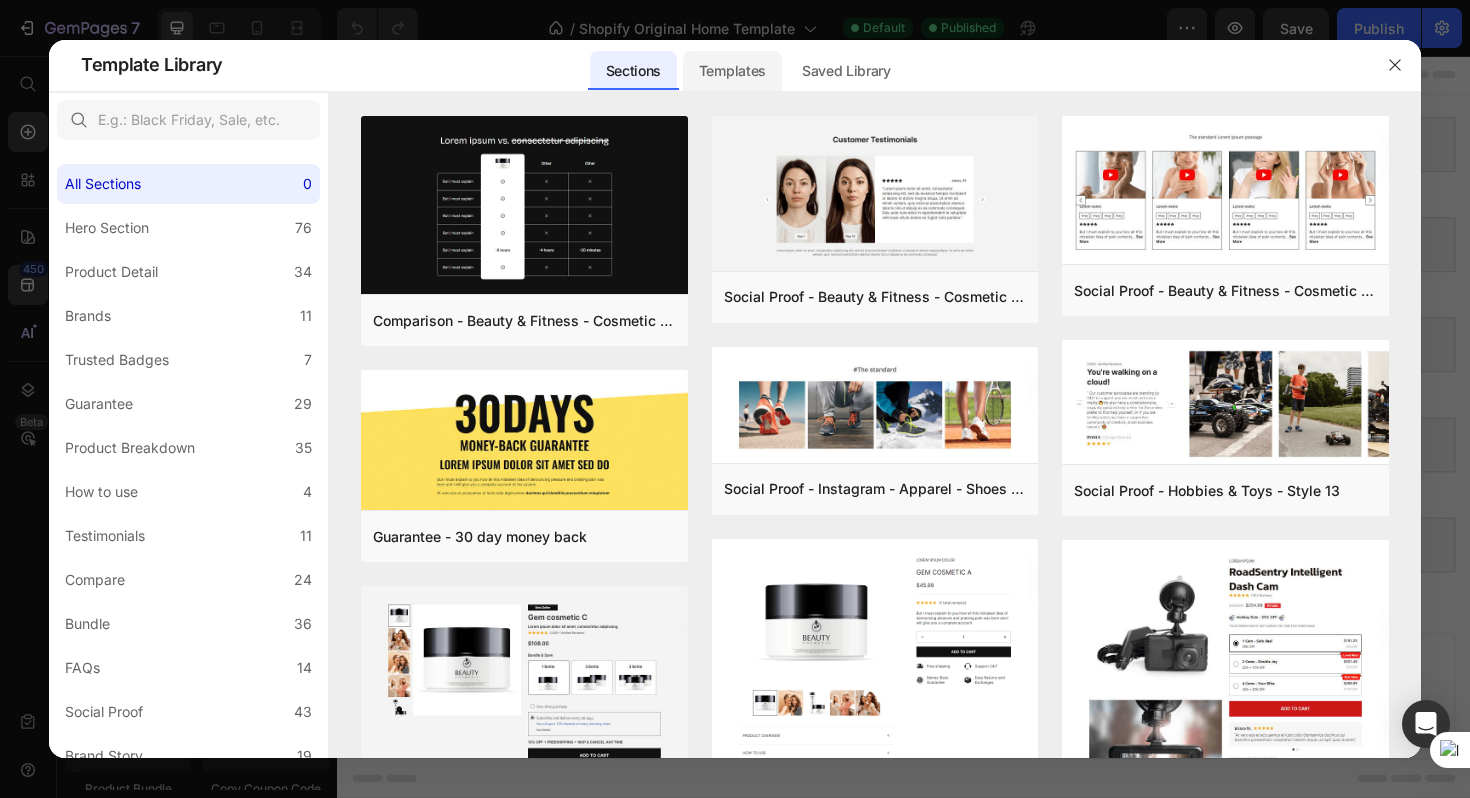 click on "Templates" 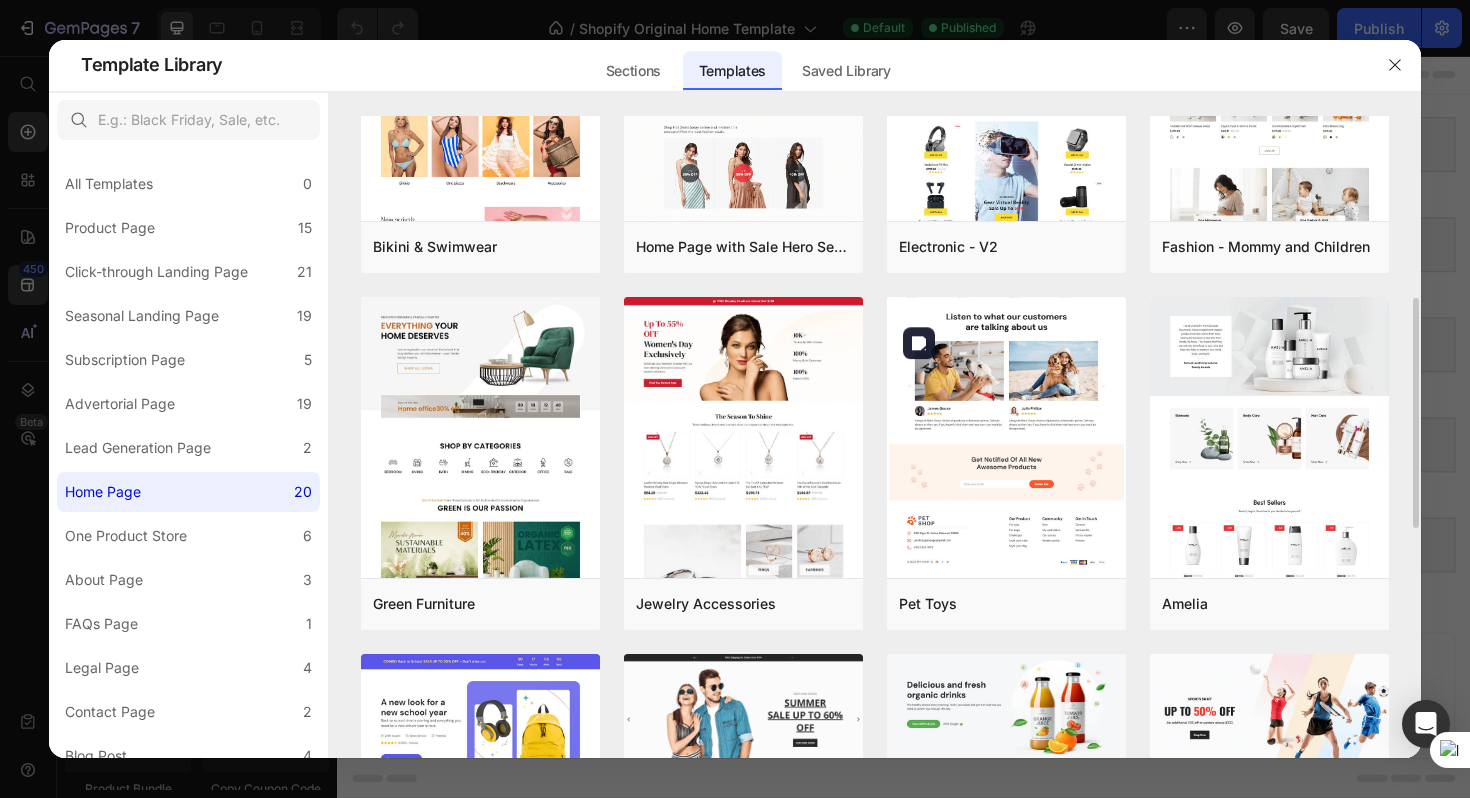 scroll, scrollTop: 609, scrollLeft: 0, axis: vertical 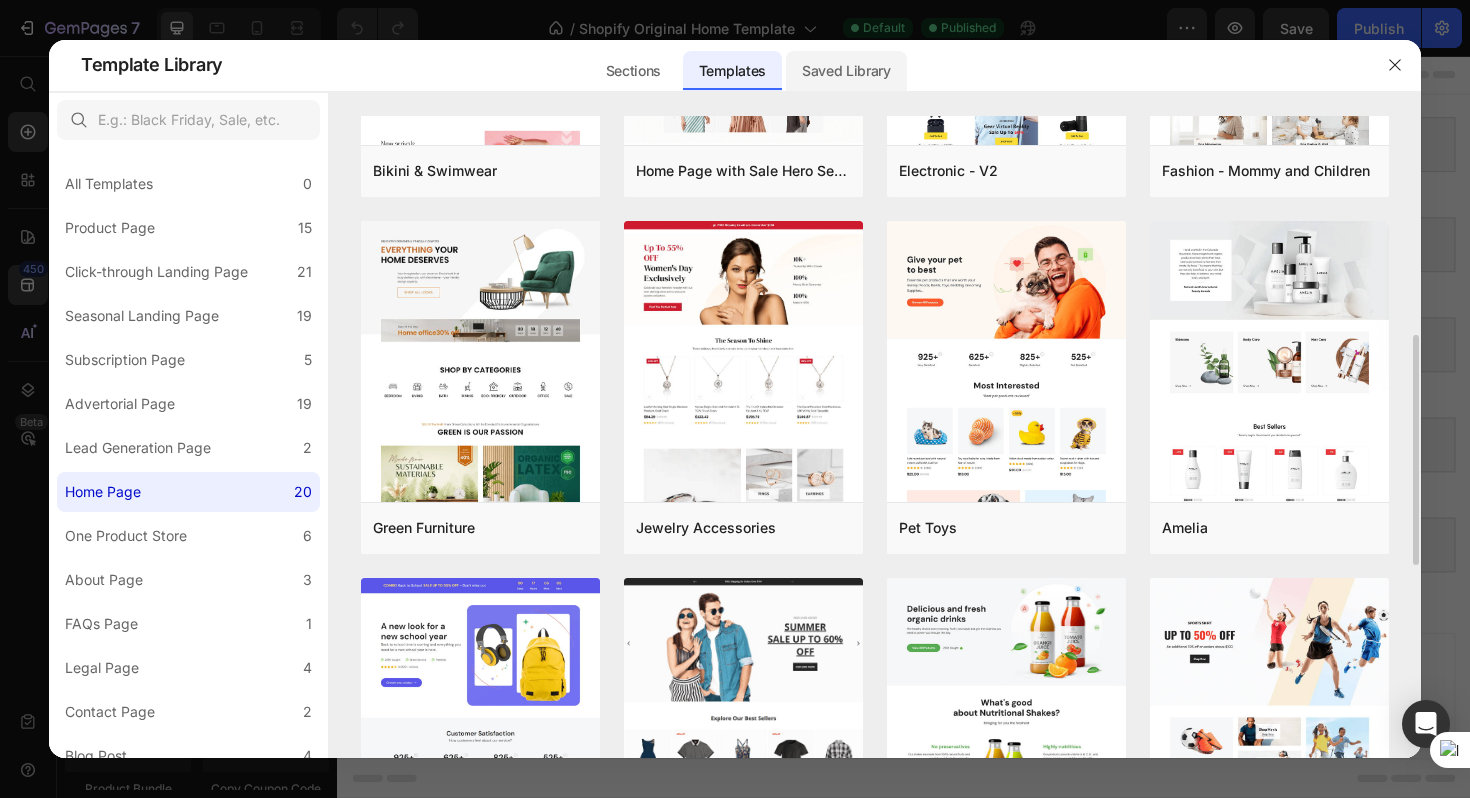 click on "Saved Library" 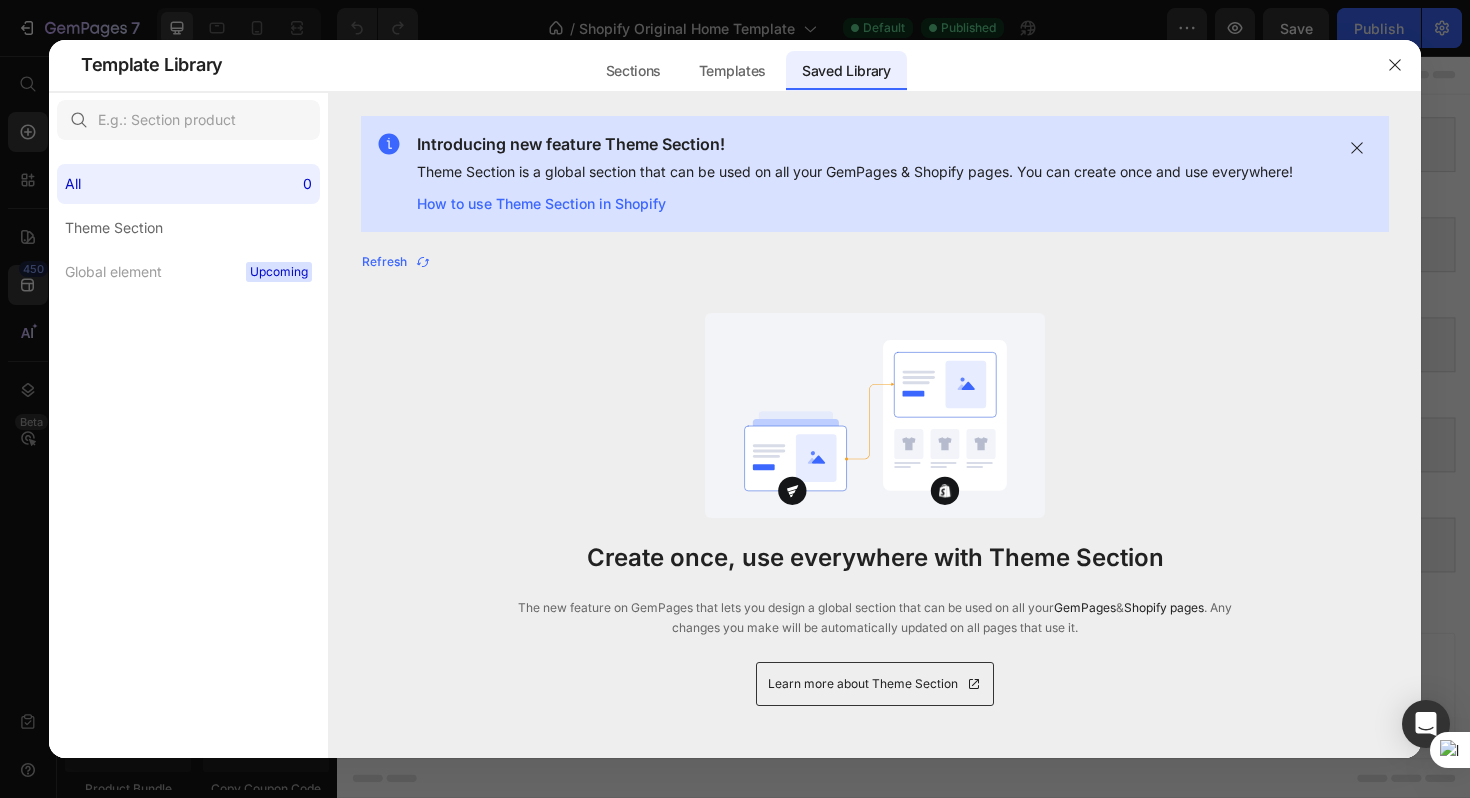 click 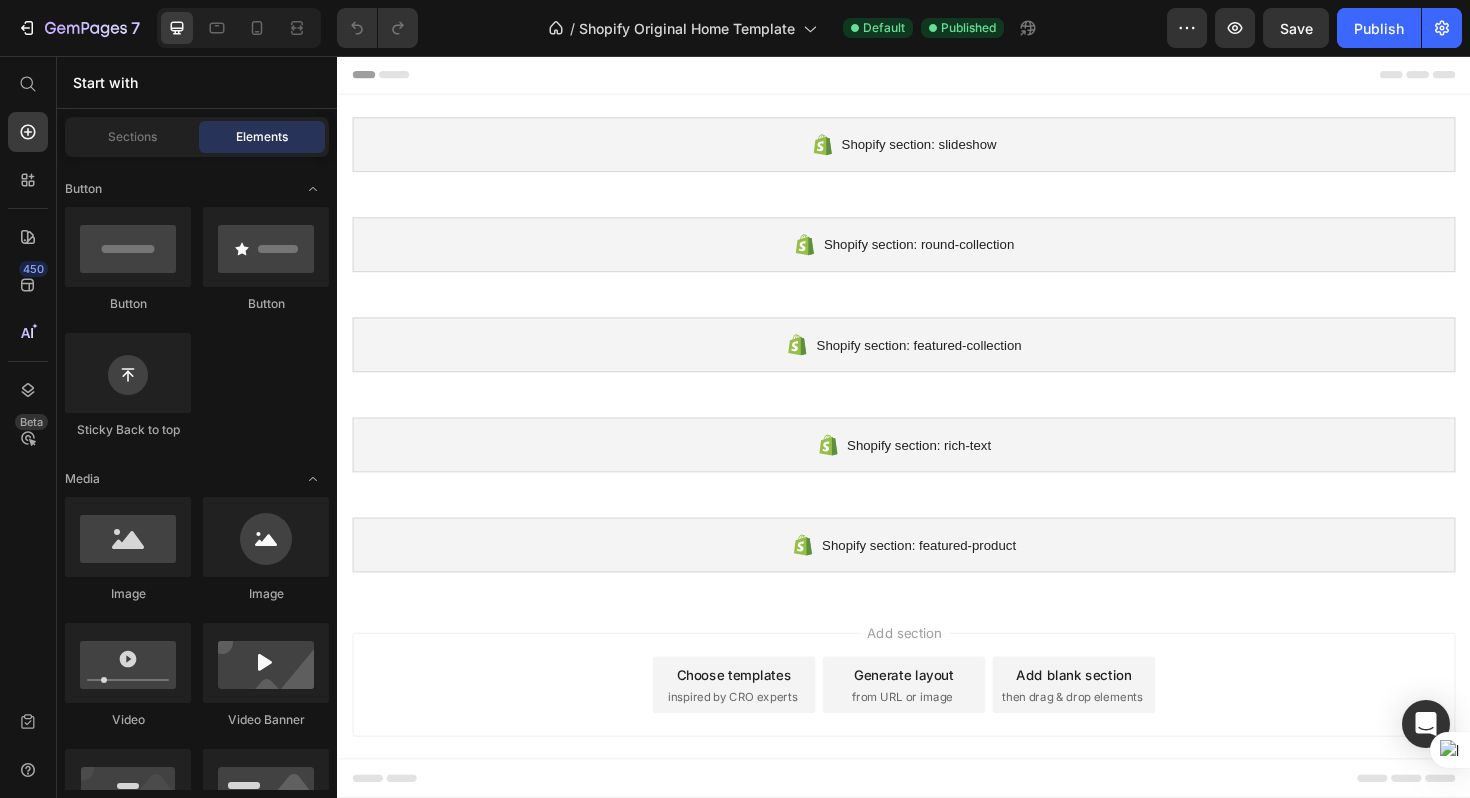 scroll, scrollTop: 0, scrollLeft: 0, axis: both 